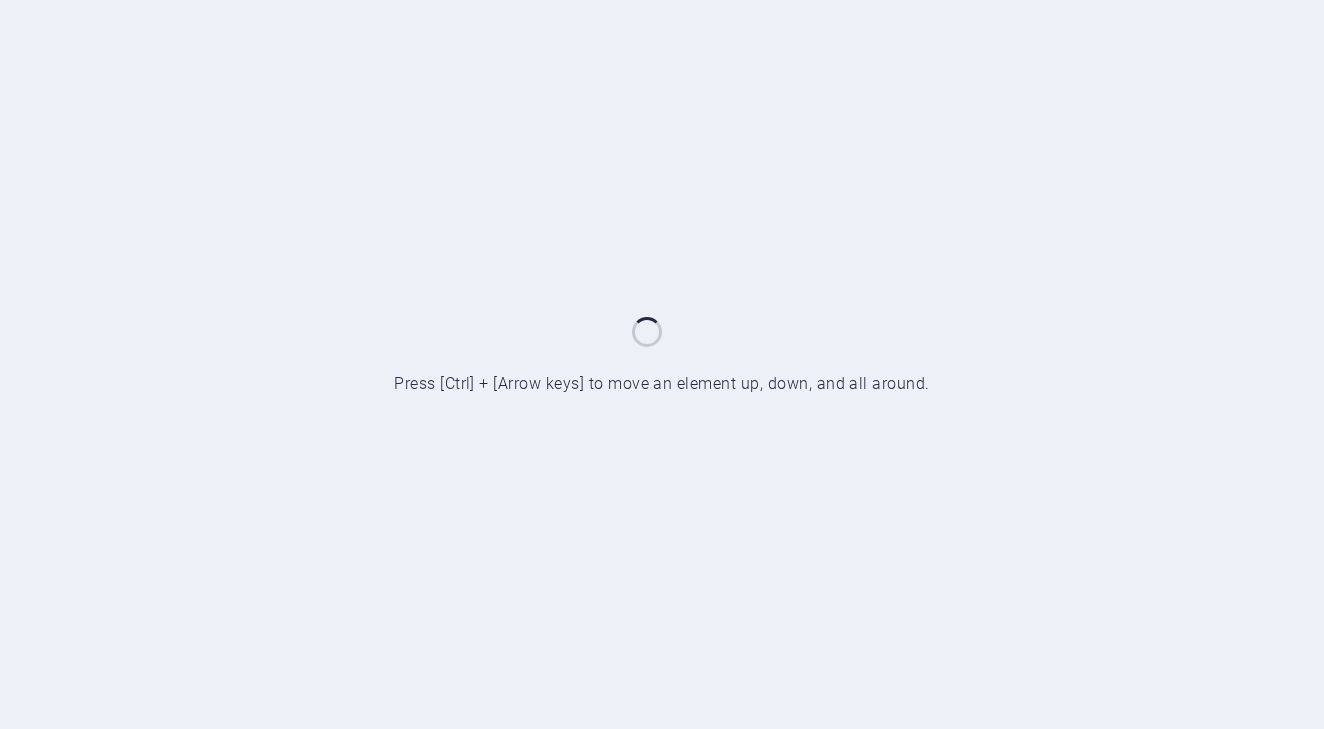 scroll, scrollTop: 0, scrollLeft: 0, axis: both 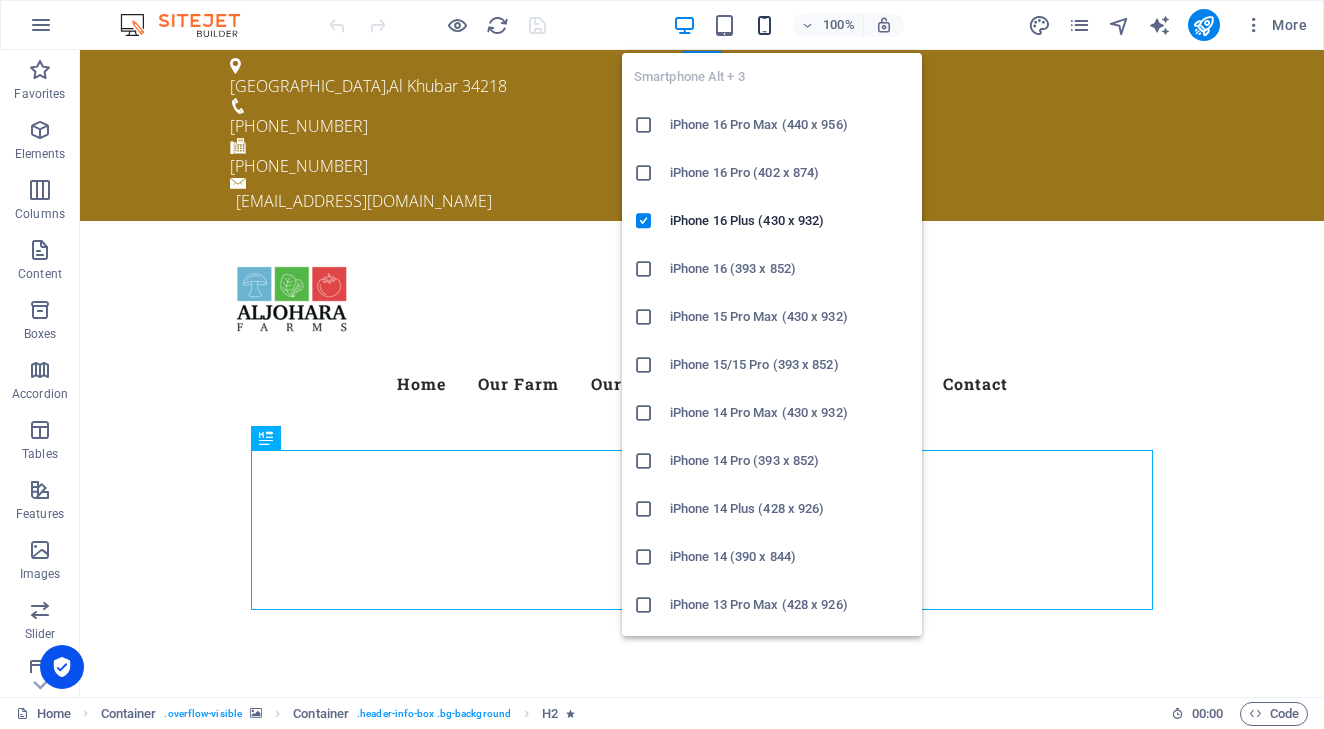 click at bounding box center (764, 25) 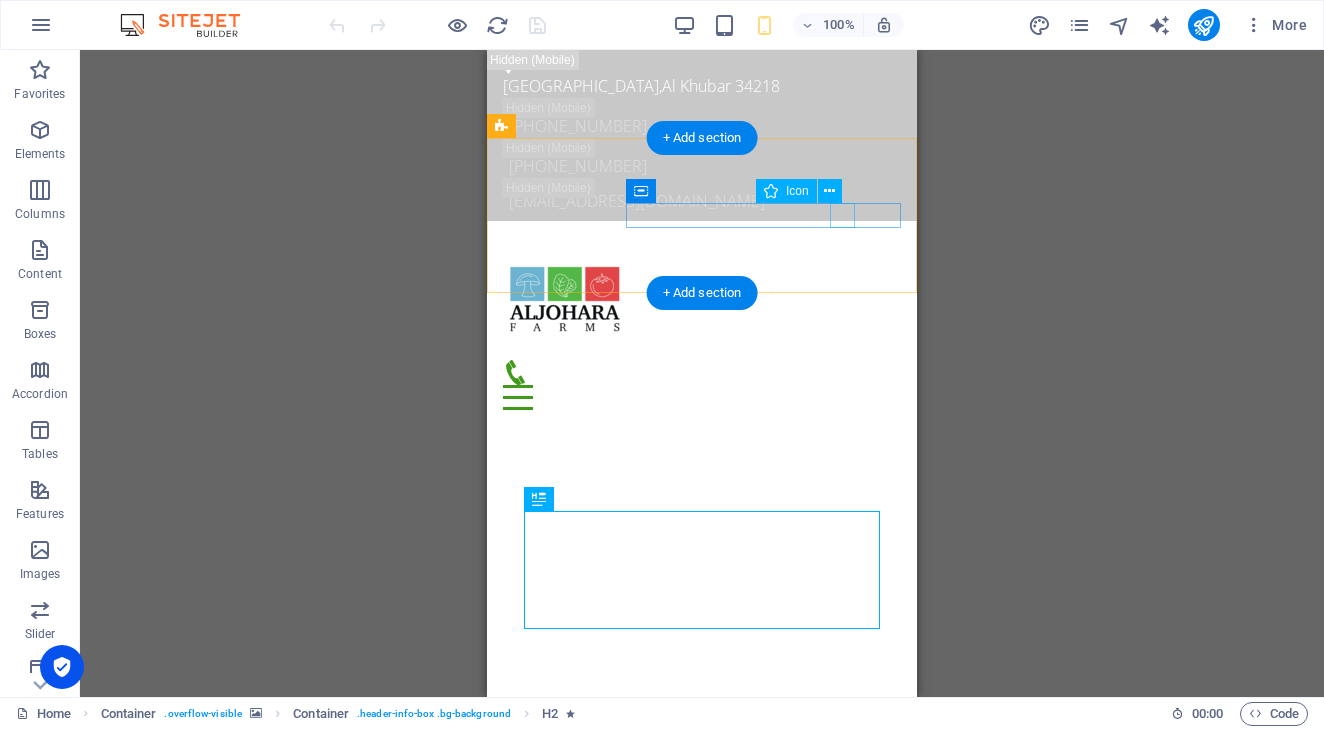 click at bounding box center [694, 372] 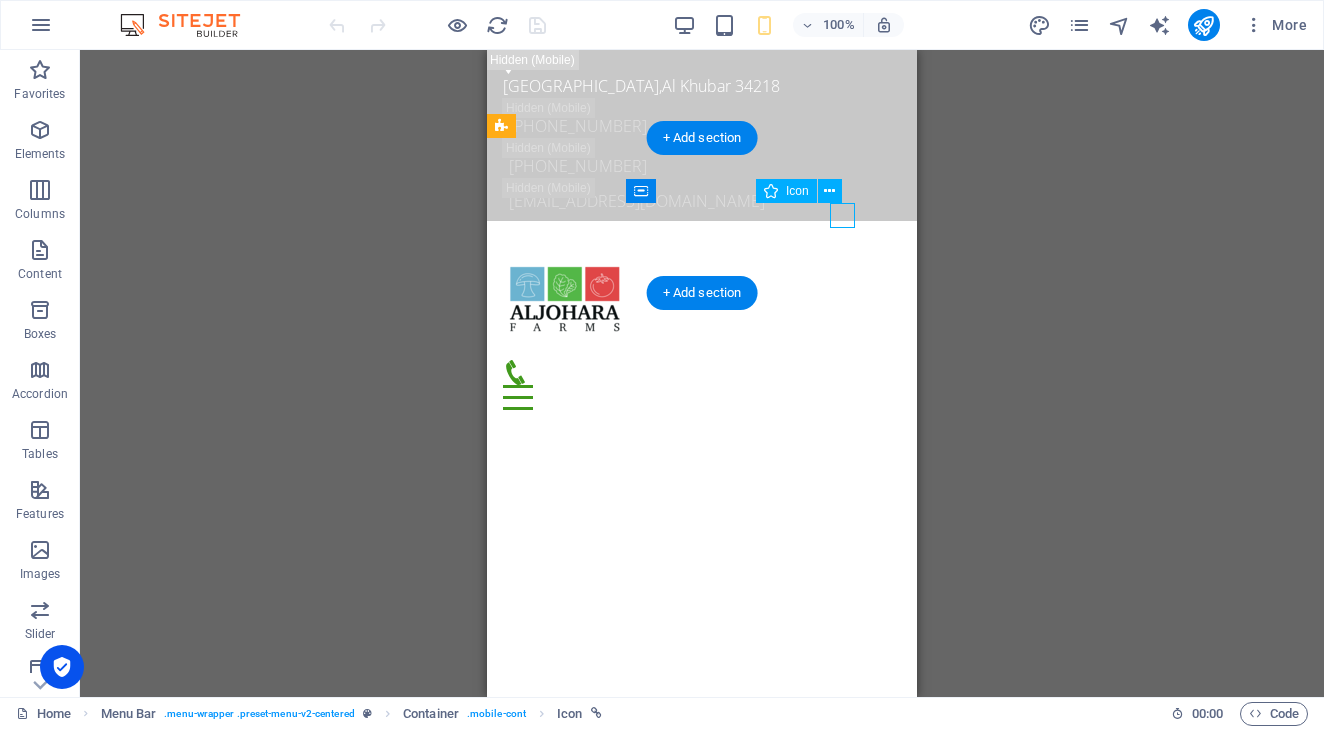 click at bounding box center [694, 372] 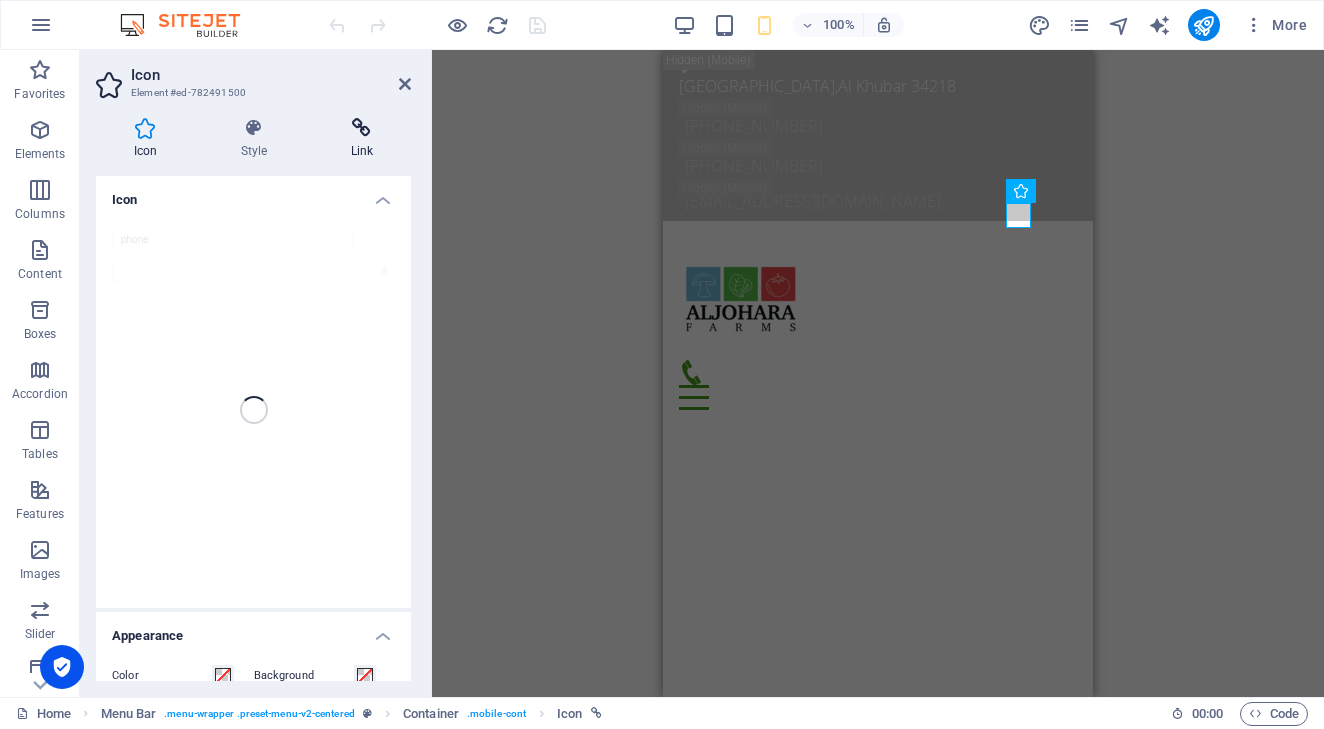click on "Link" at bounding box center (362, 139) 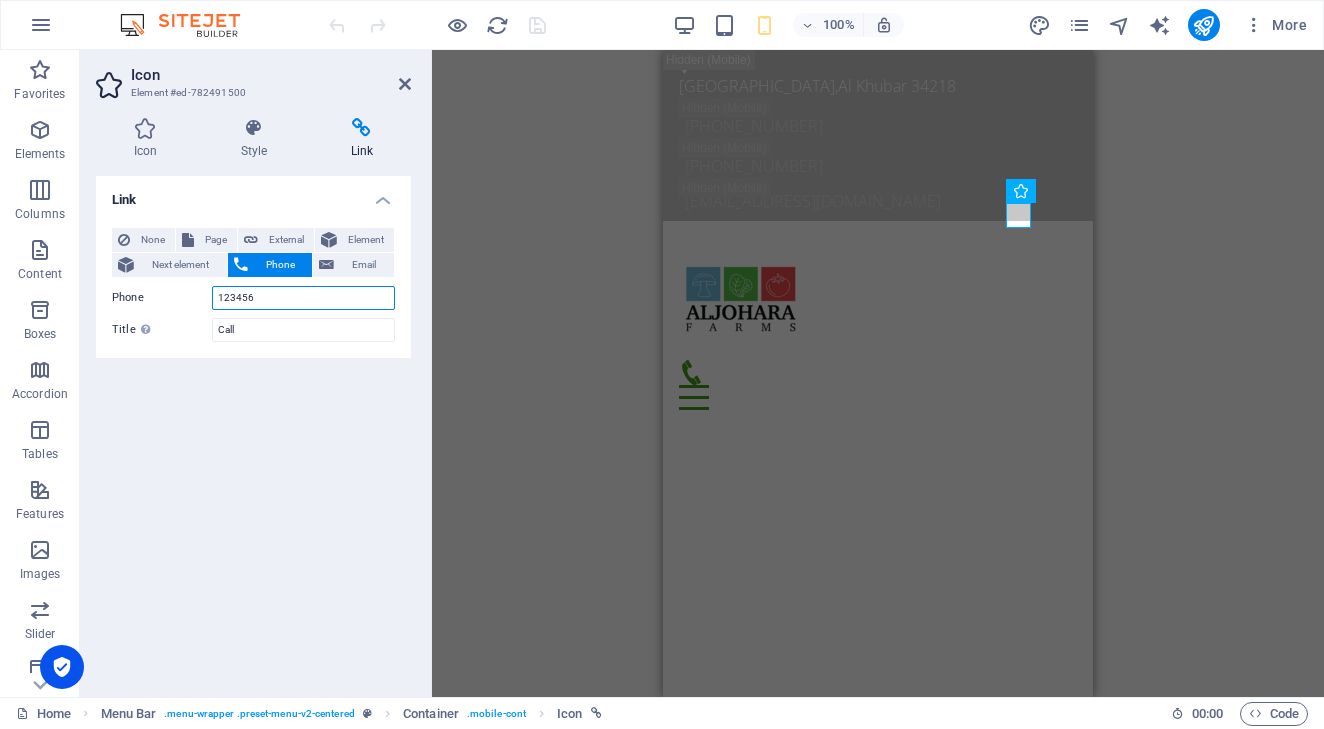 click on "123456" at bounding box center (303, 298) 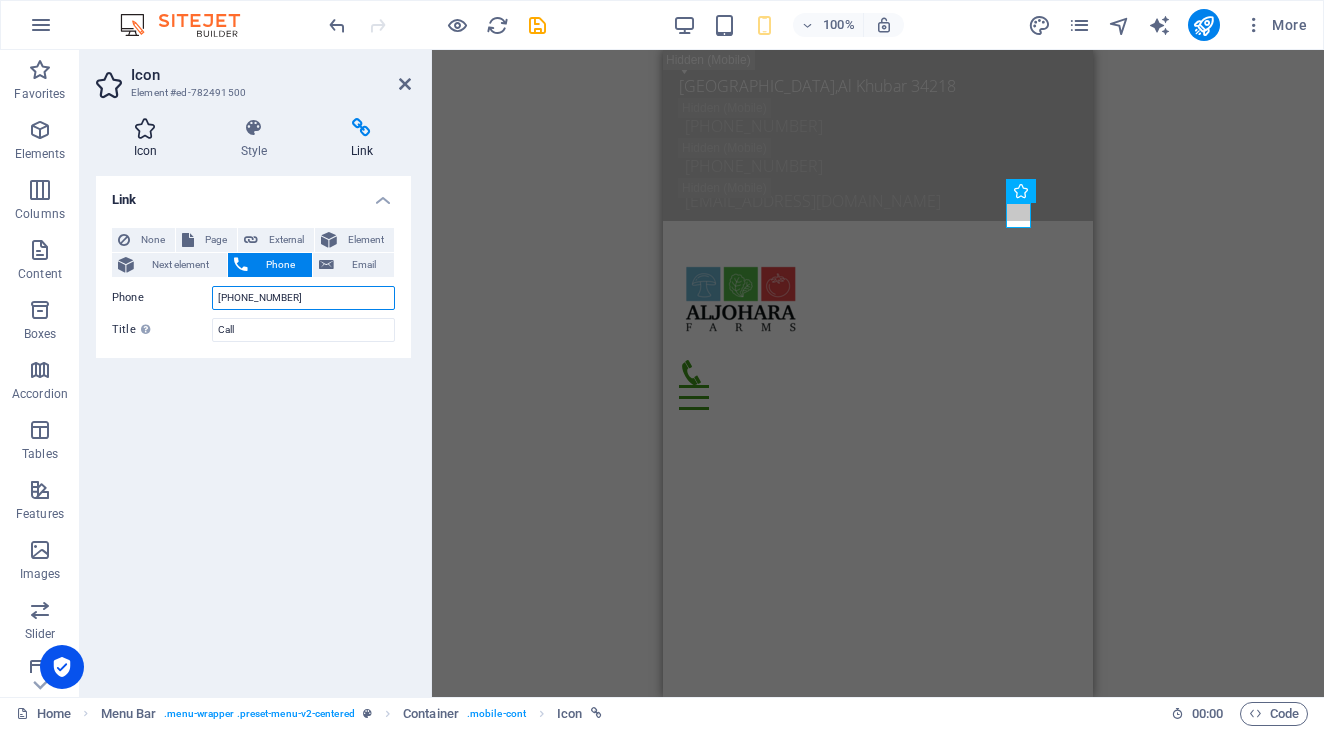 type on "+966530866618" 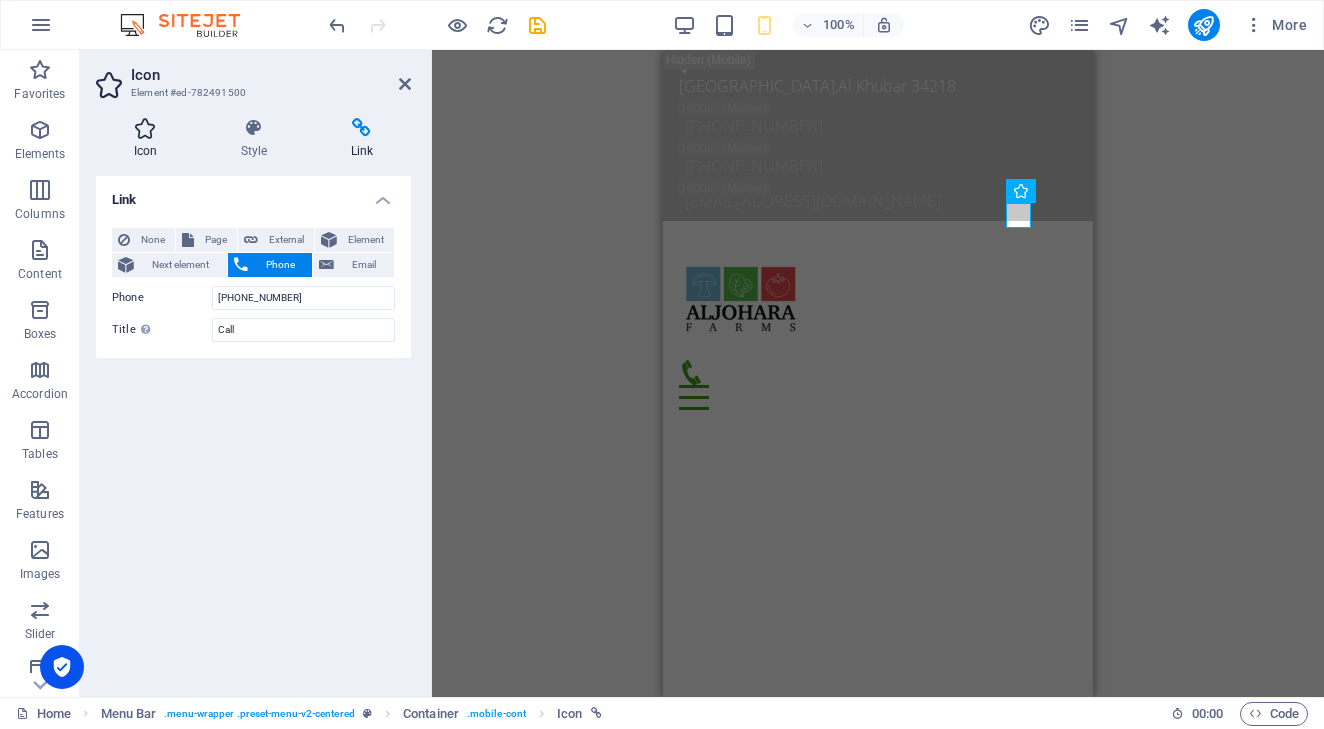 click at bounding box center (145, 128) 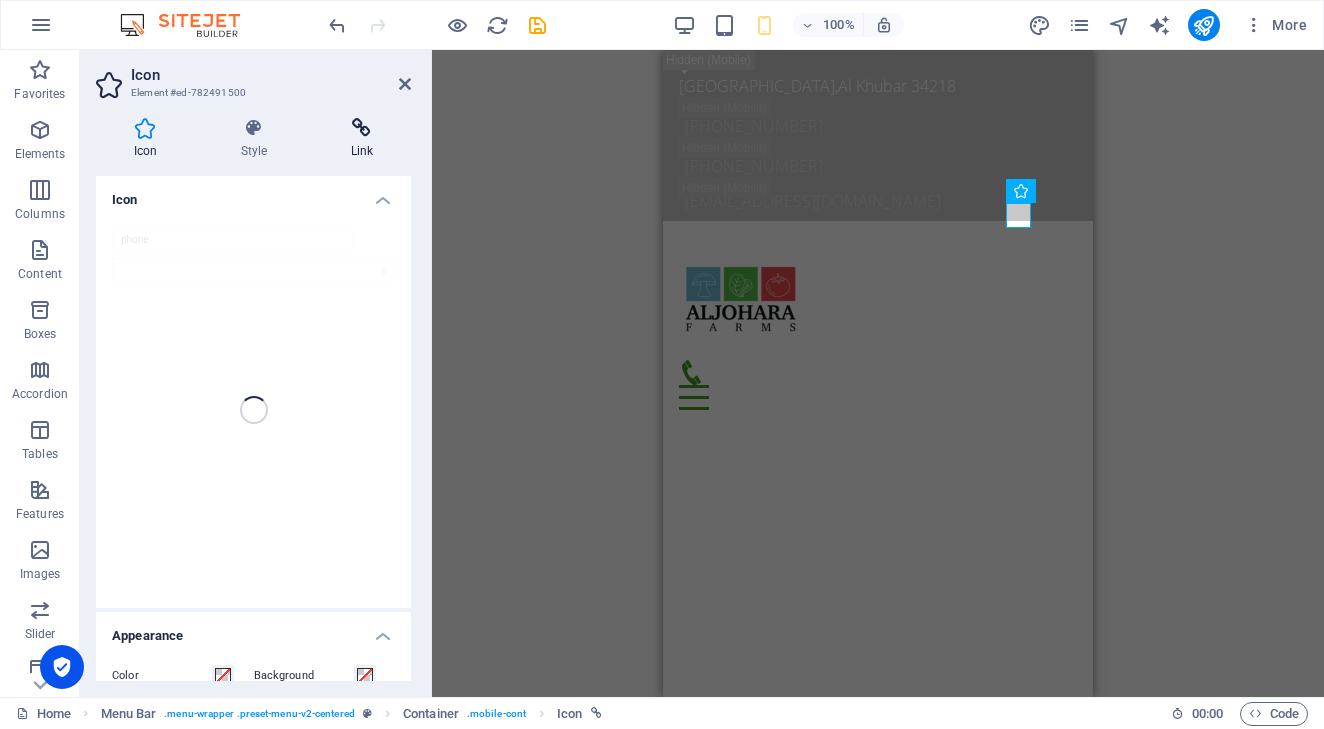 click at bounding box center (362, 128) 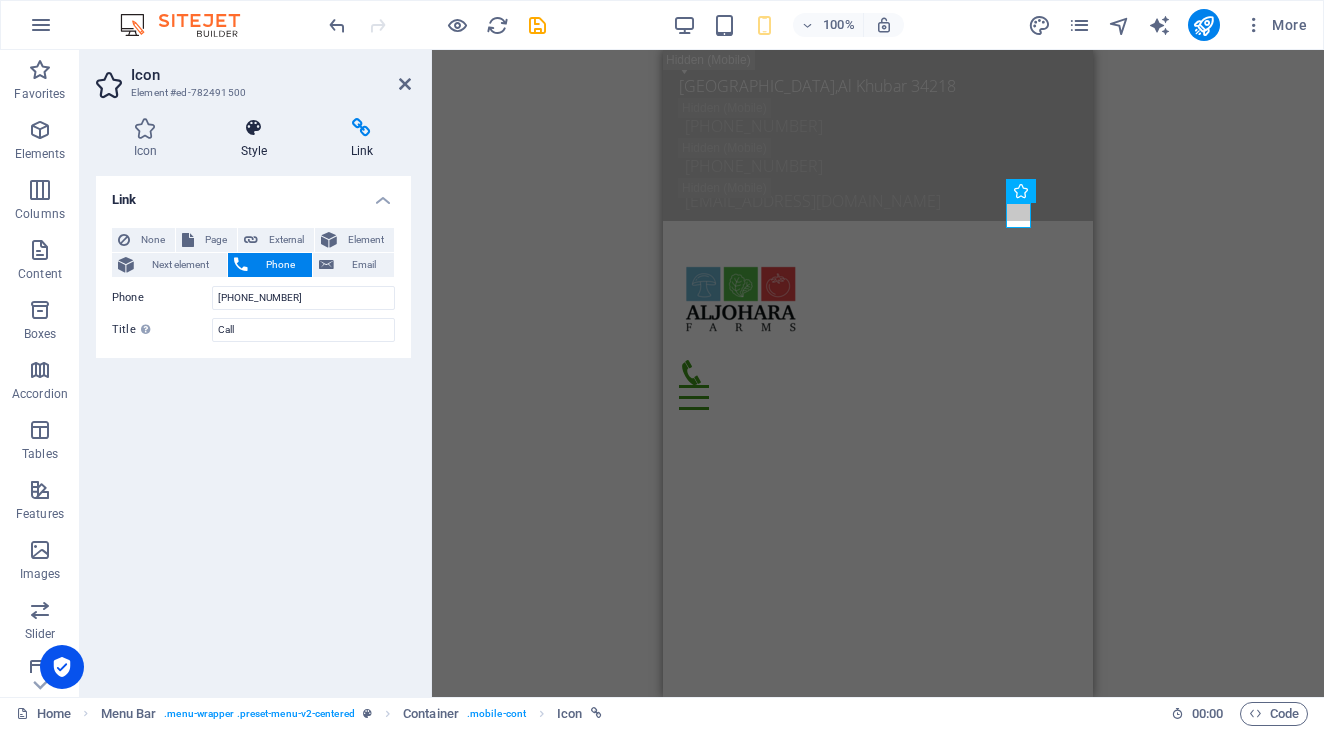click at bounding box center [254, 128] 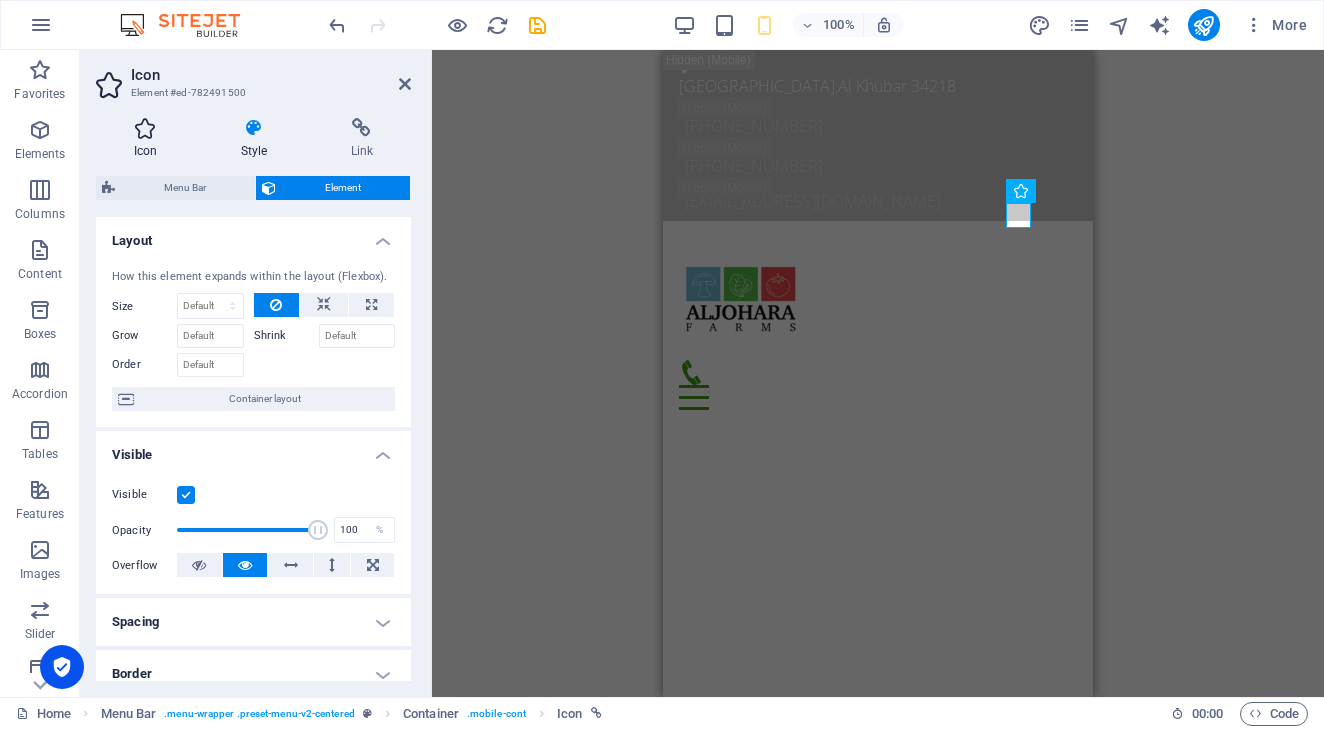 click at bounding box center [145, 128] 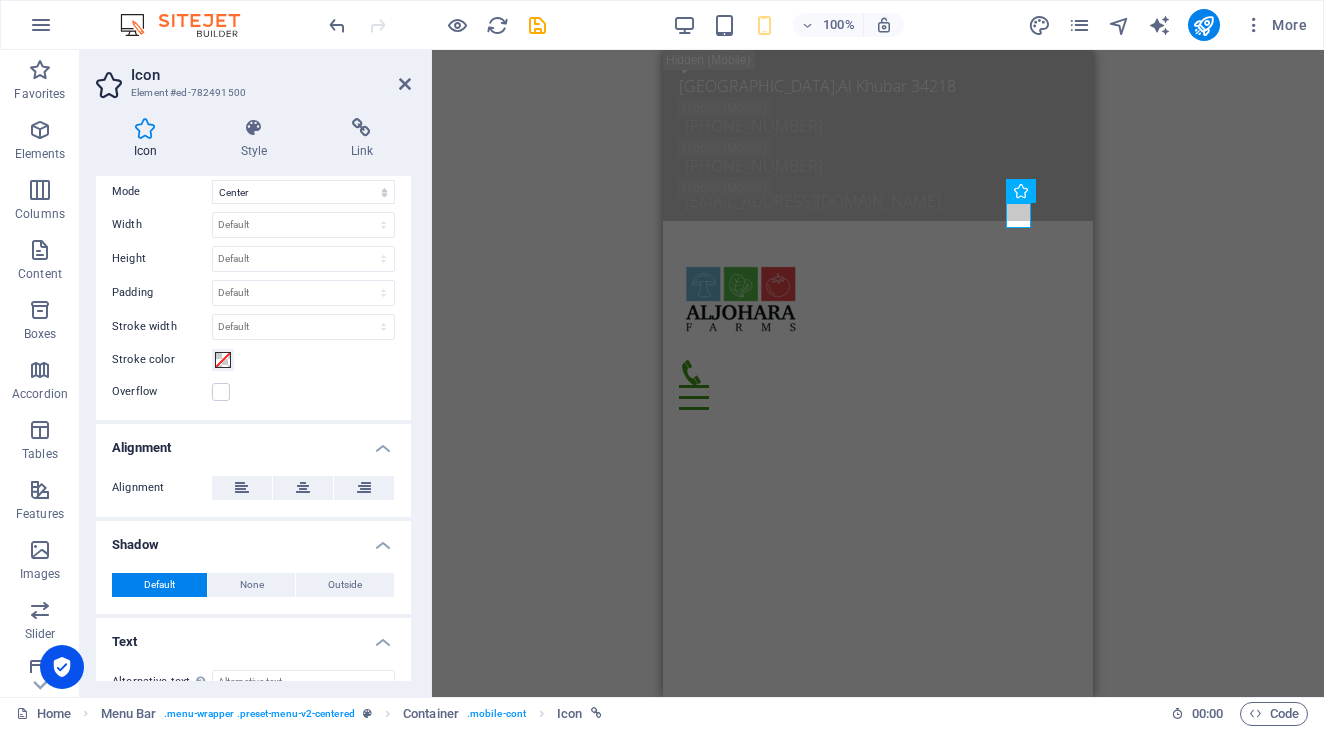 scroll, scrollTop: 531, scrollLeft: 0, axis: vertical 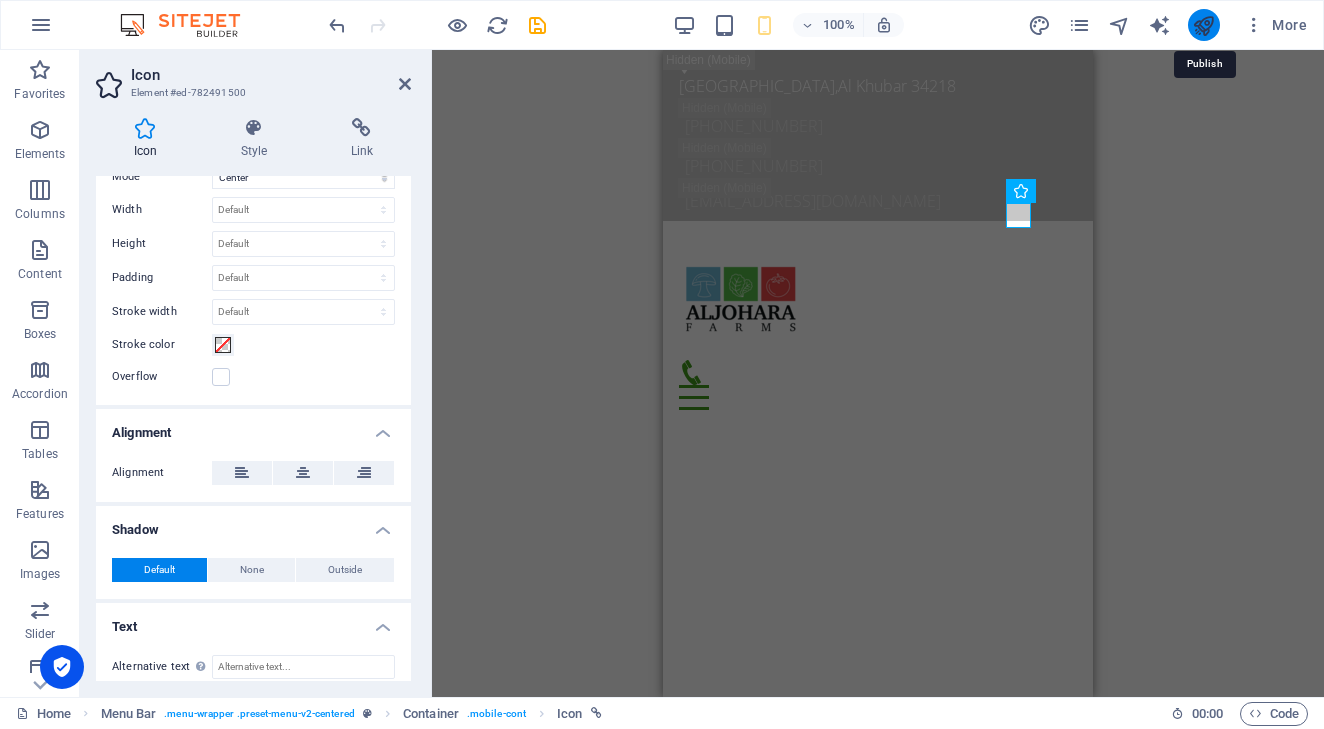 click at bounding box center [1203, 25] 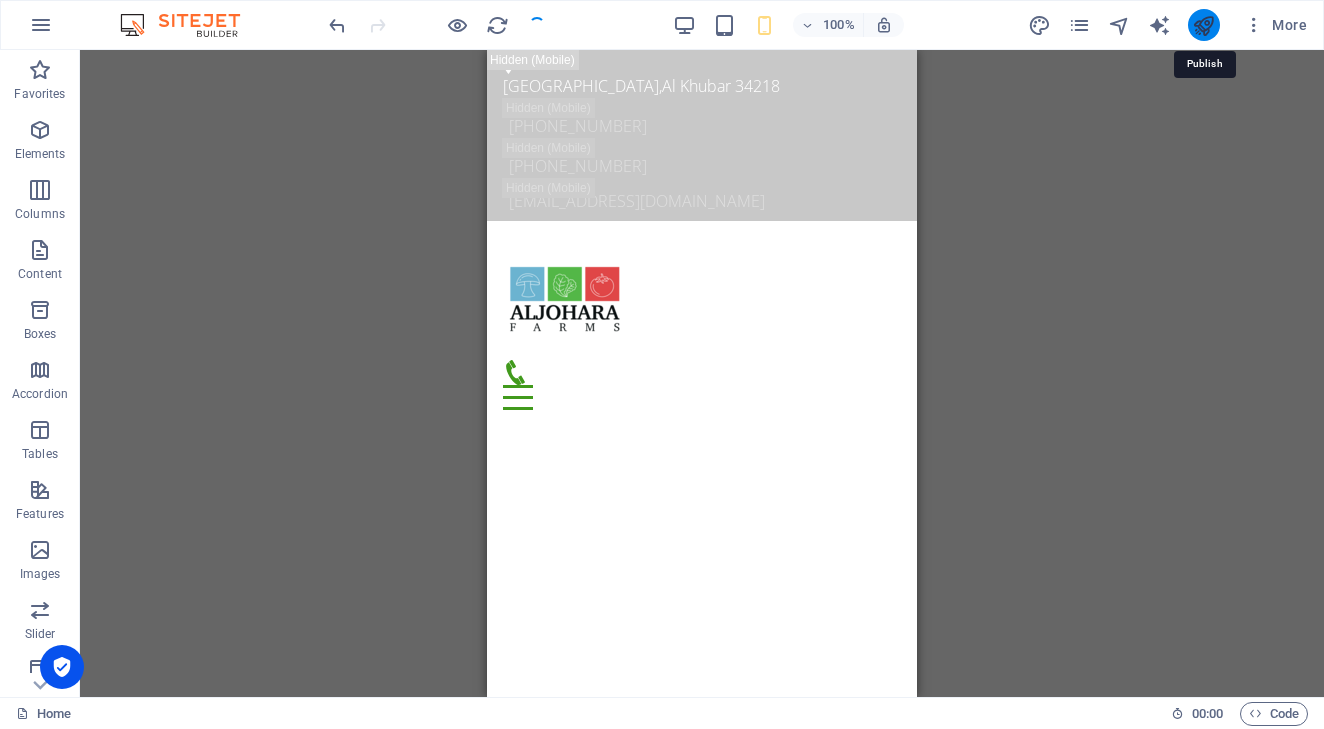 click at bounding box center [1203, 25] 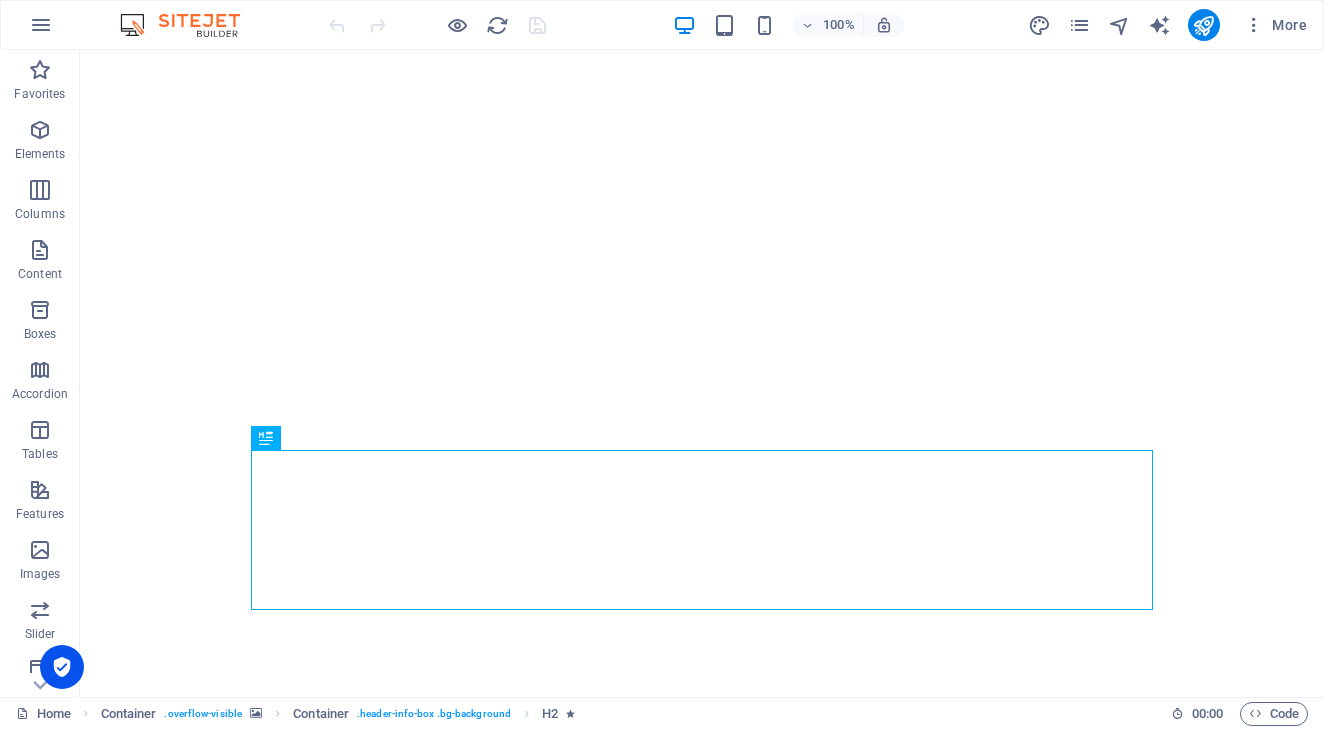scroll, scrollTop: 0, scrollLeft: 0, axis: both 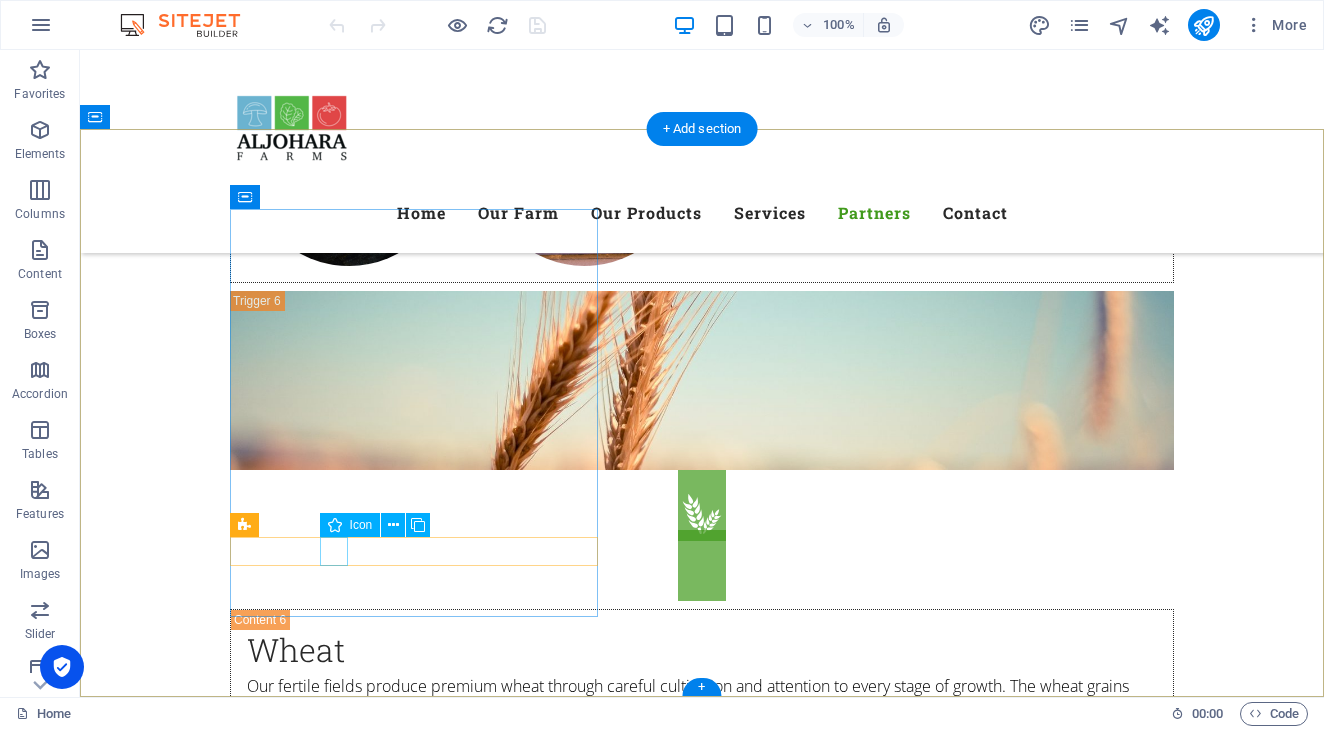 click at bounding box center [568, 10677] 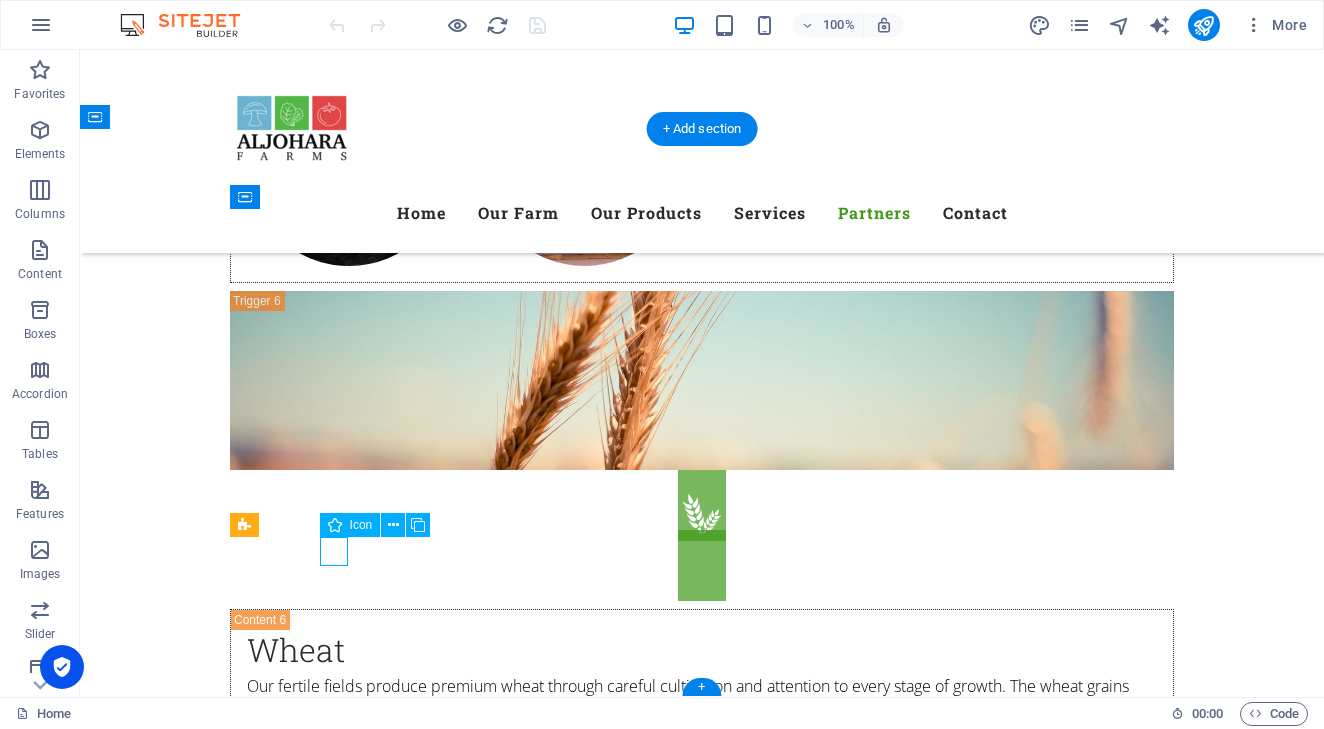click at bounding box center [568, 10677] 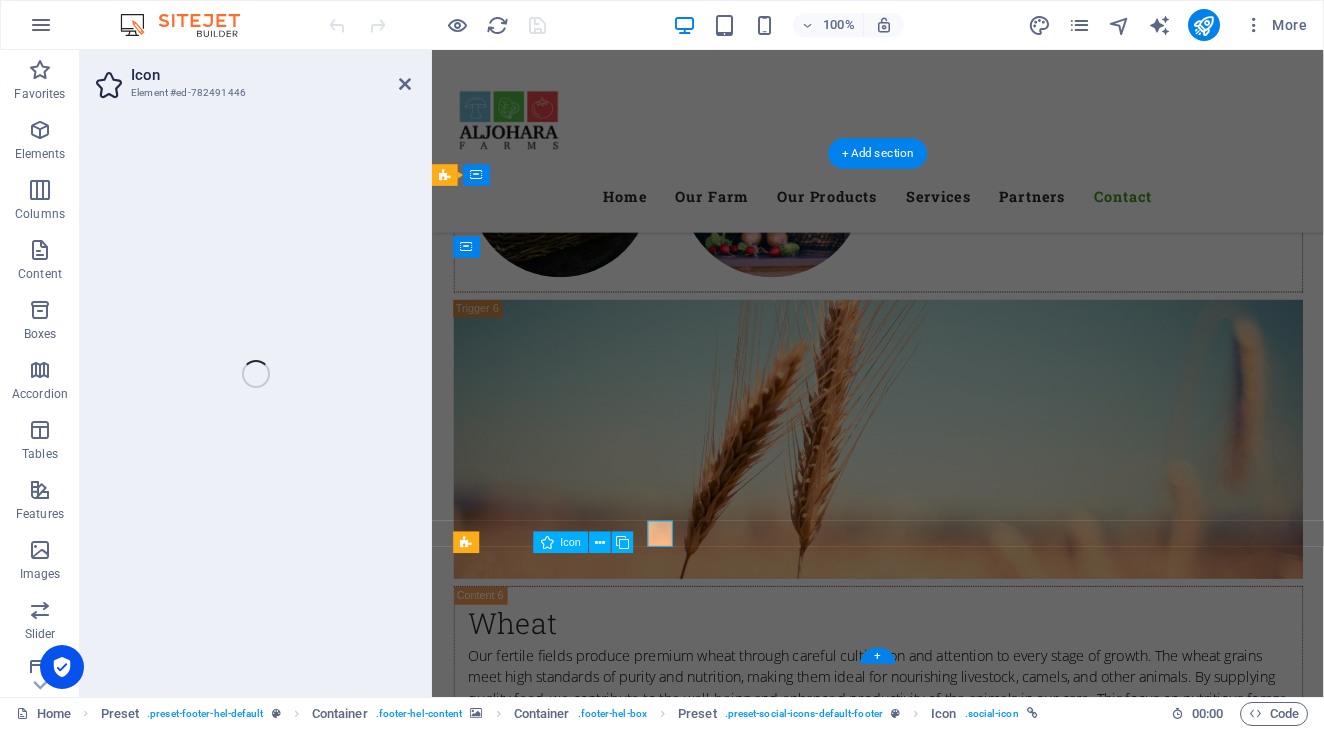 select on "xMidYMid" 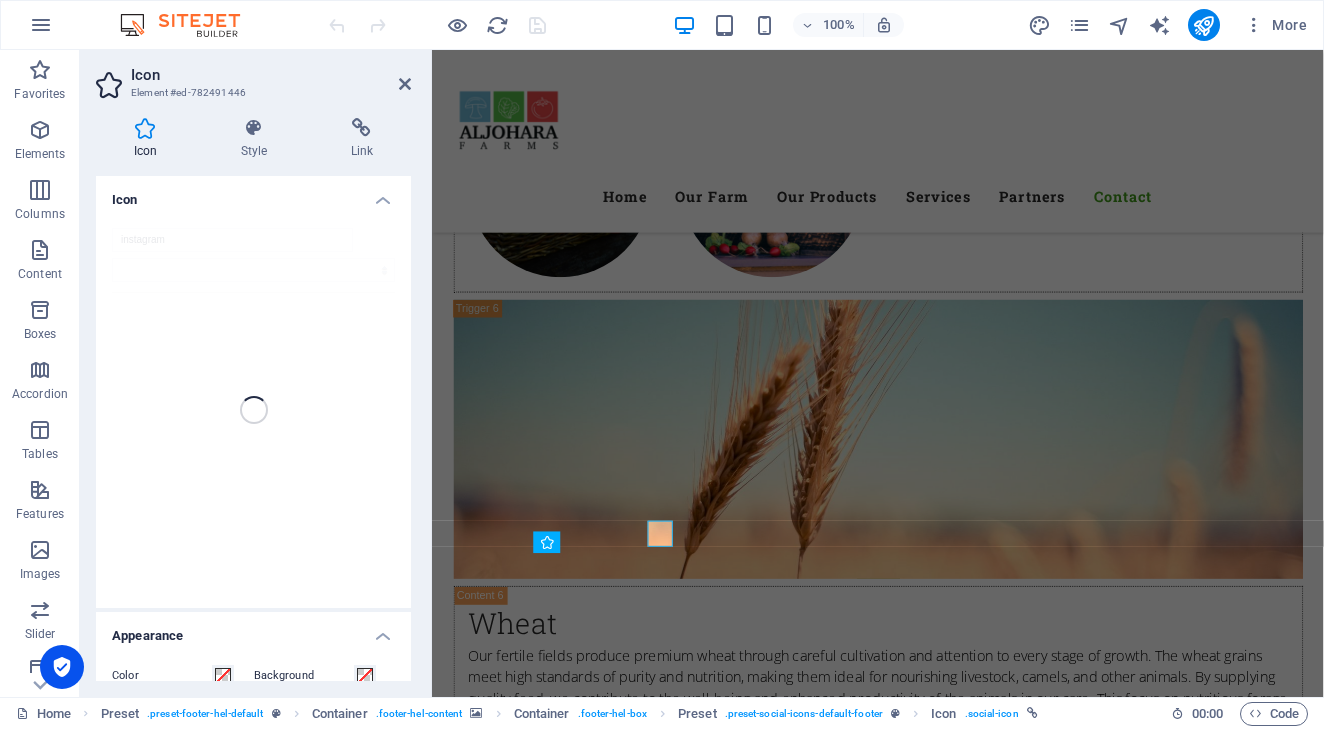 scroll, scrollTop: 9760, scrollLeft: 0, axis: vertical 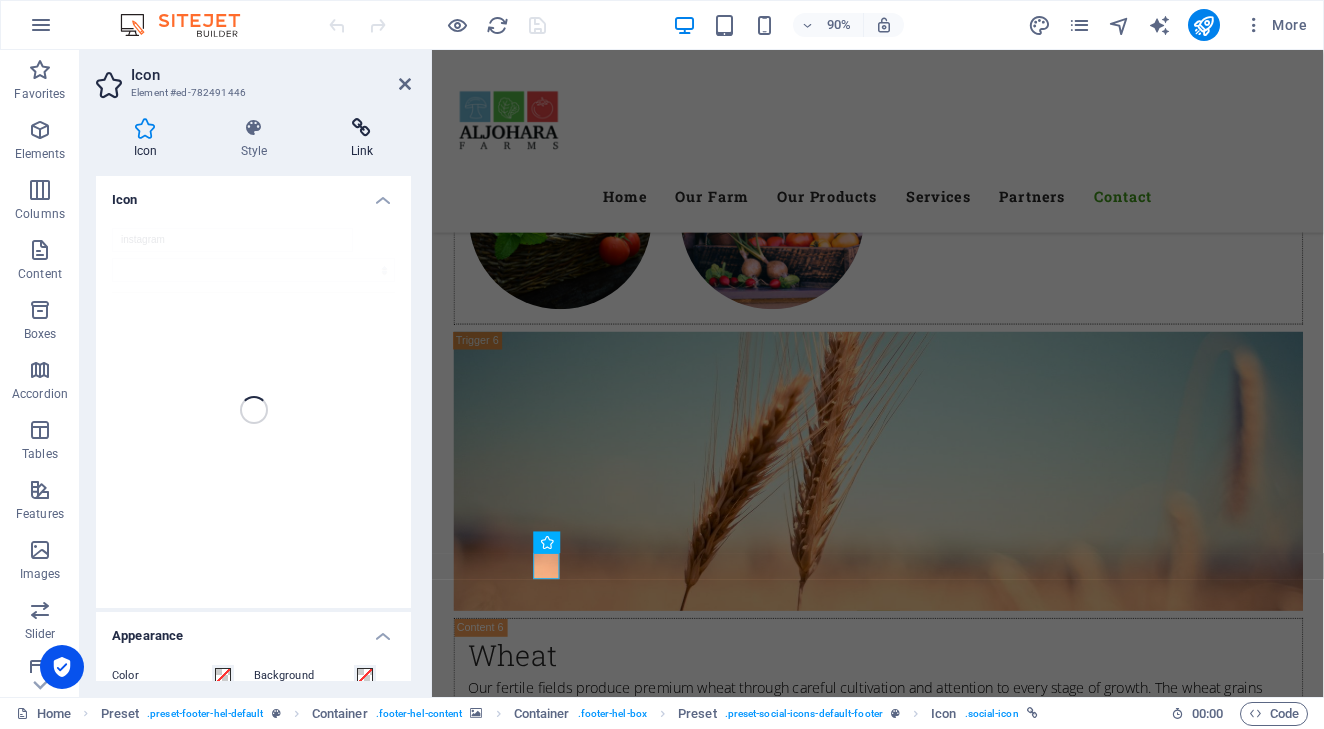 click at bounding box center [362, 128] 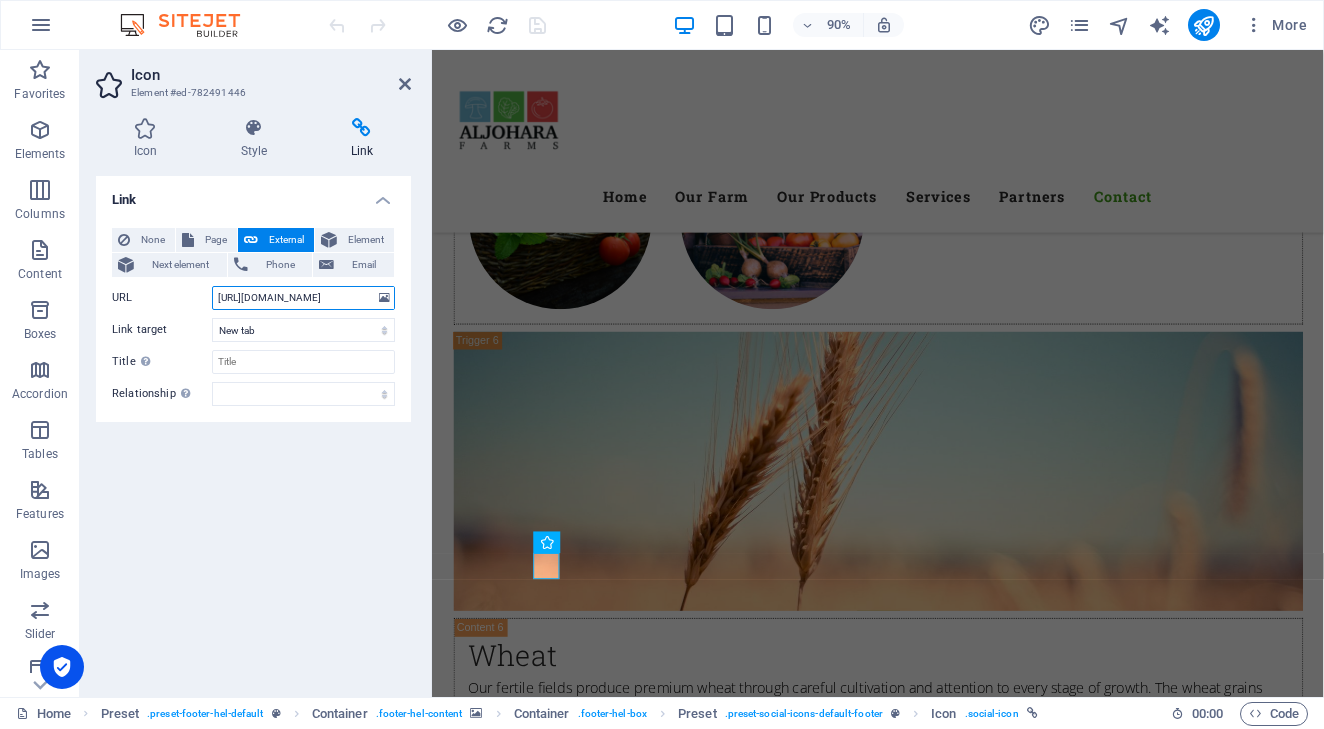 click on "[URL][DOMAIN_NAME]" at bounding box center [303, 298] 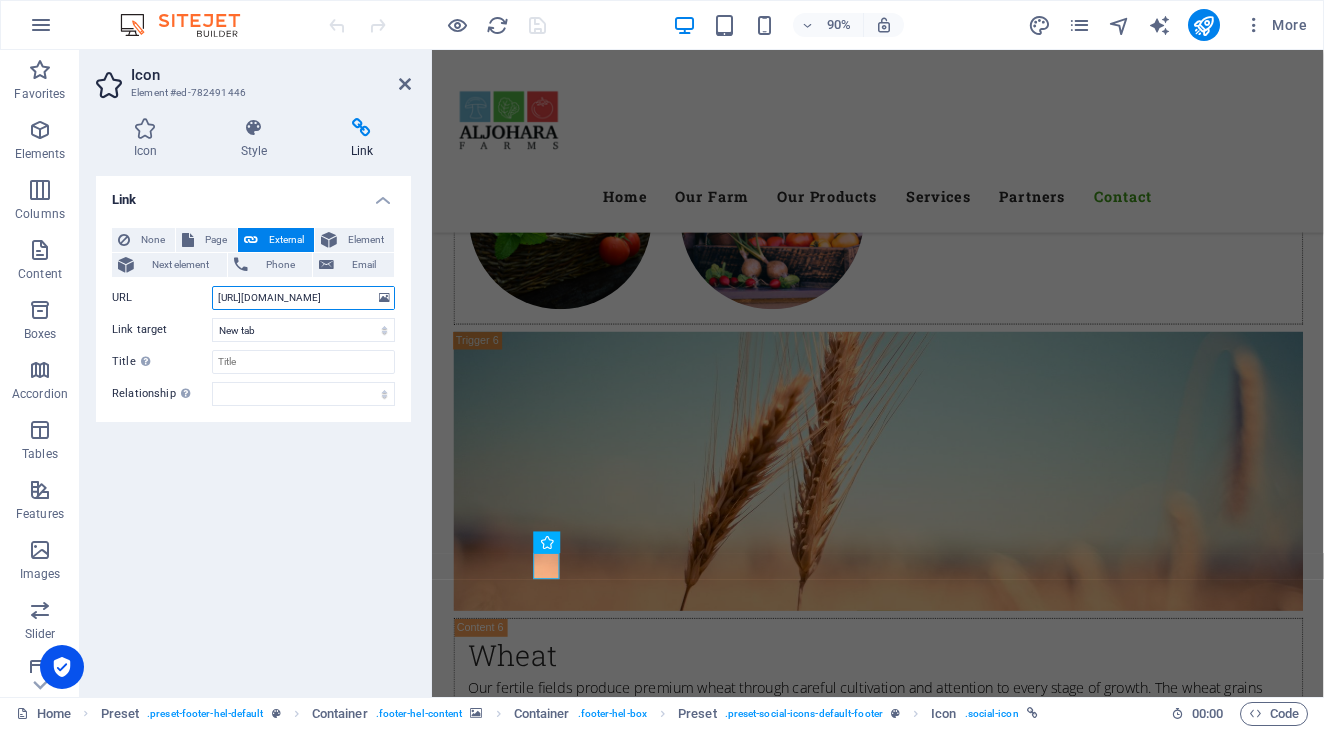 paste on "aljoharafarms2025?utm_source=ig_web_button_share_sheet&igsh=ZWVndW1reW1pdW01" 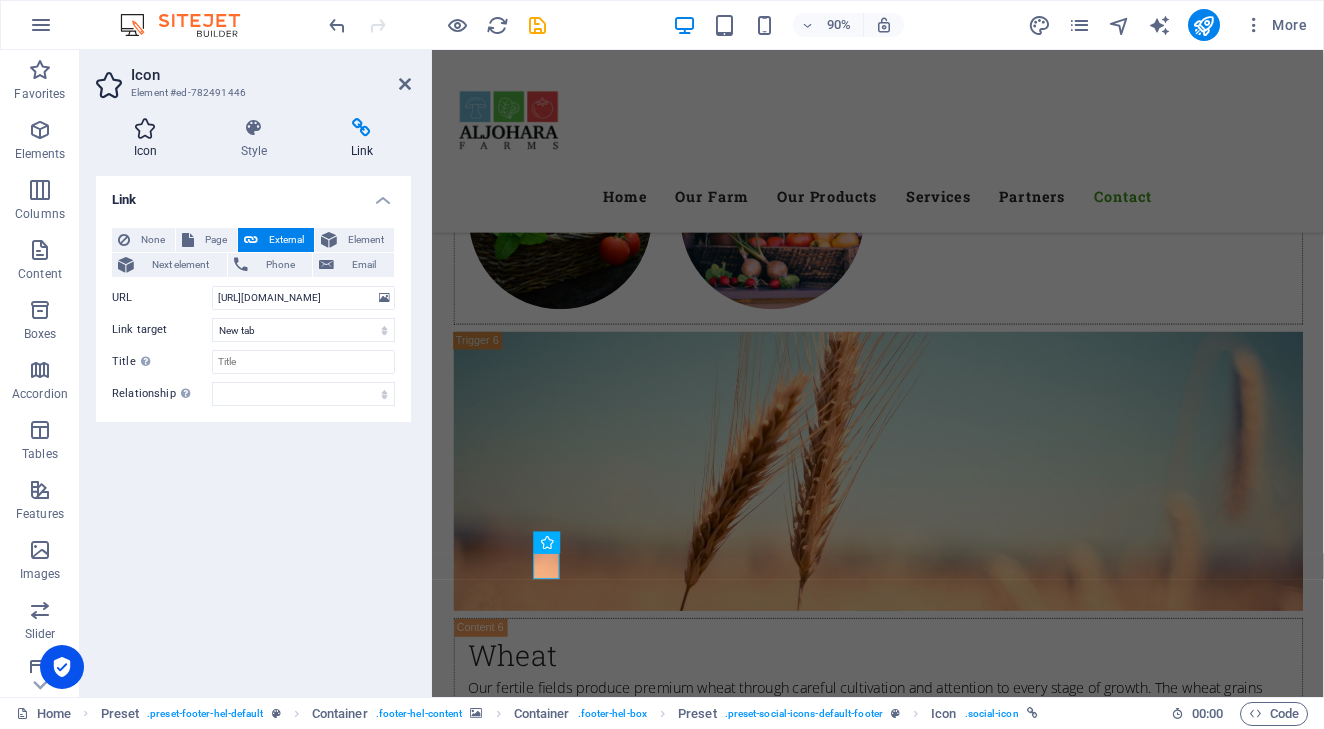 click at bounding box center (145, 128) 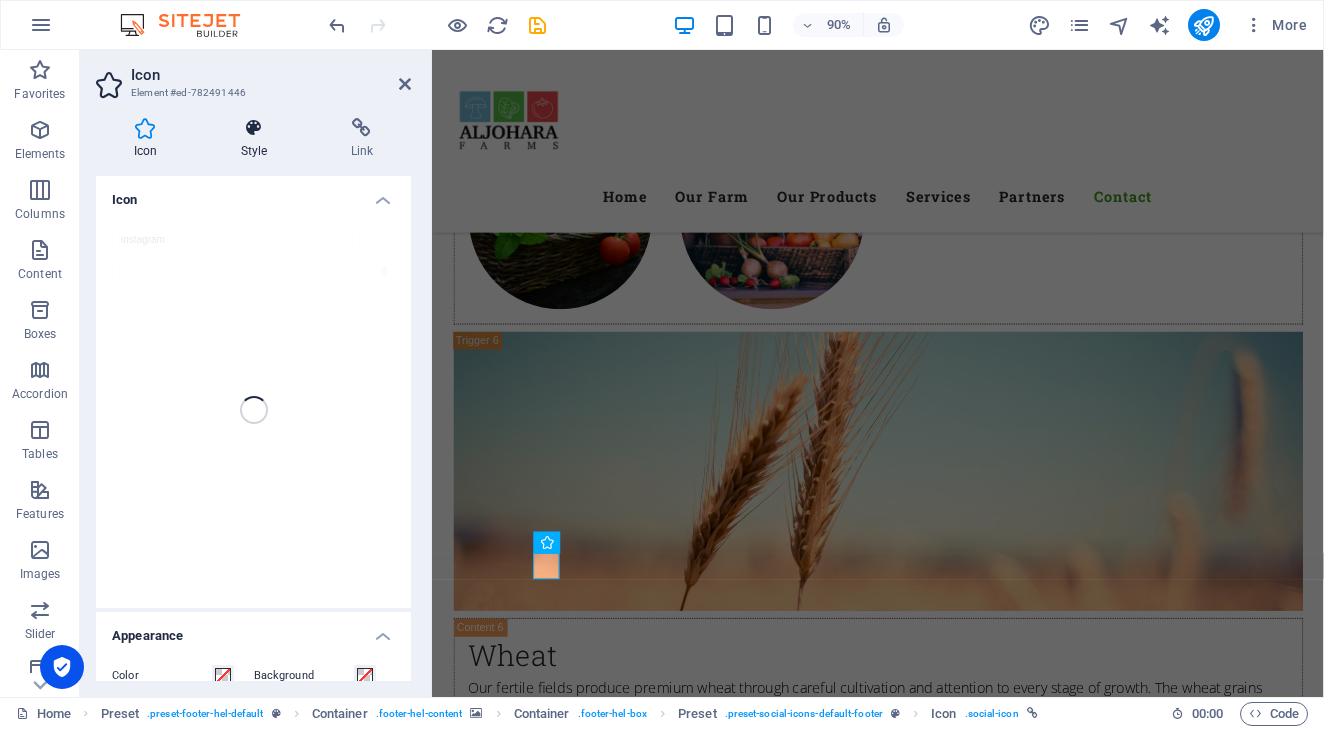 click at bounding box center [254, 128] 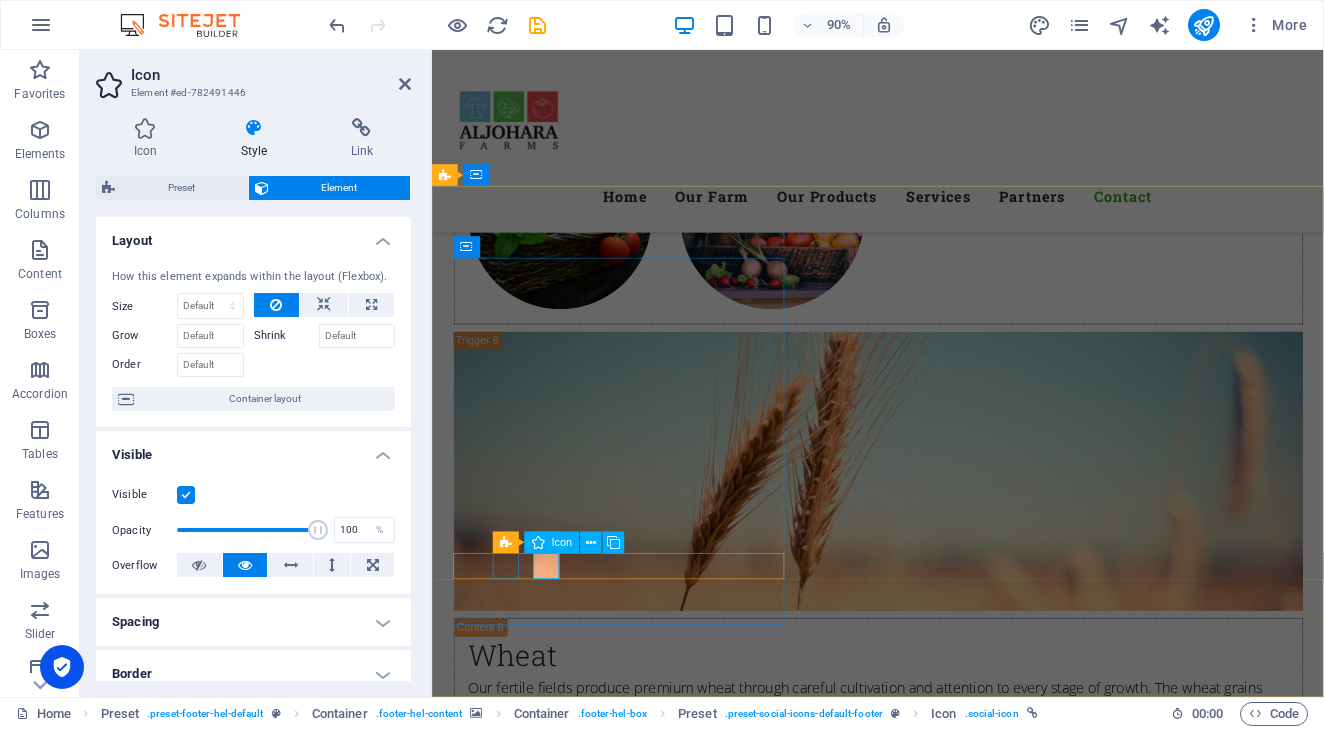 click at bounding box center [920, 10748] 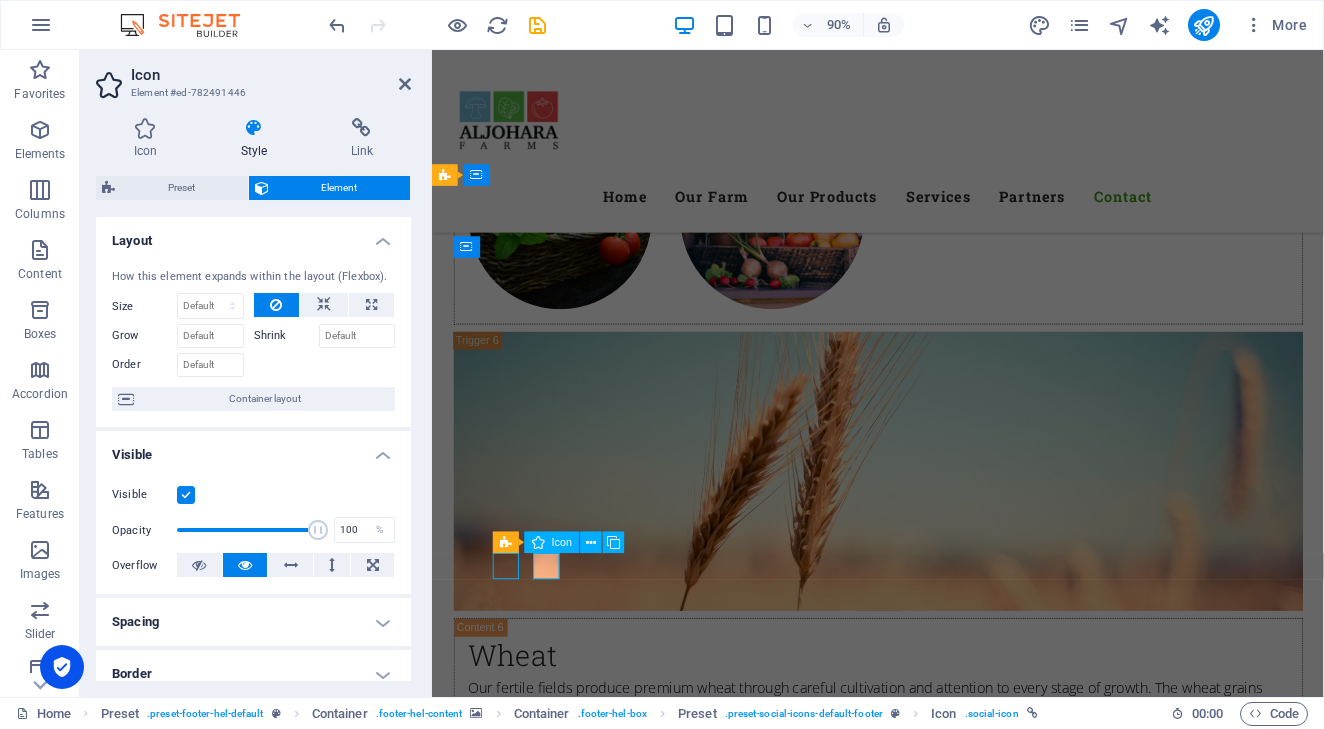 click at bounding box center [920, 10748] 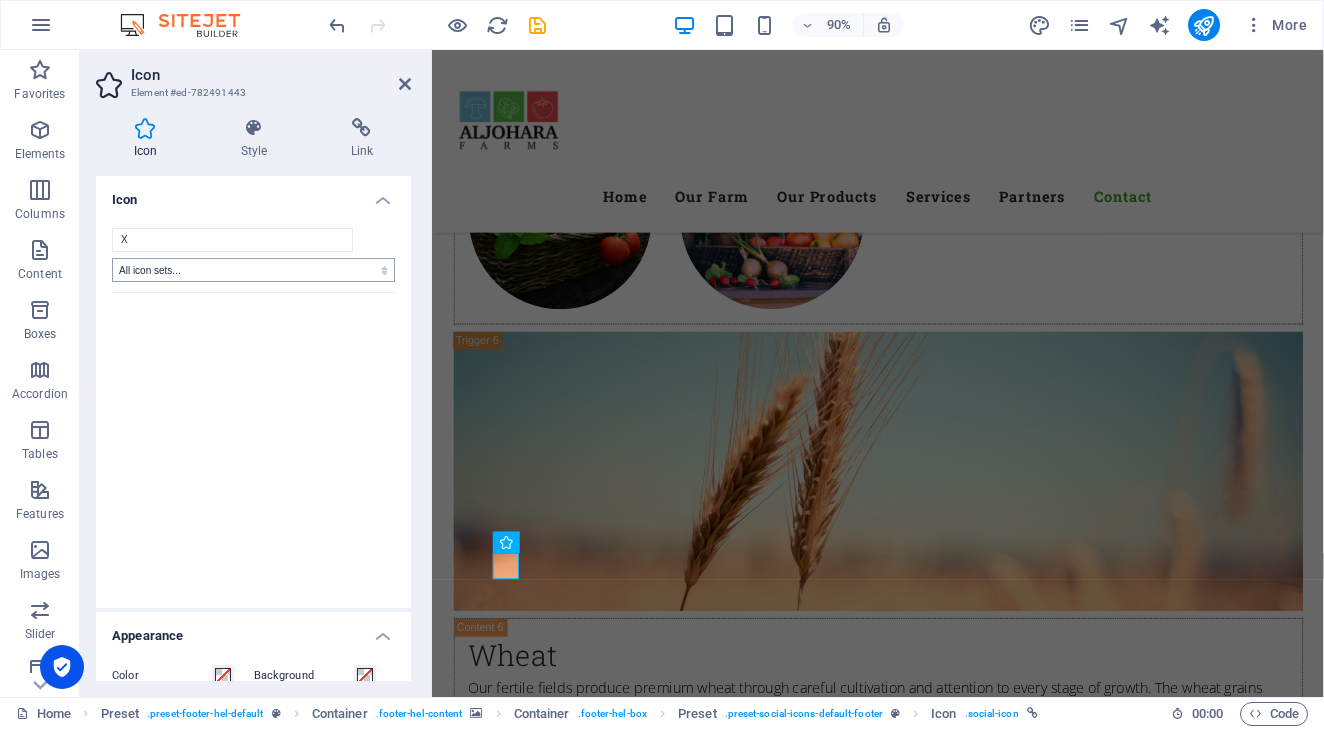 type on "X" 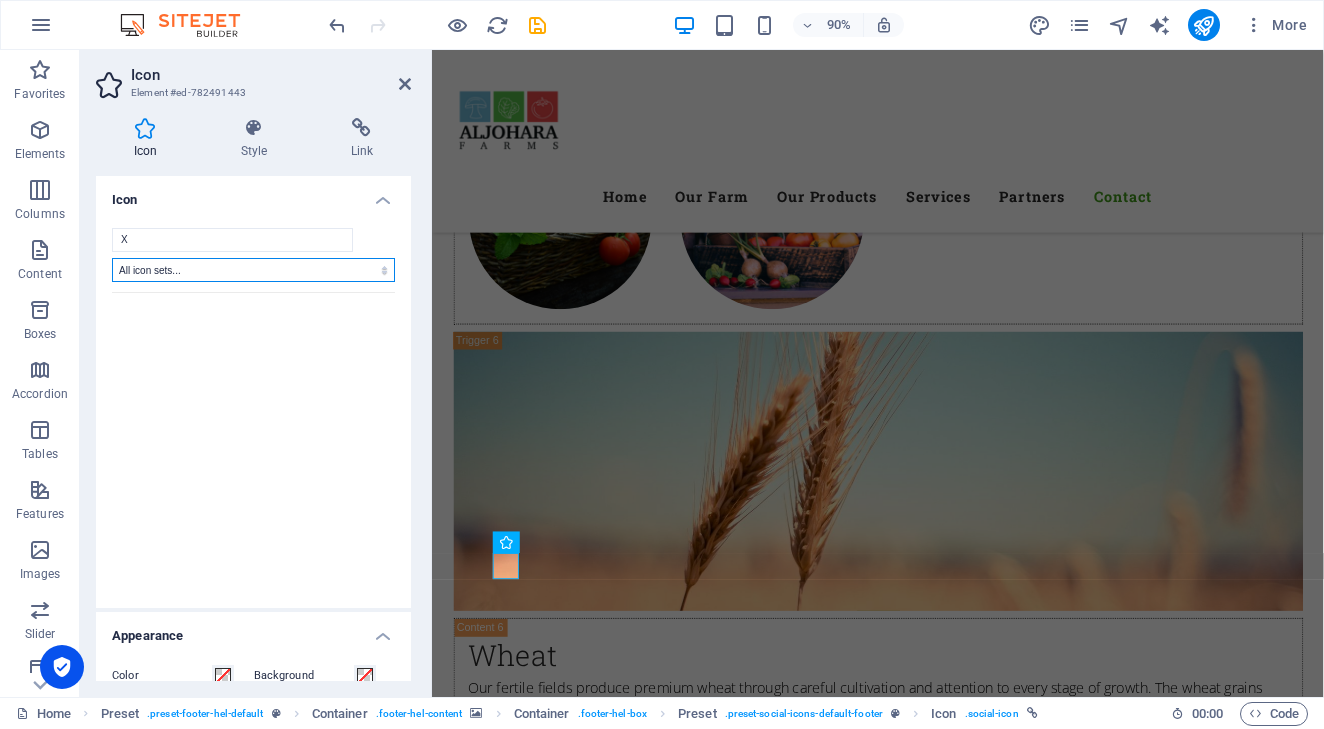 scroll, scrollTop: 8514, scrollLeft: 0, axis: vertical 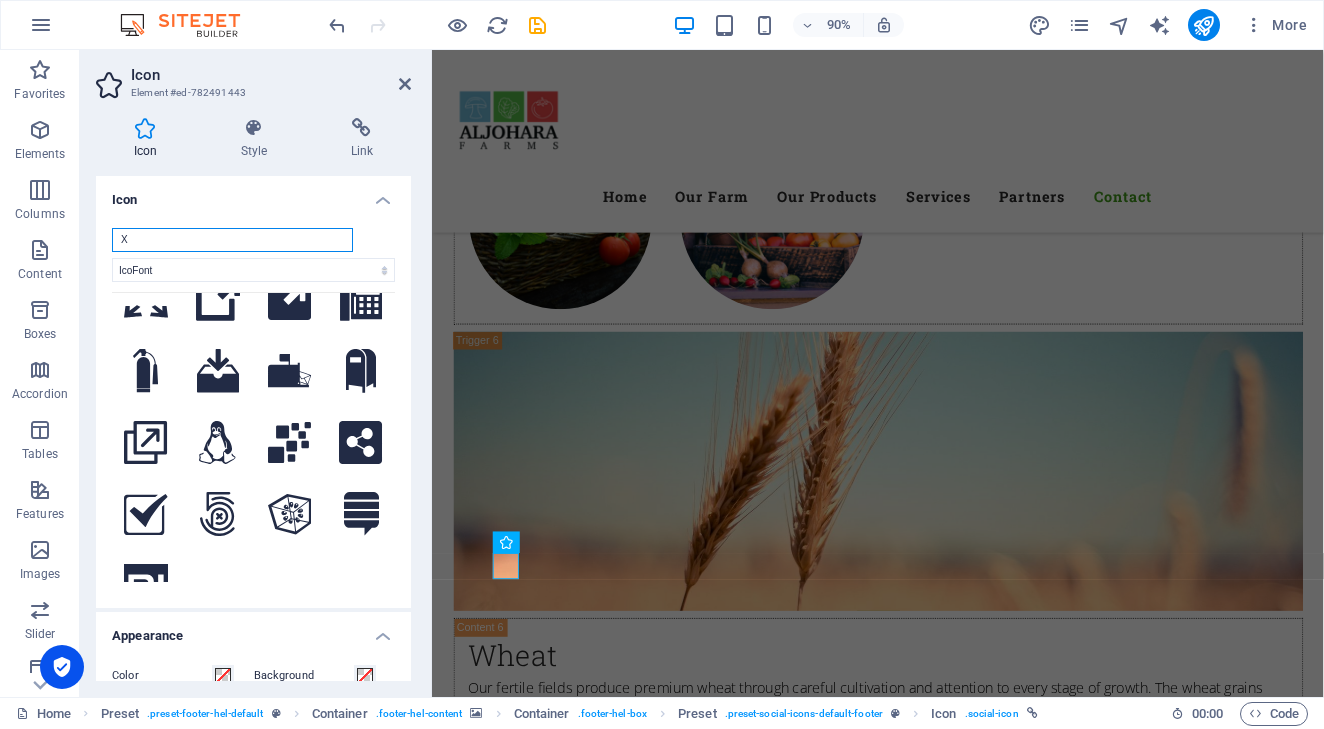 click on "X" at bounding box center (232, 240) 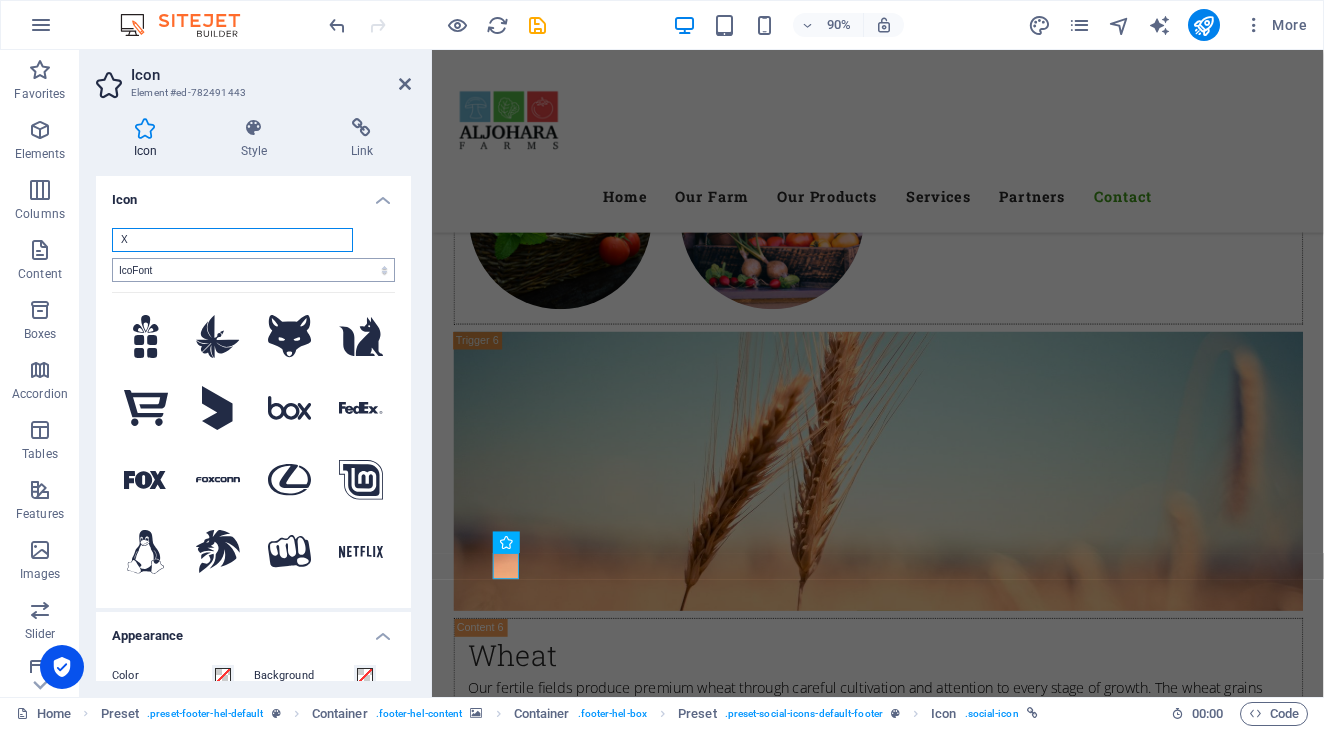 scroll, scrollTop: 0, scrollLeft: 0, axis: both 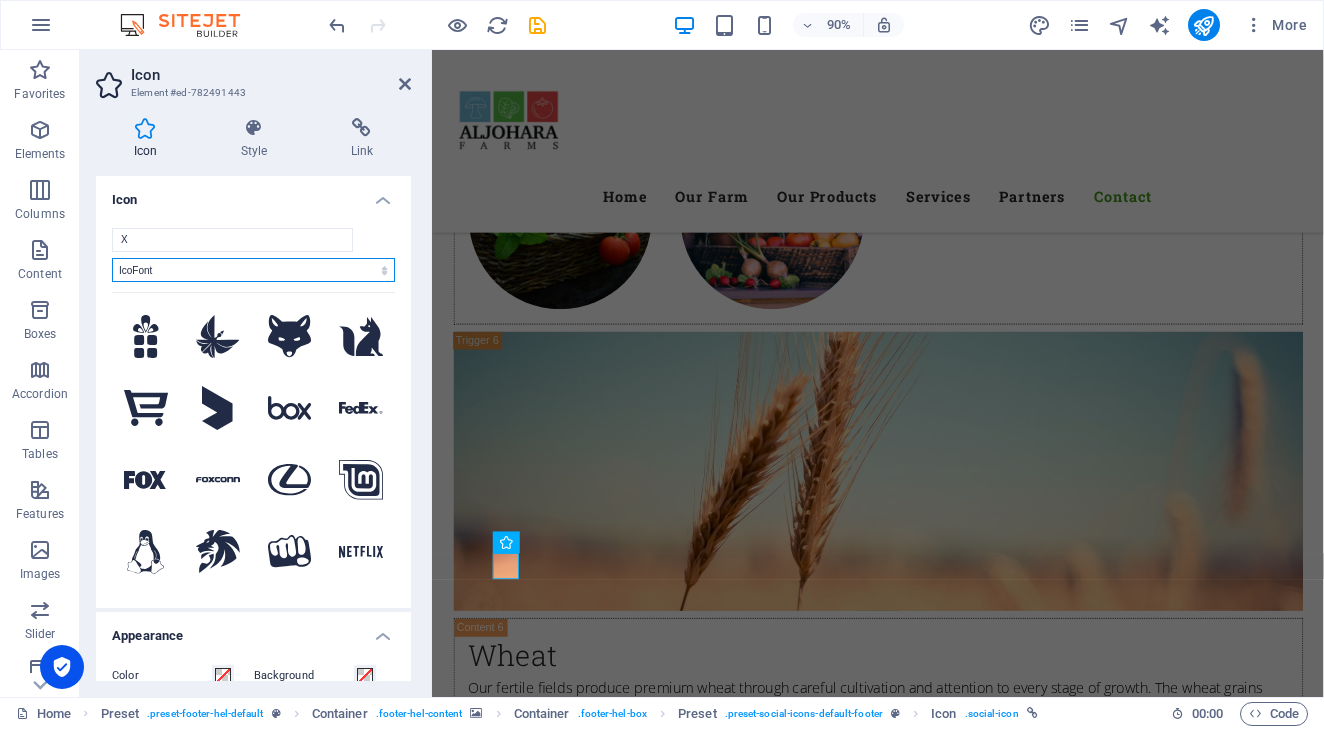 select 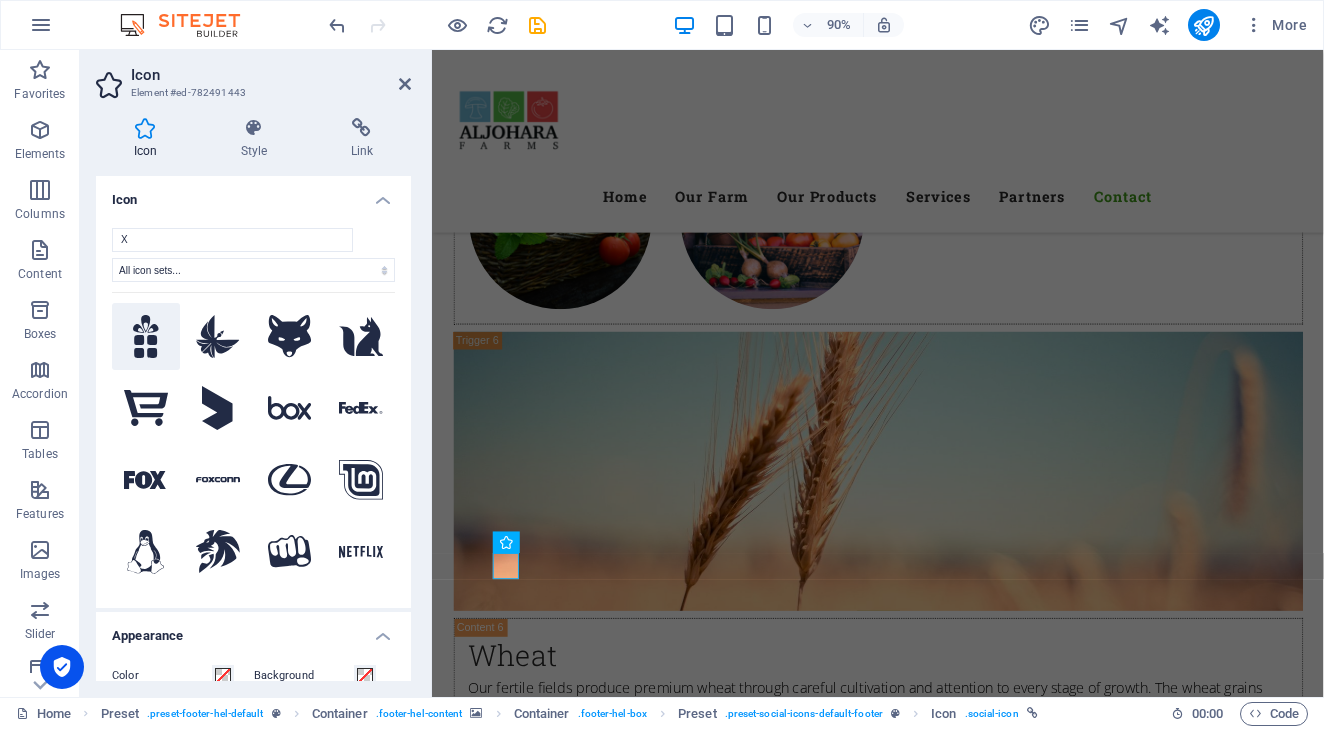 click at bounding box center (146, 337) 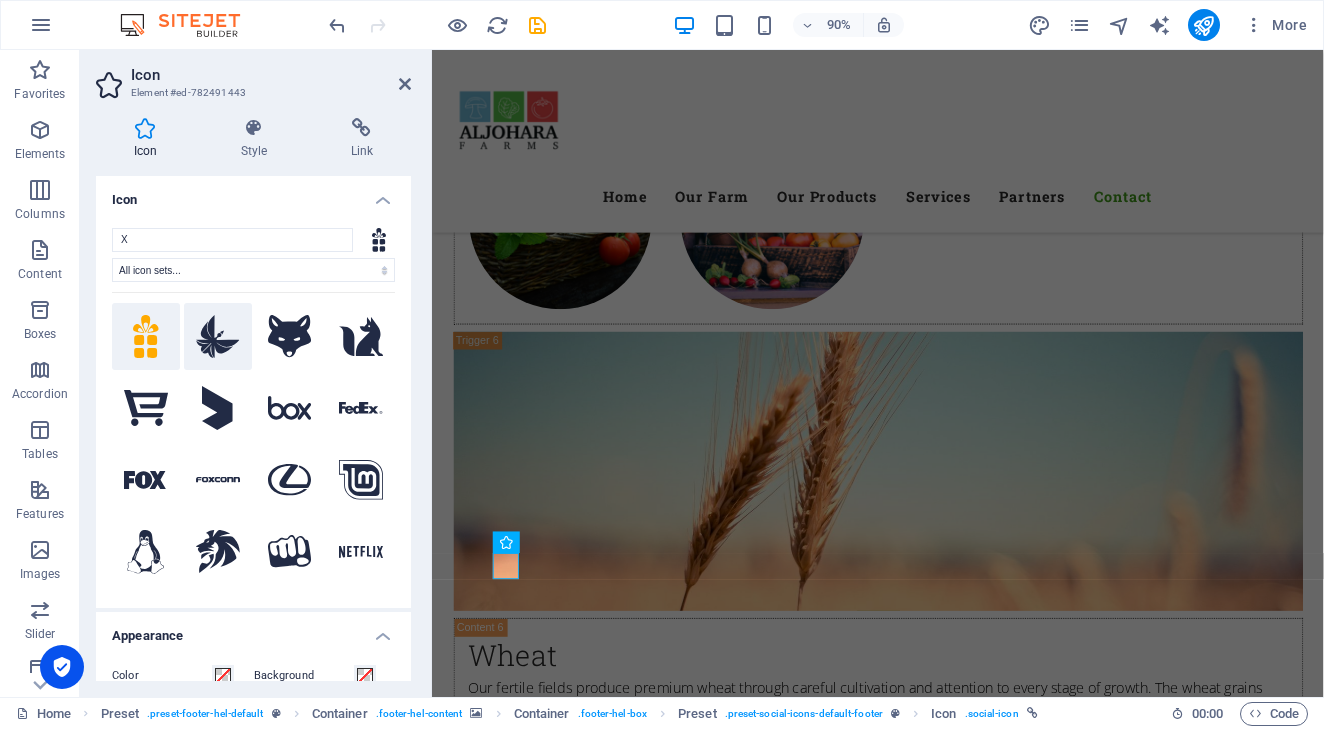 click at bounding box center (218, 337) 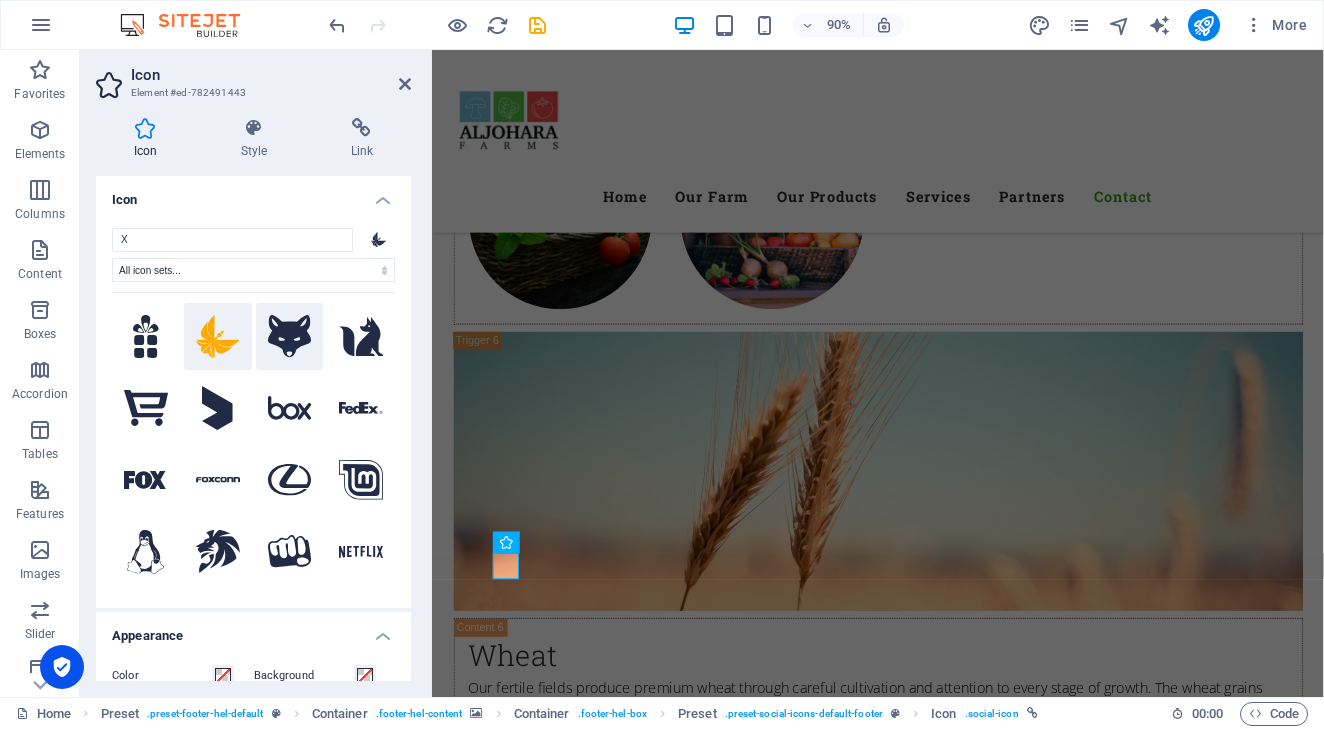 click at bounding box center (290, 337) 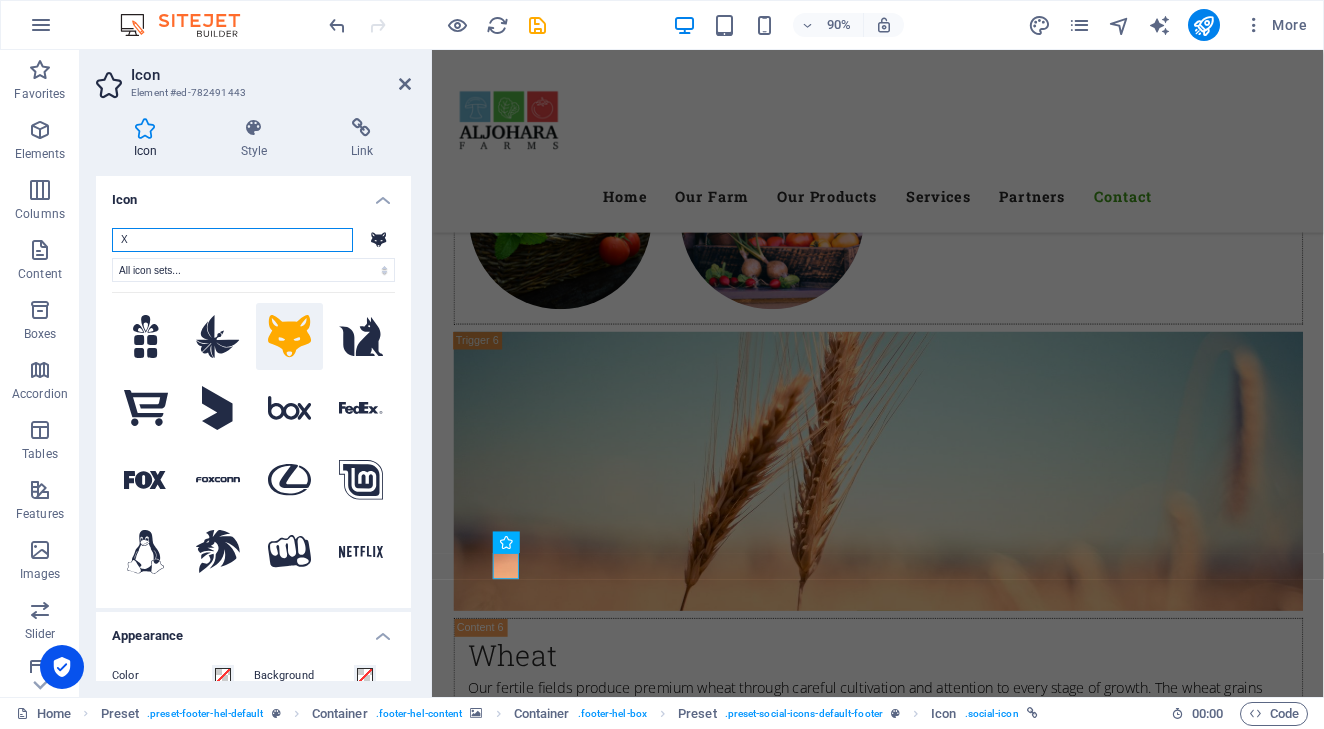 click on "X" at bounding box center (232, 240) 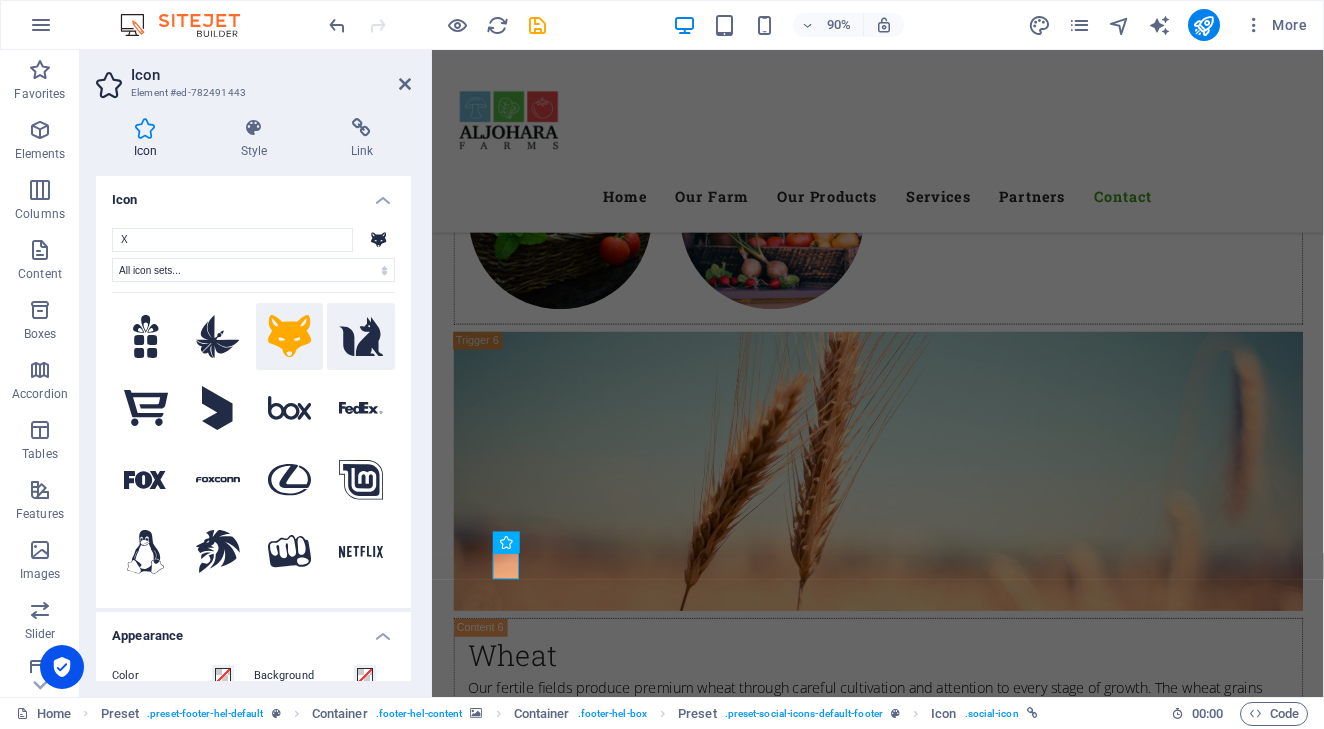 click at bounding box center (361, 337) 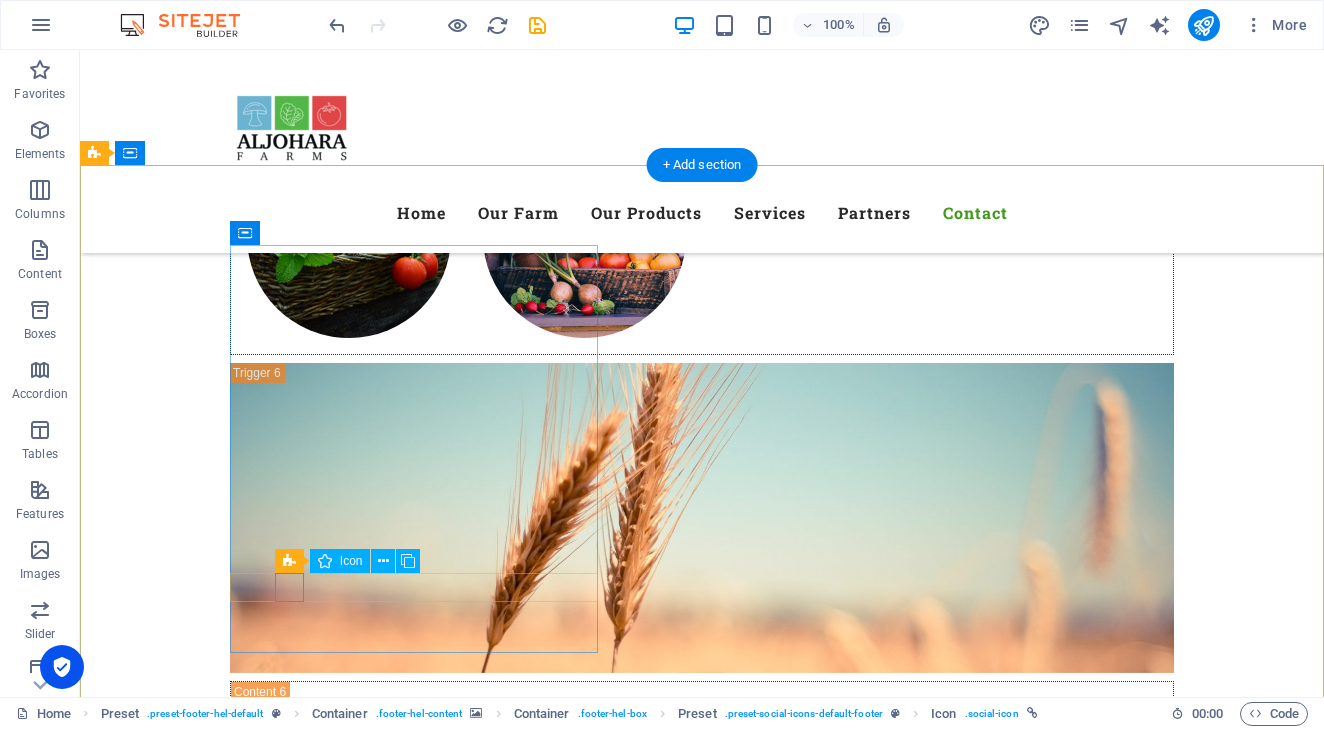 click at bounding box center (568, 10748) 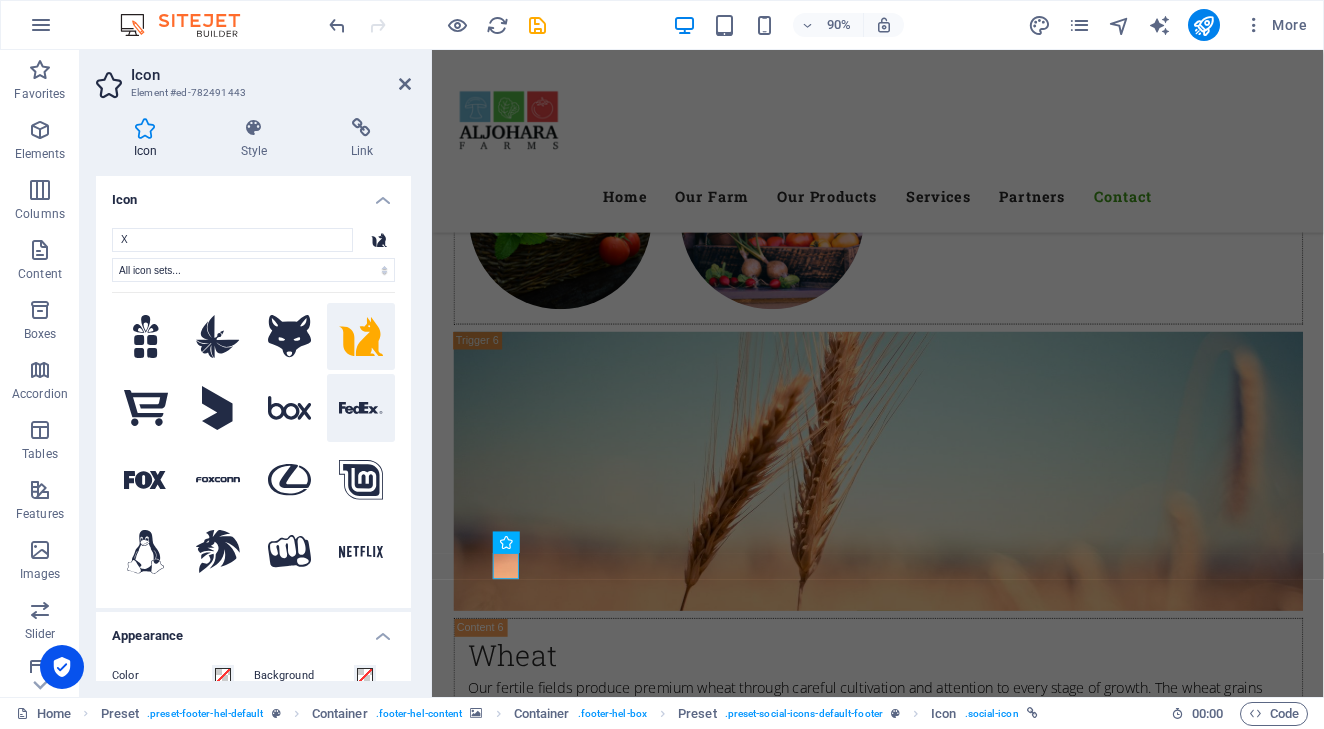 click at bounding box center [361, 408] 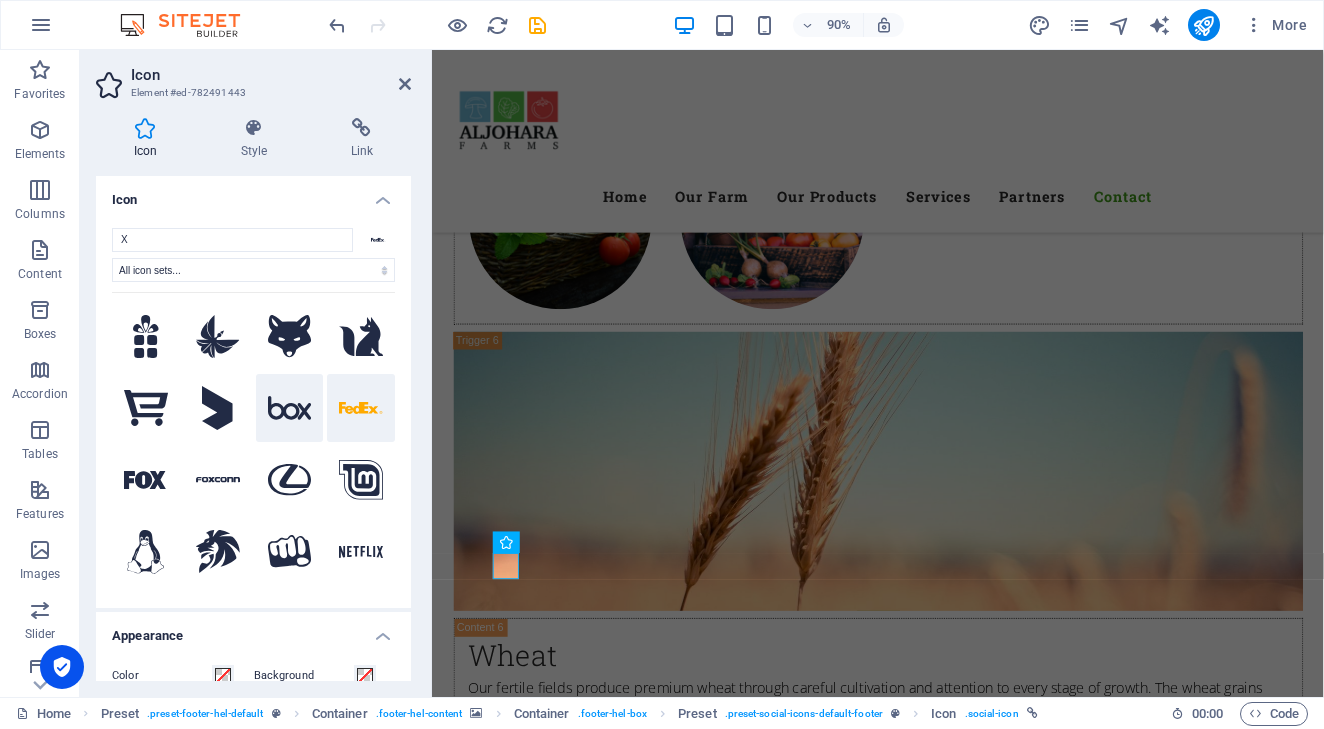 click at bounding box center (290, 408) 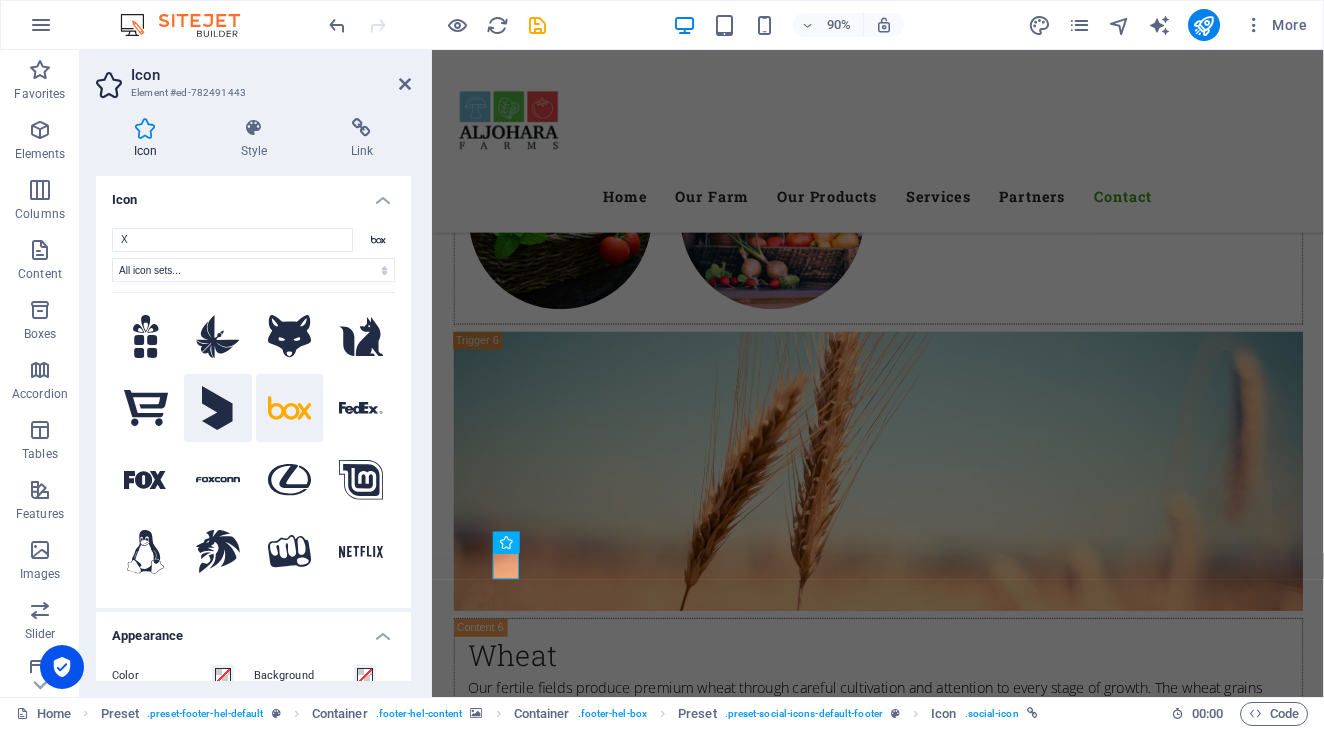 click at bounding box center [218, 408] 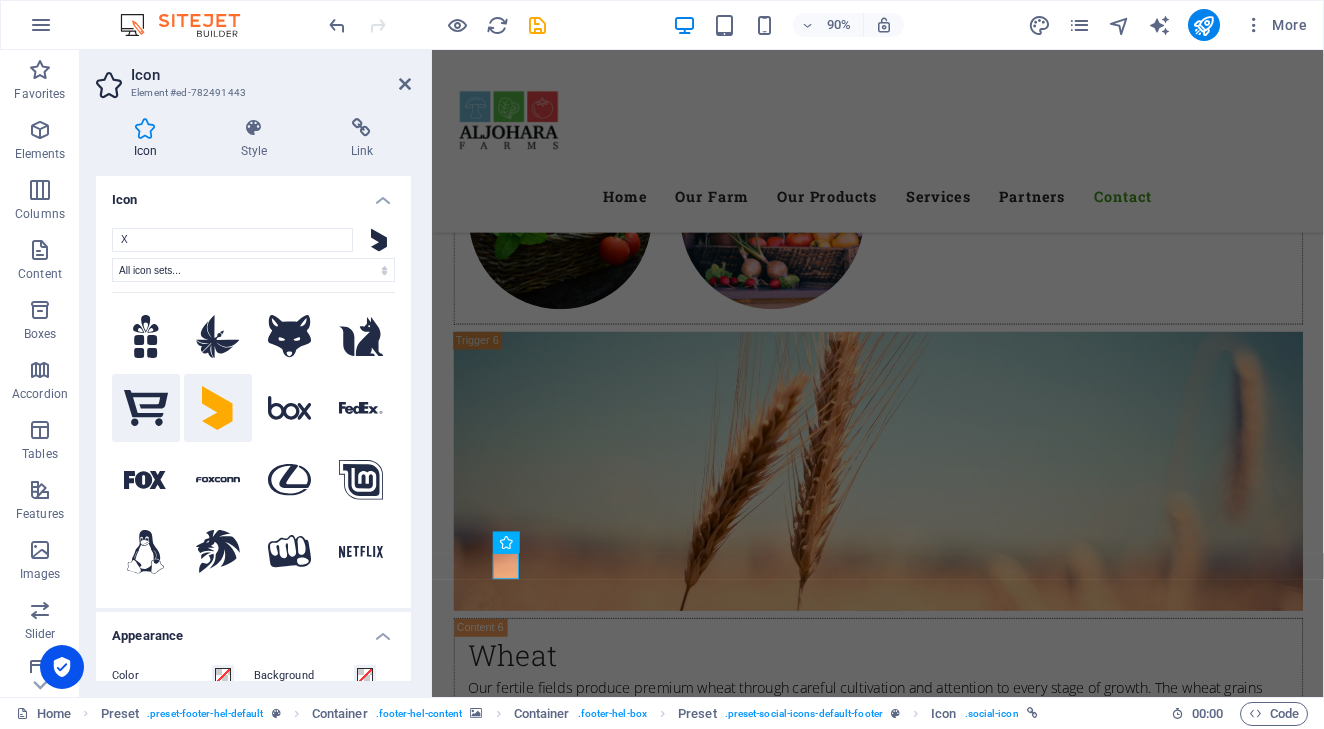 click at bounding box center [146, 408] 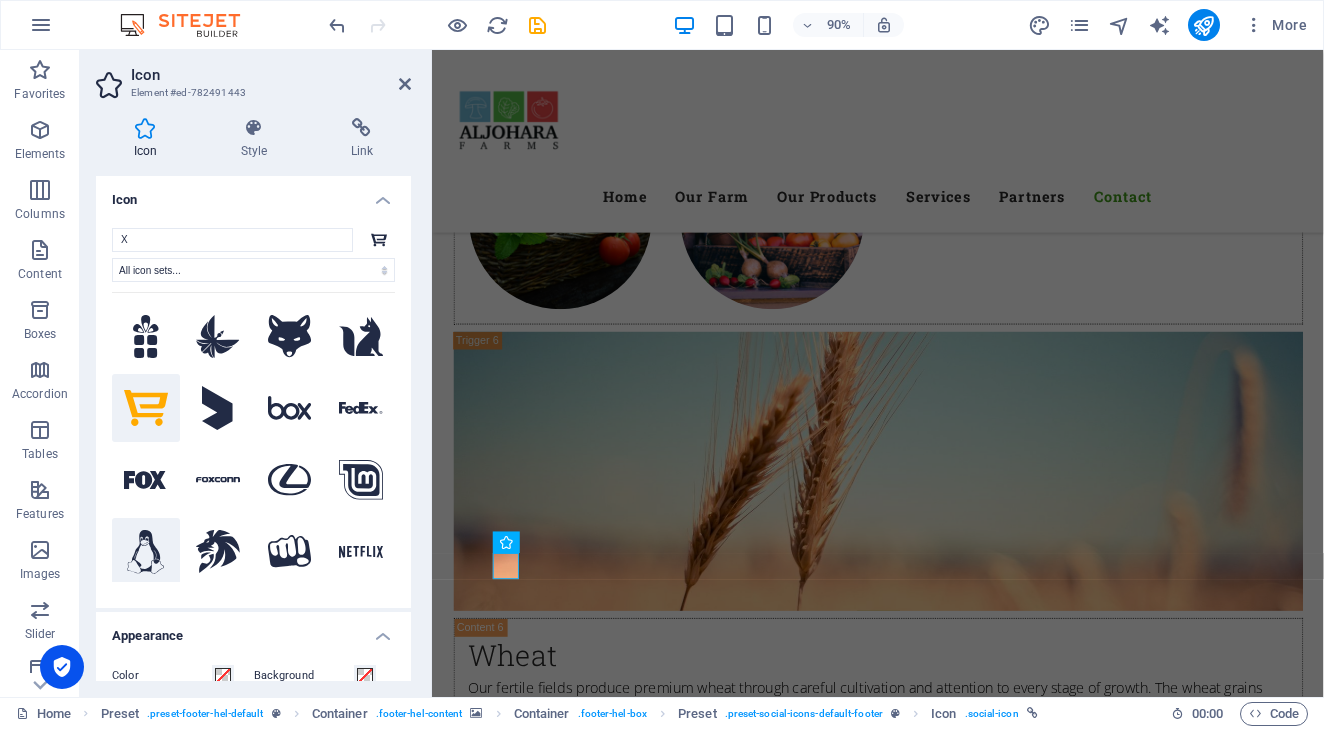 click at bounding box center (146, 552) 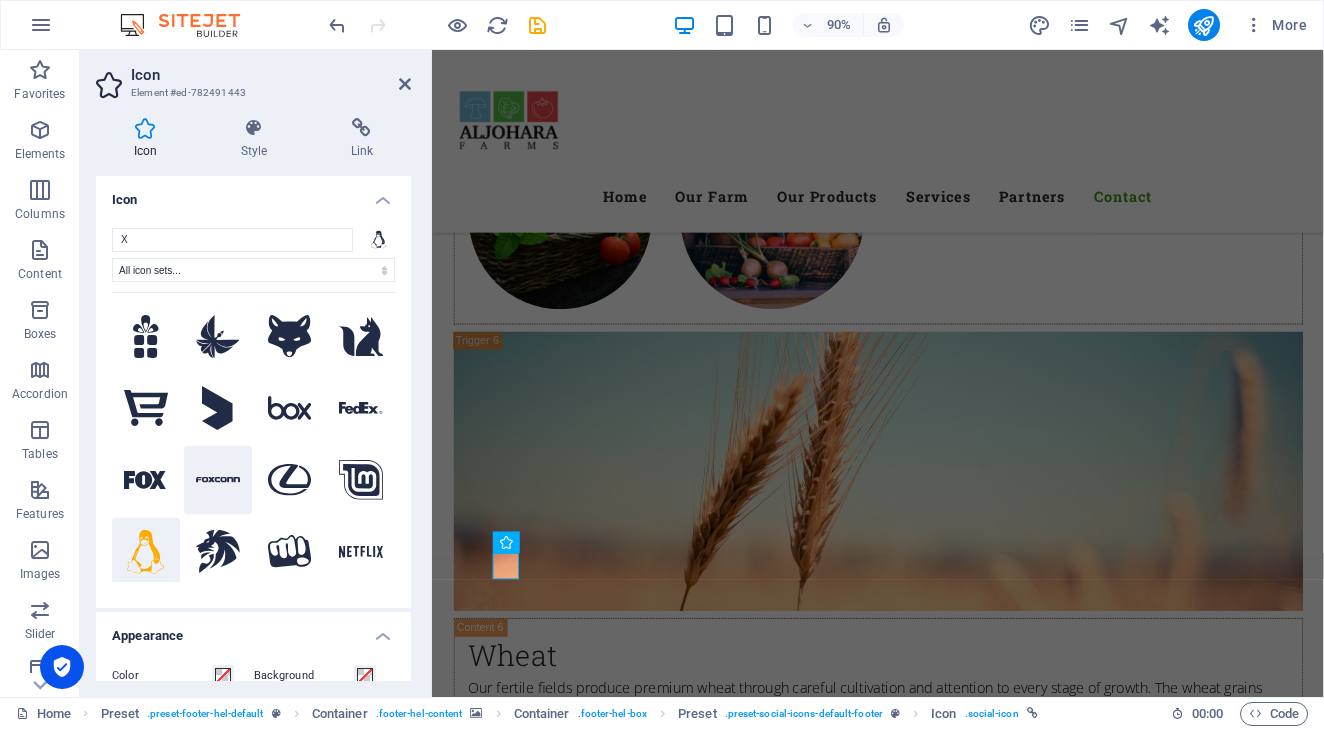click at bounding box center (218, 480) 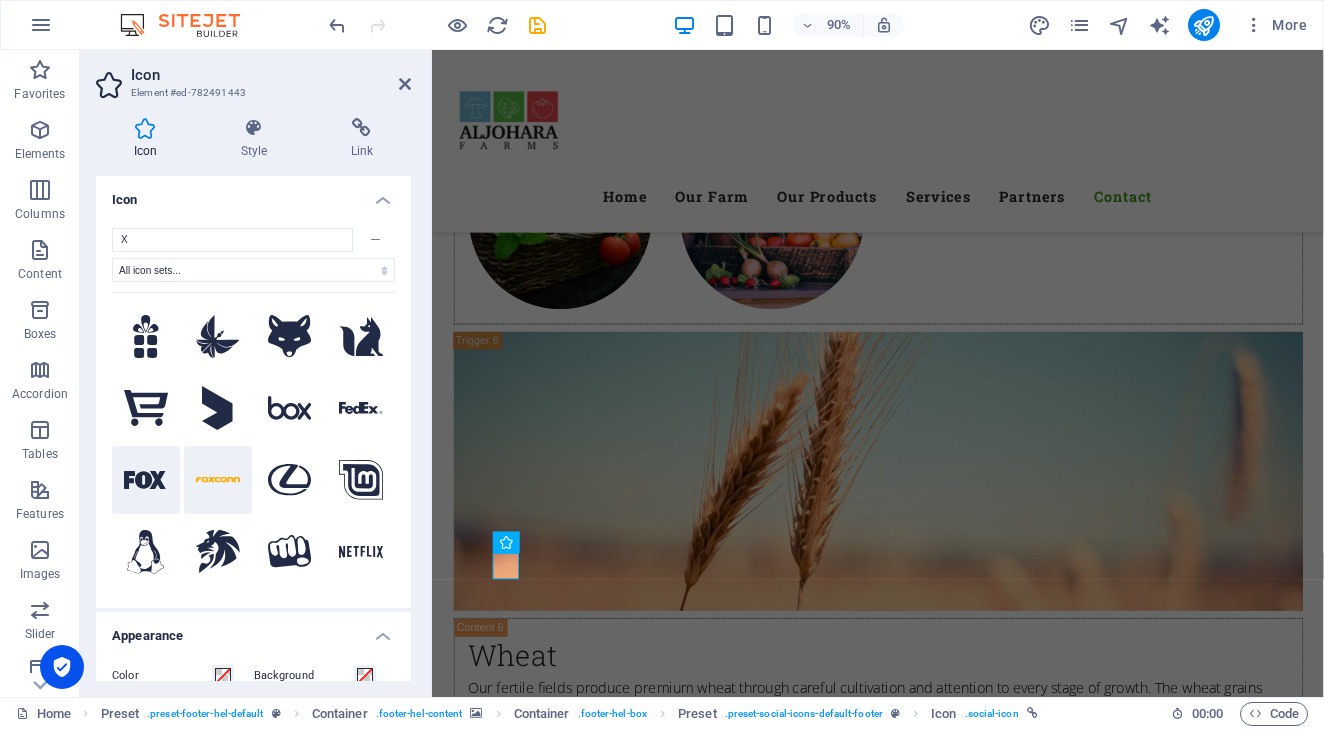 click at bounding box center [146, 480] 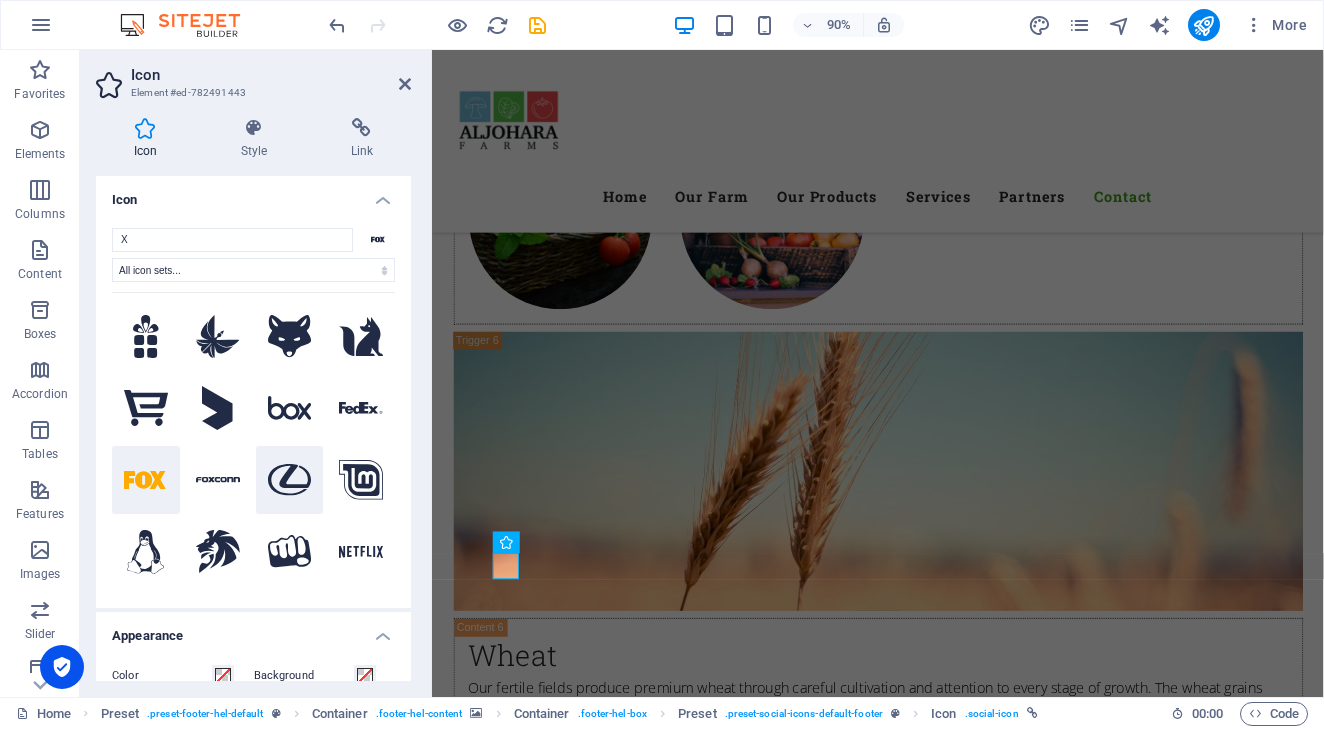 click at bounding box center (290, 480) 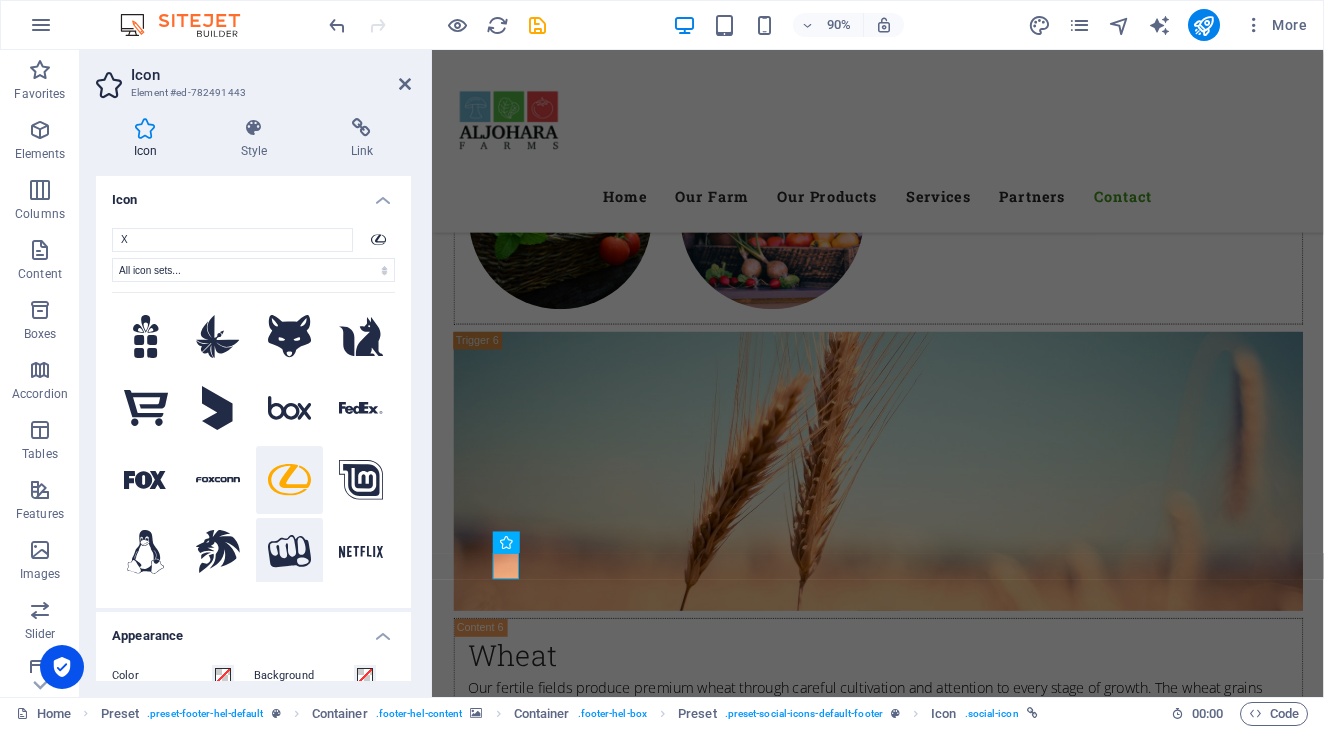 click at bounding box center [290, 552] 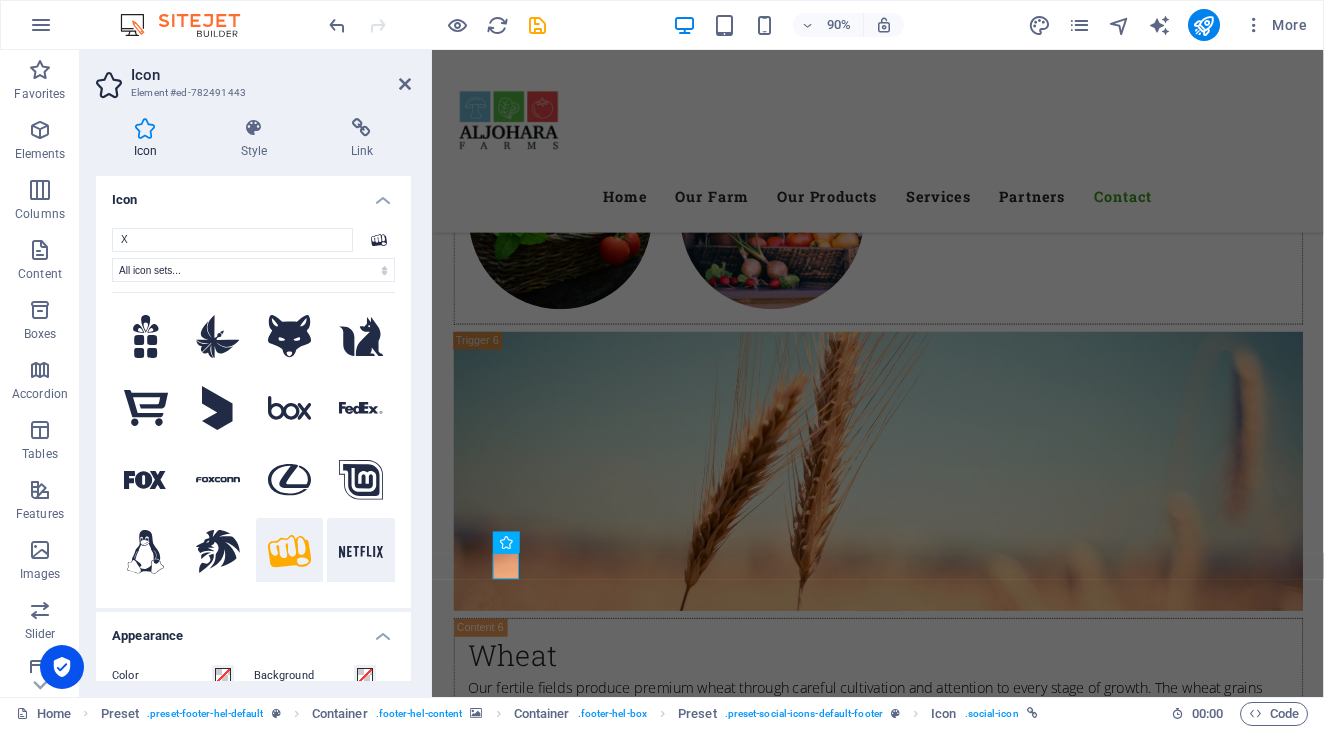 click at bounding box center [361, 552] 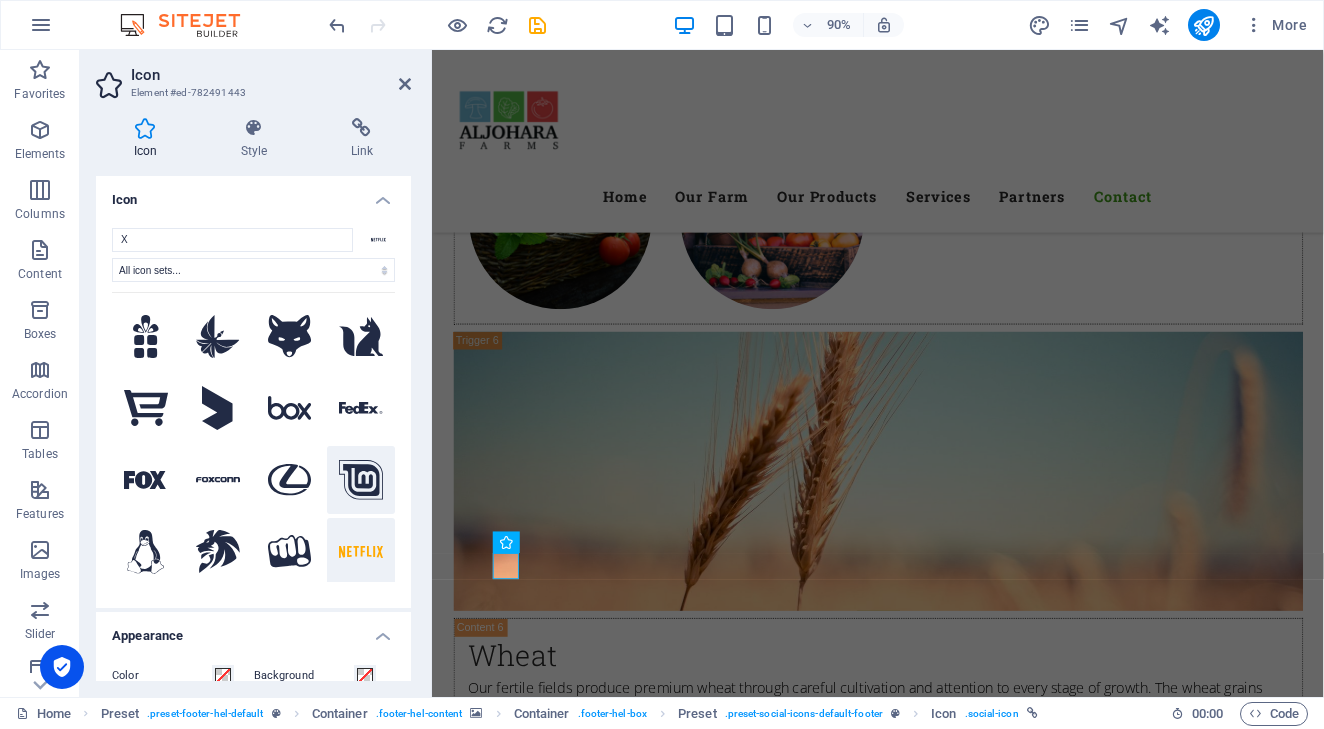 click at bounding box center [361, 480] 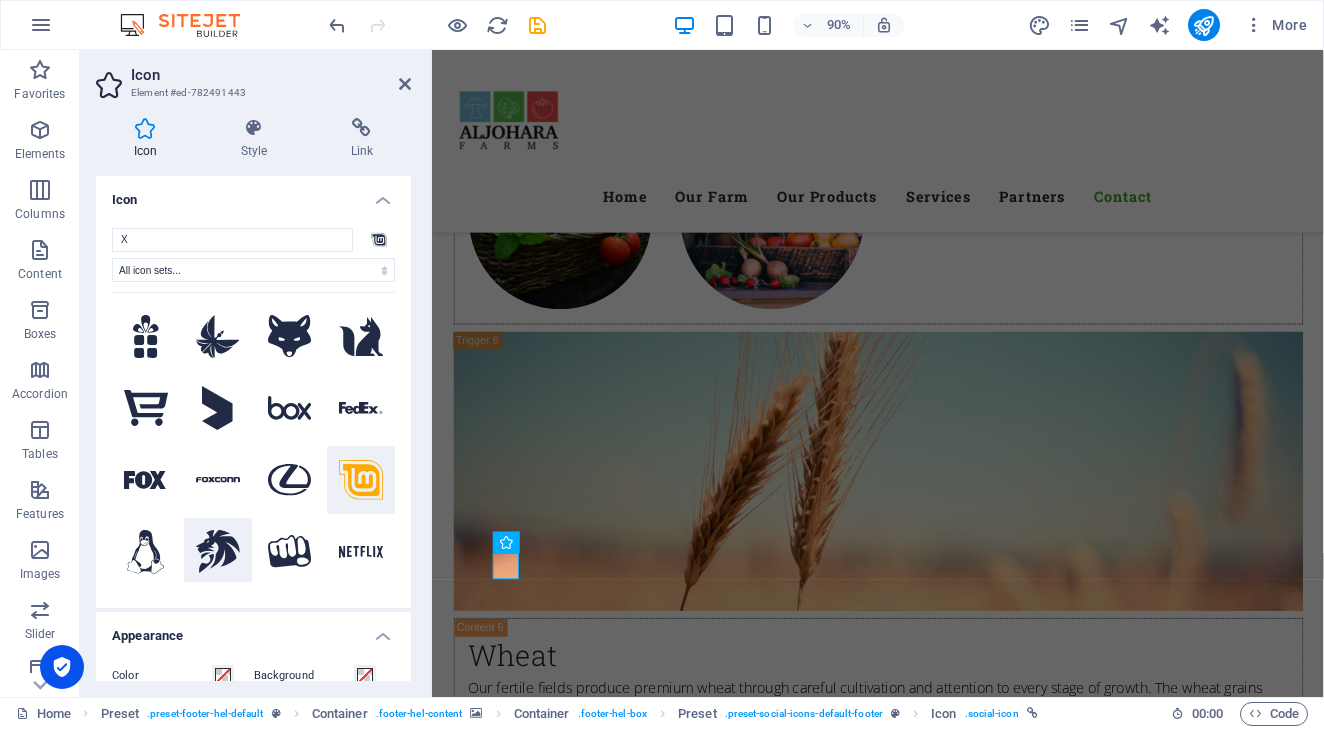 click at bounding box center (218, 552) 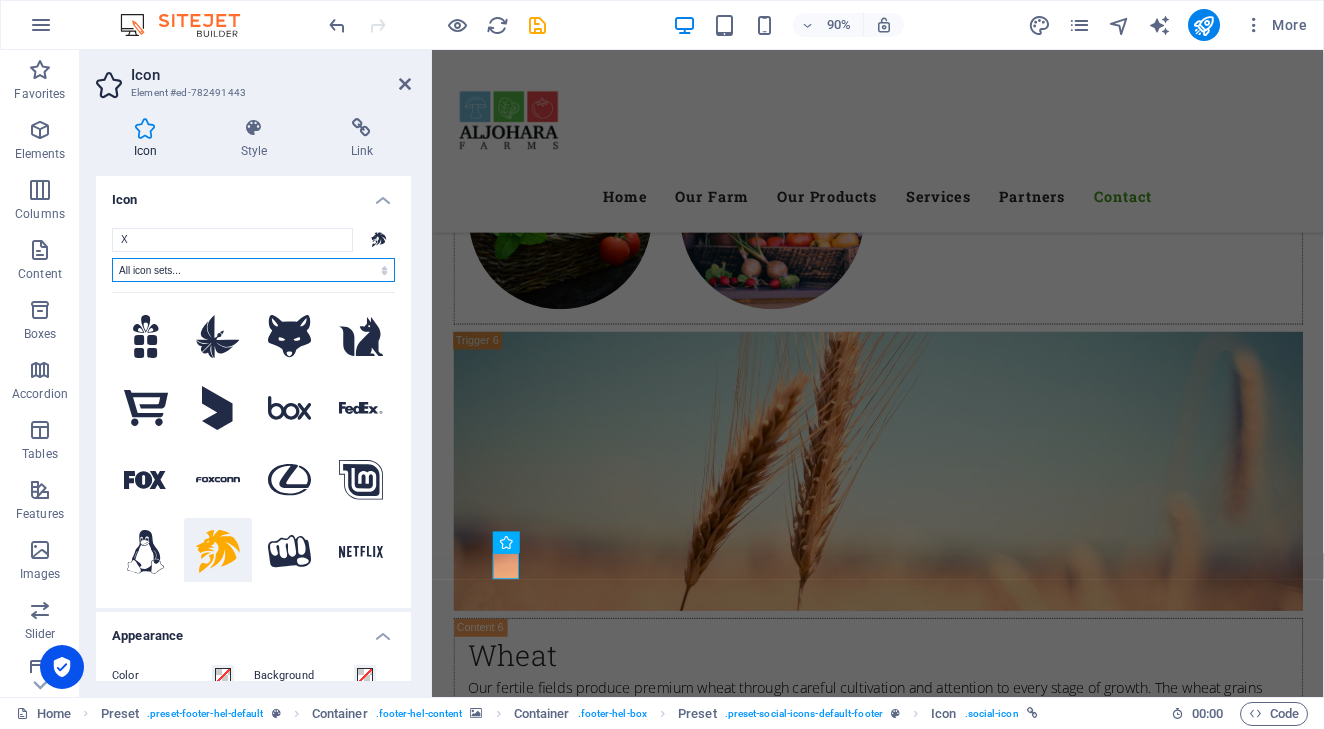 select on "font-awesome-brands" 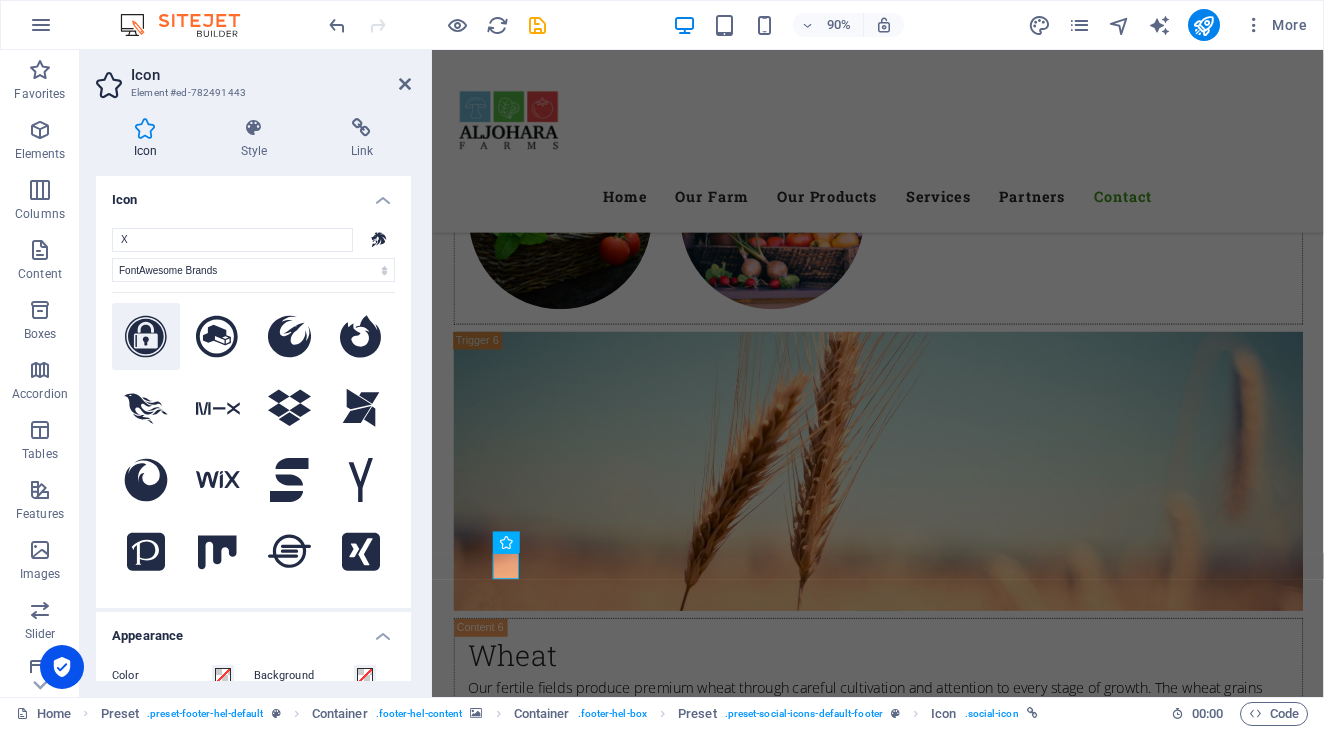 click at bounding box center [146, 337] 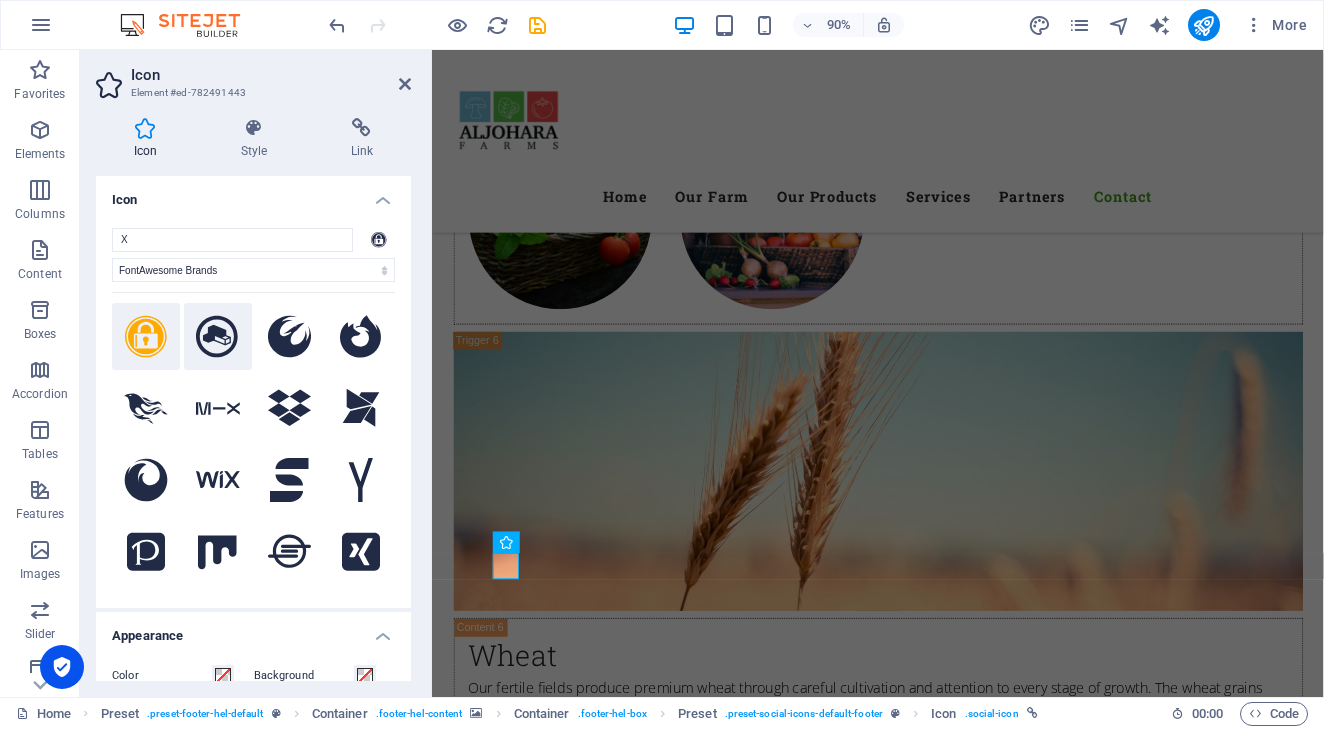 click at bounding box center [218, 337] 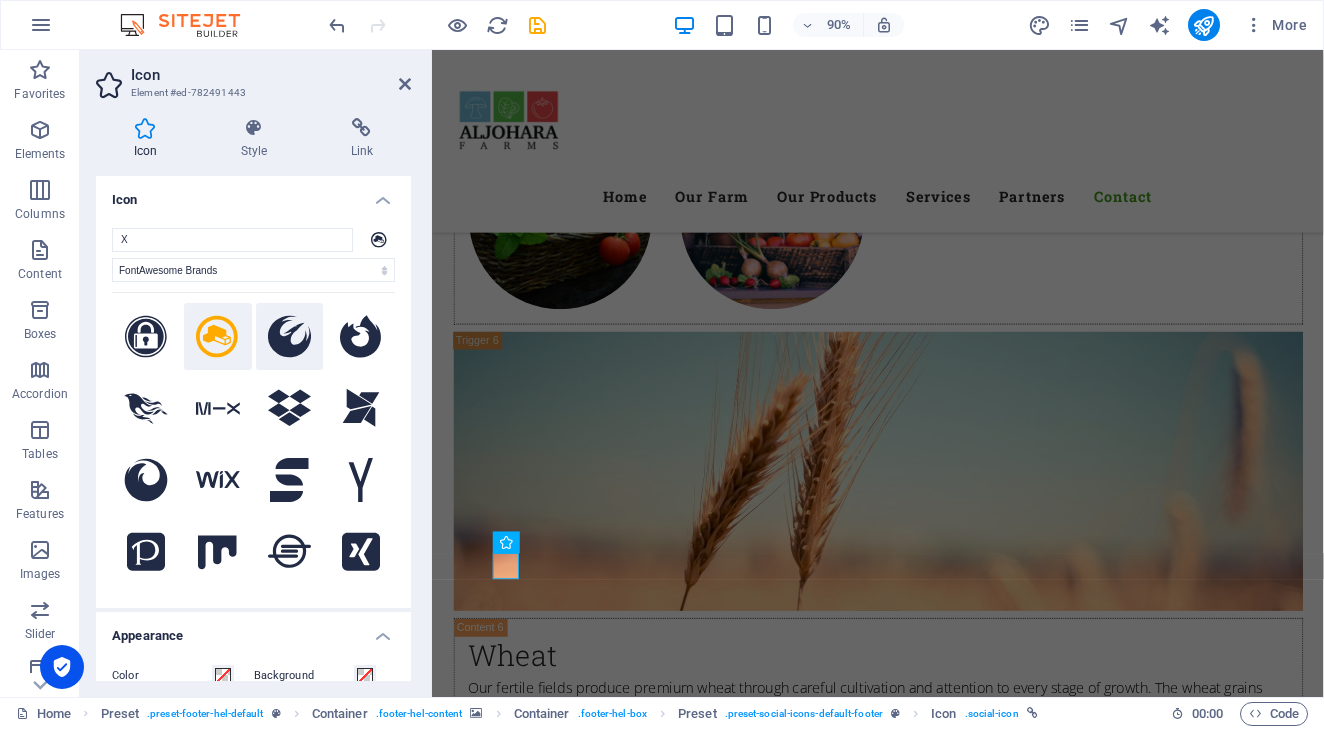click at bounding box center [290, 337] 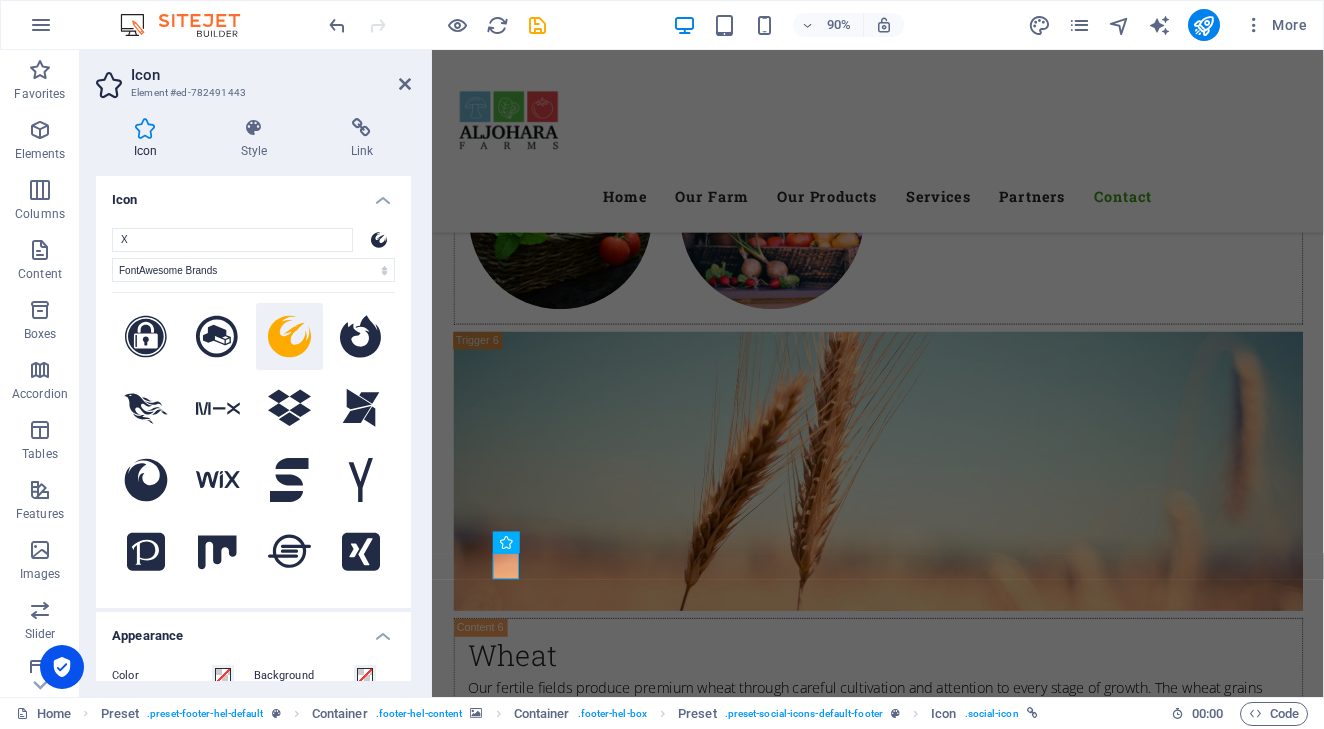 click on "Your search returned more icons than we are able to display. Please narrow your search." at bounding box center [253, 437] 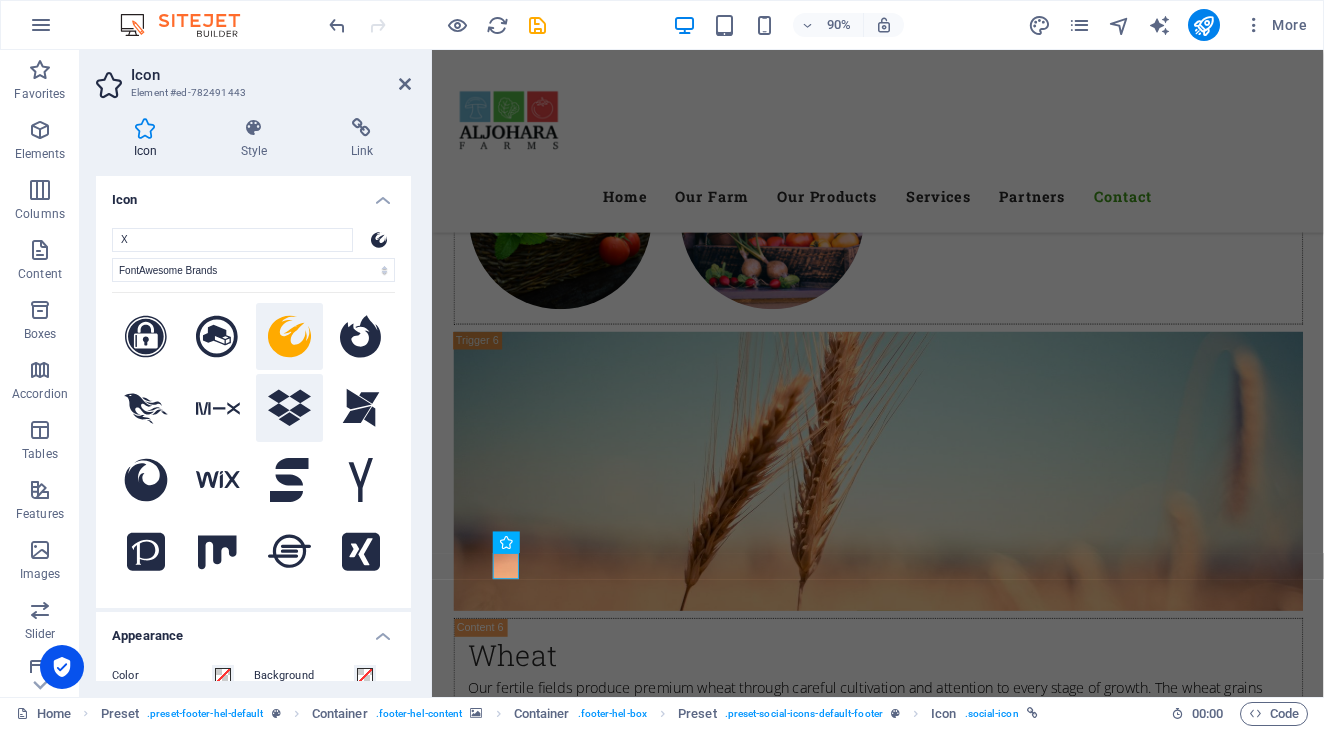 click at bounding box center [290, 408] 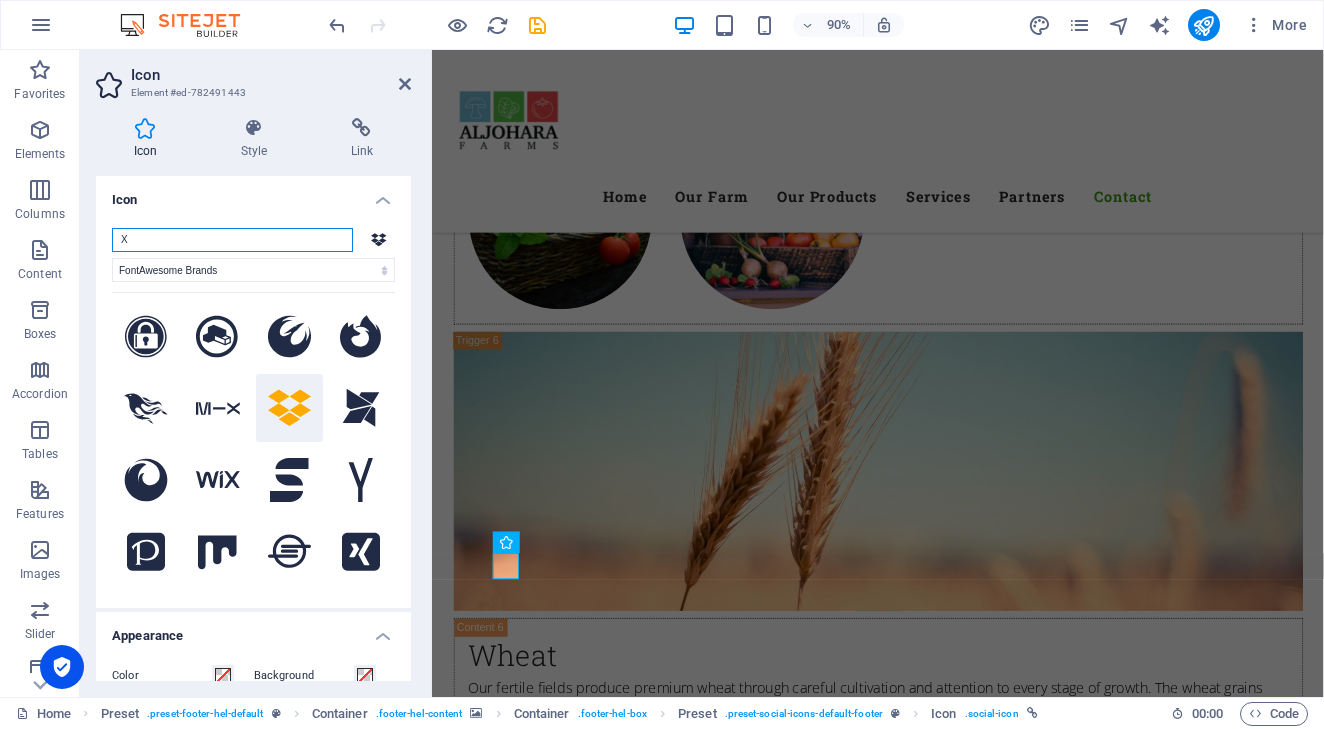 click on "X" at bounding box center (232, 240) 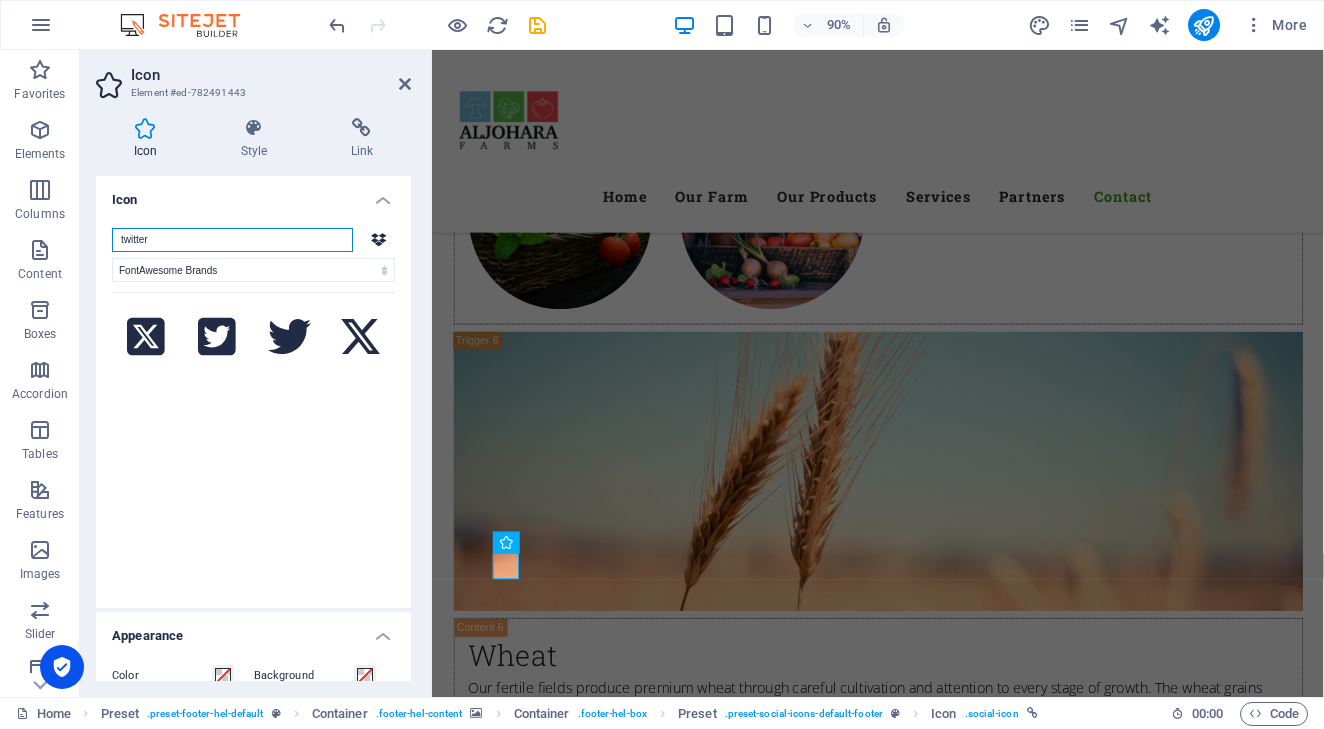 type on "twitter" 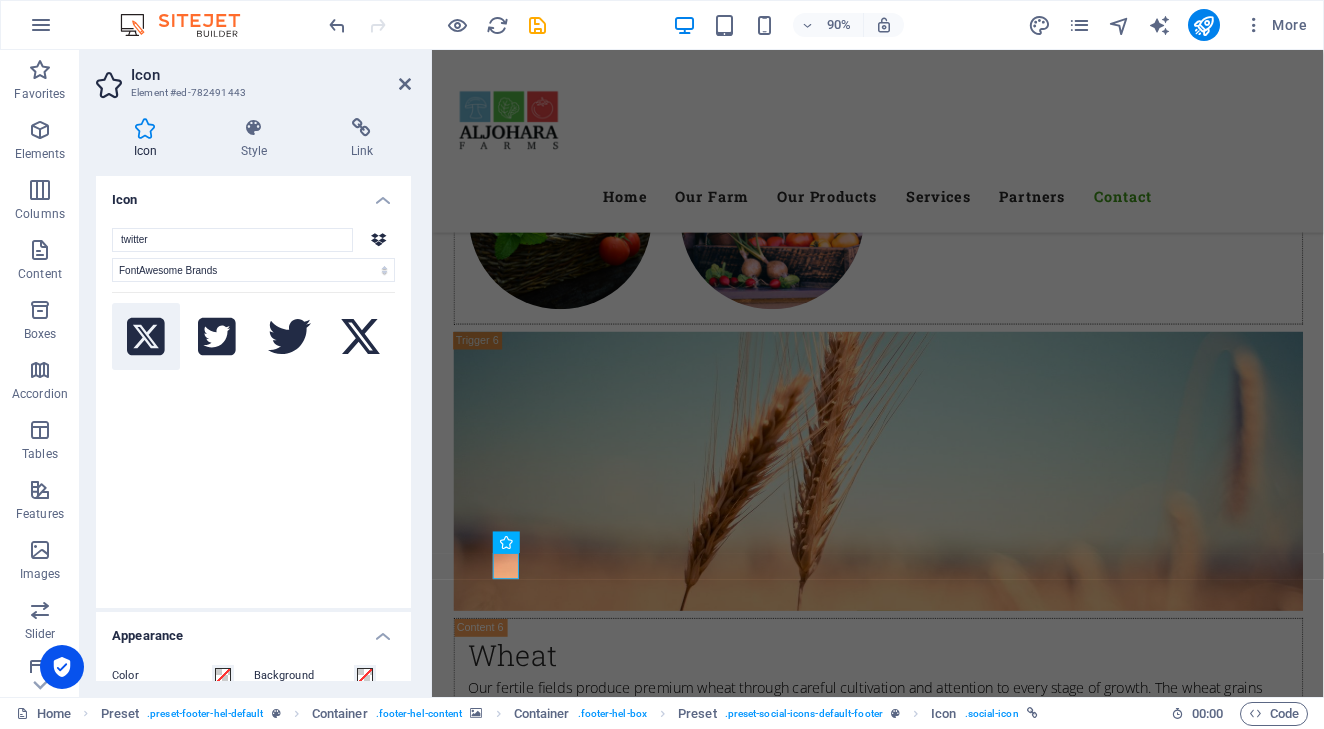 click at bounding box center (146, 337) 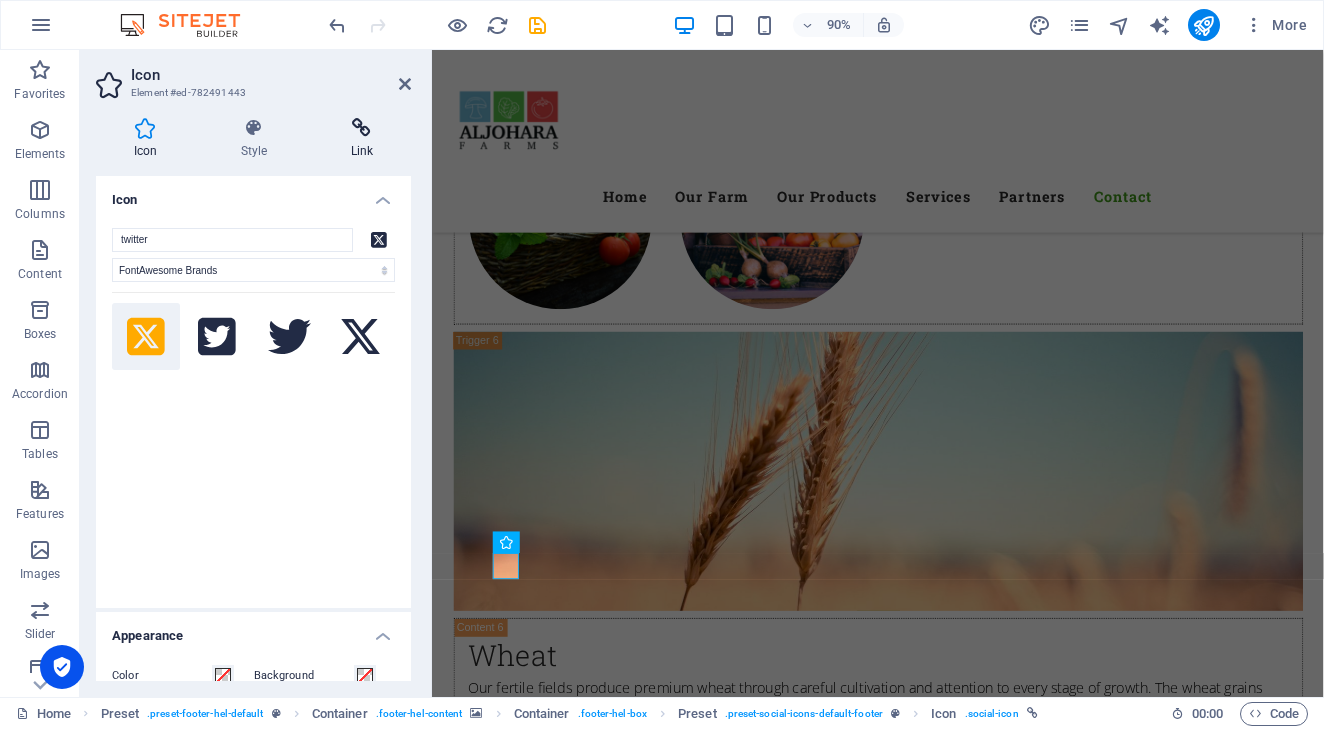 click at bounding box center (362, 128) 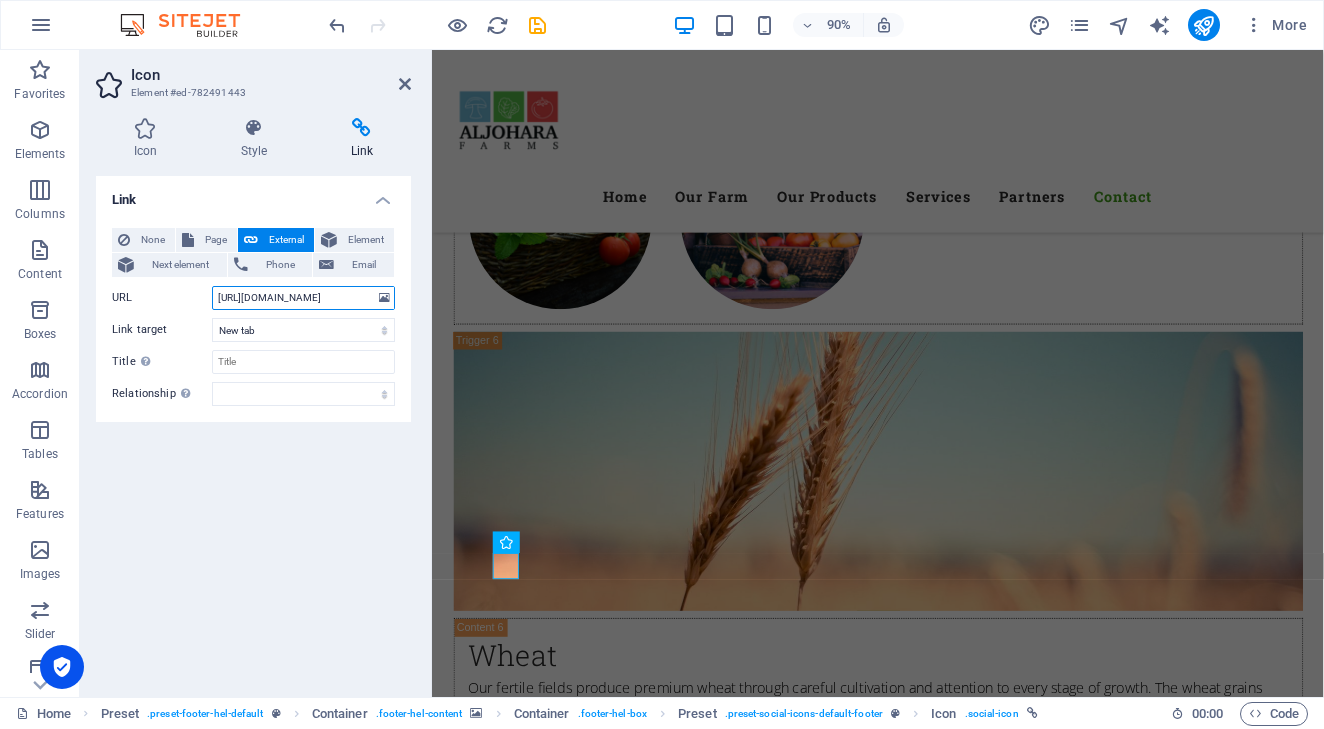 click on "[URL][DOMAIN_NAME]" at bounding box center [303, 298] 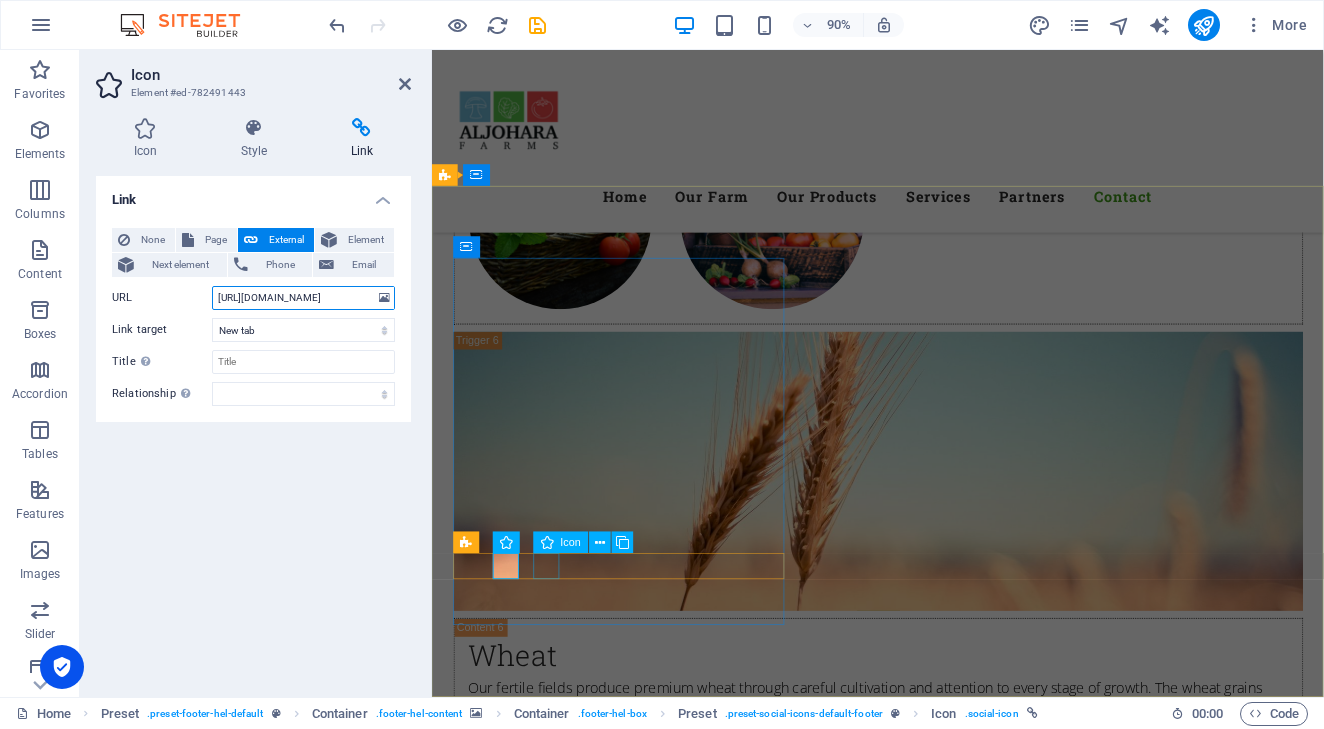 type on "[URL][DOMAIN_NAME]" 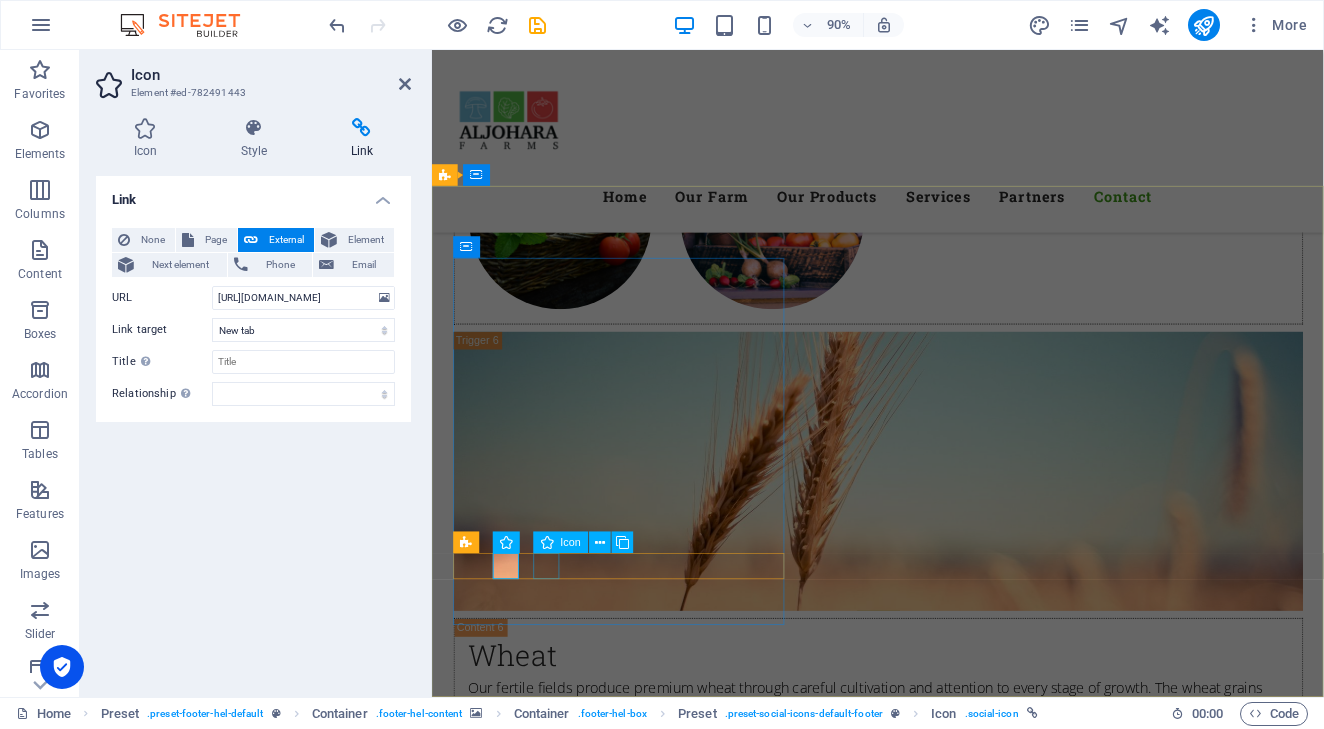 click at bounding box center [920, 10785] 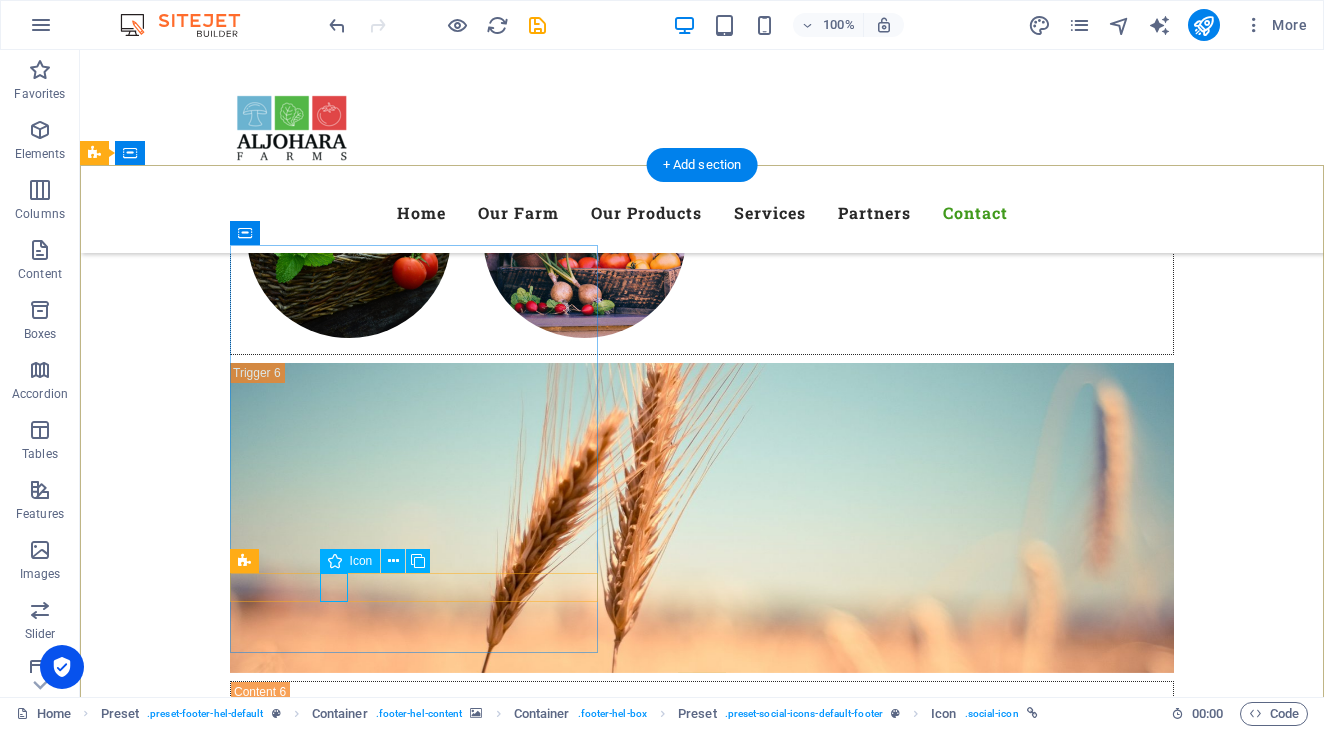 click at bounding box center (568, 10785) 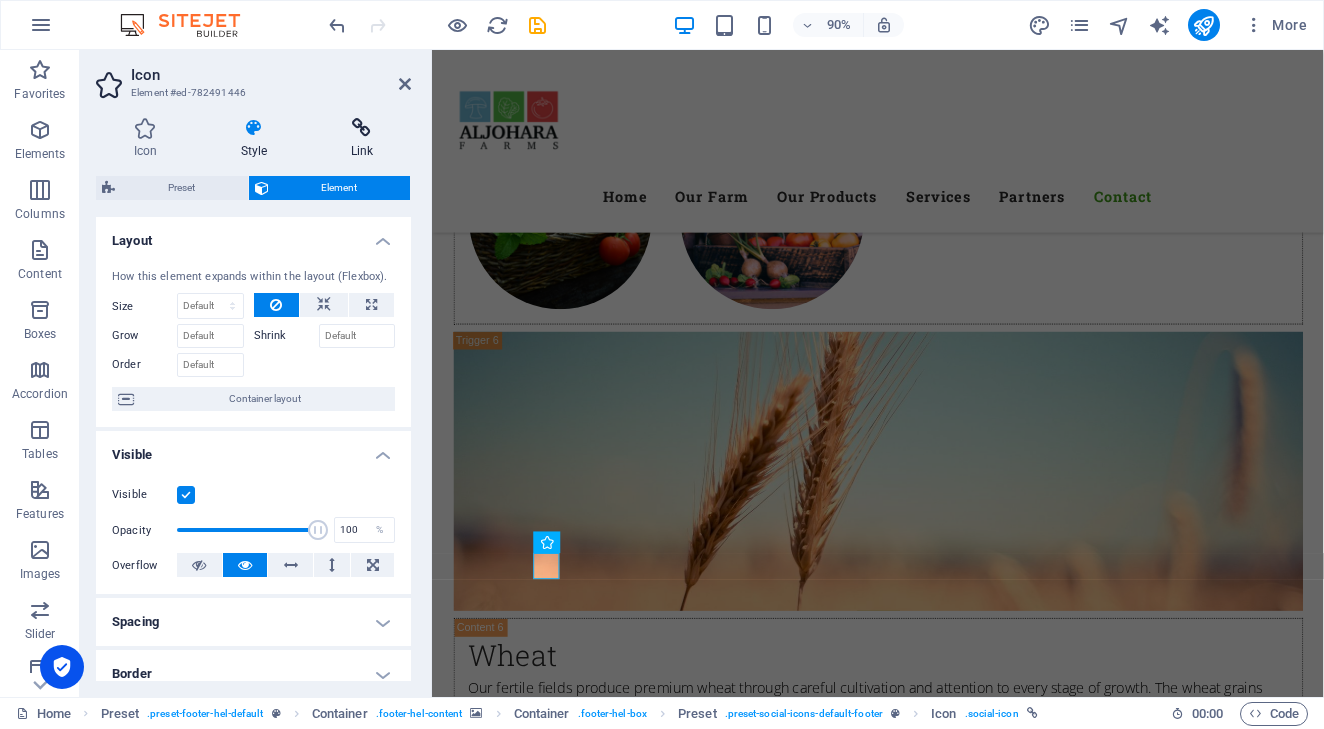 click on "Link" at bounding box center (362, 139) 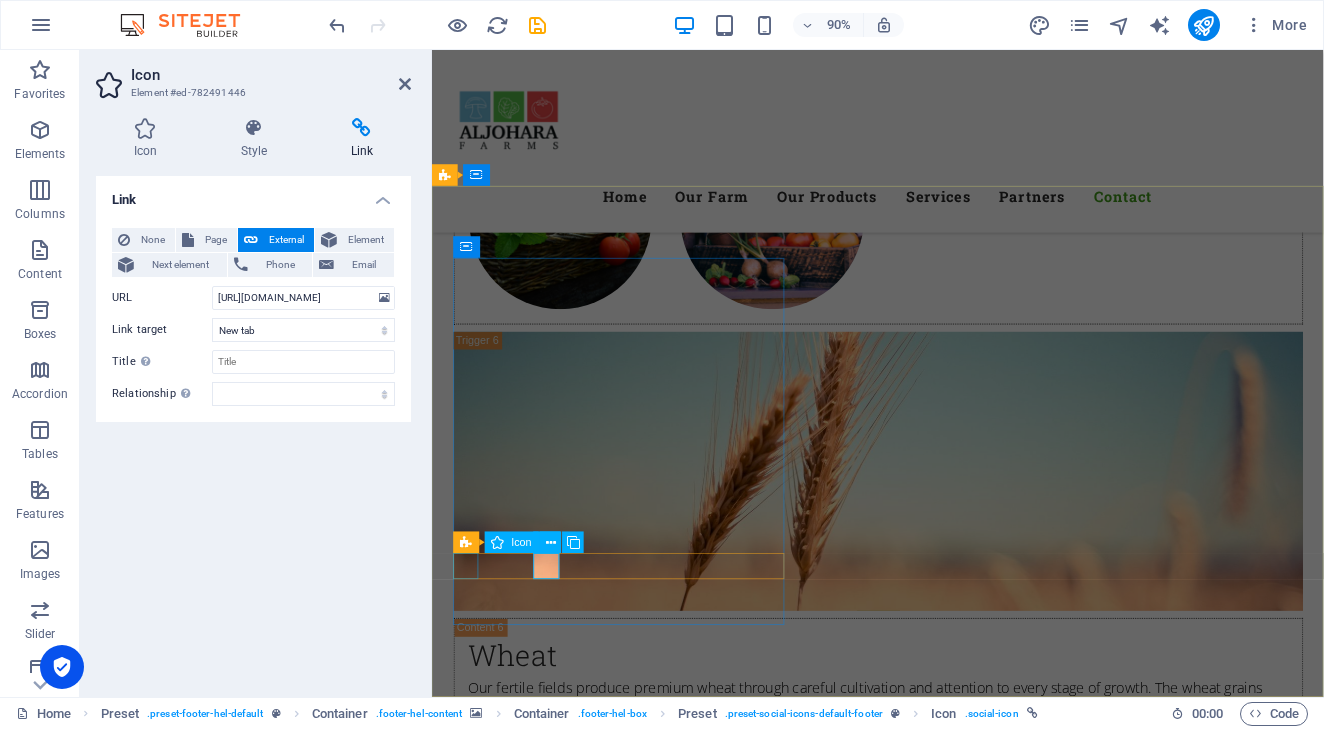 click at bounding box center [920, 10712] 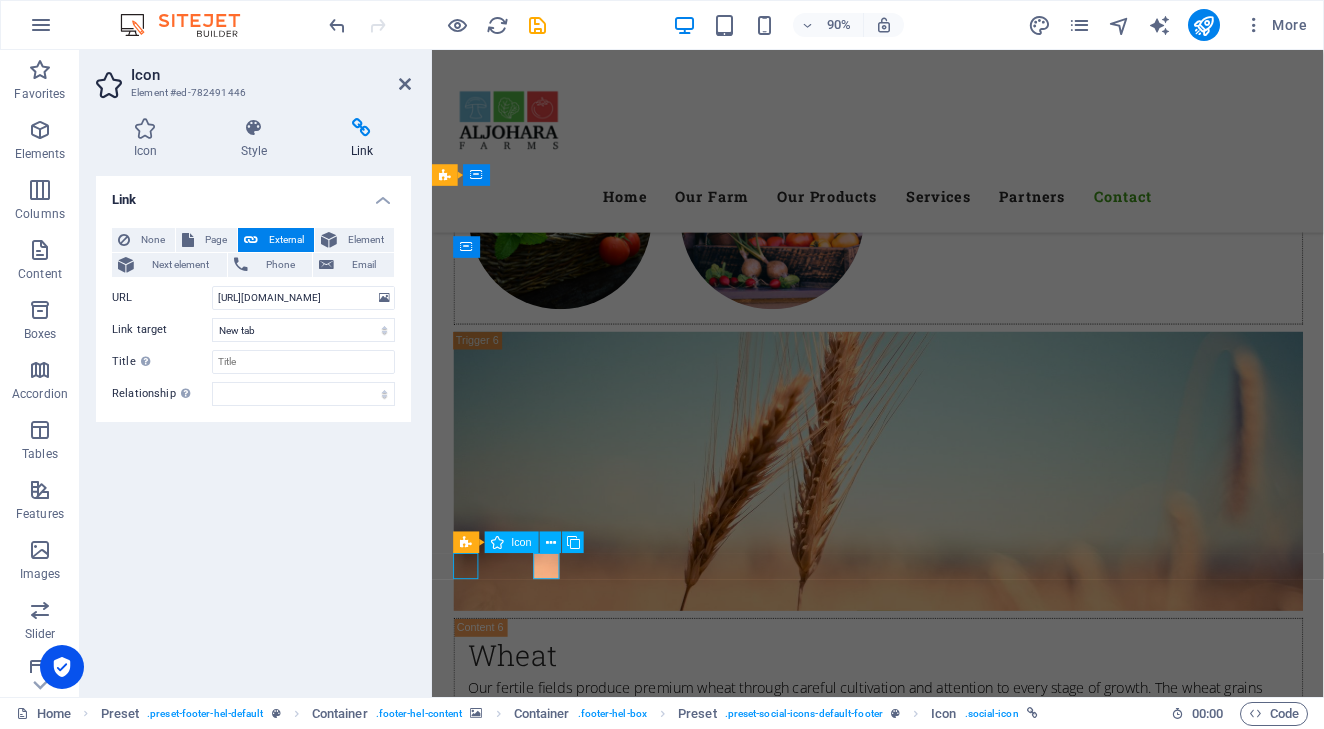 click at bounding box center [920, 10712] 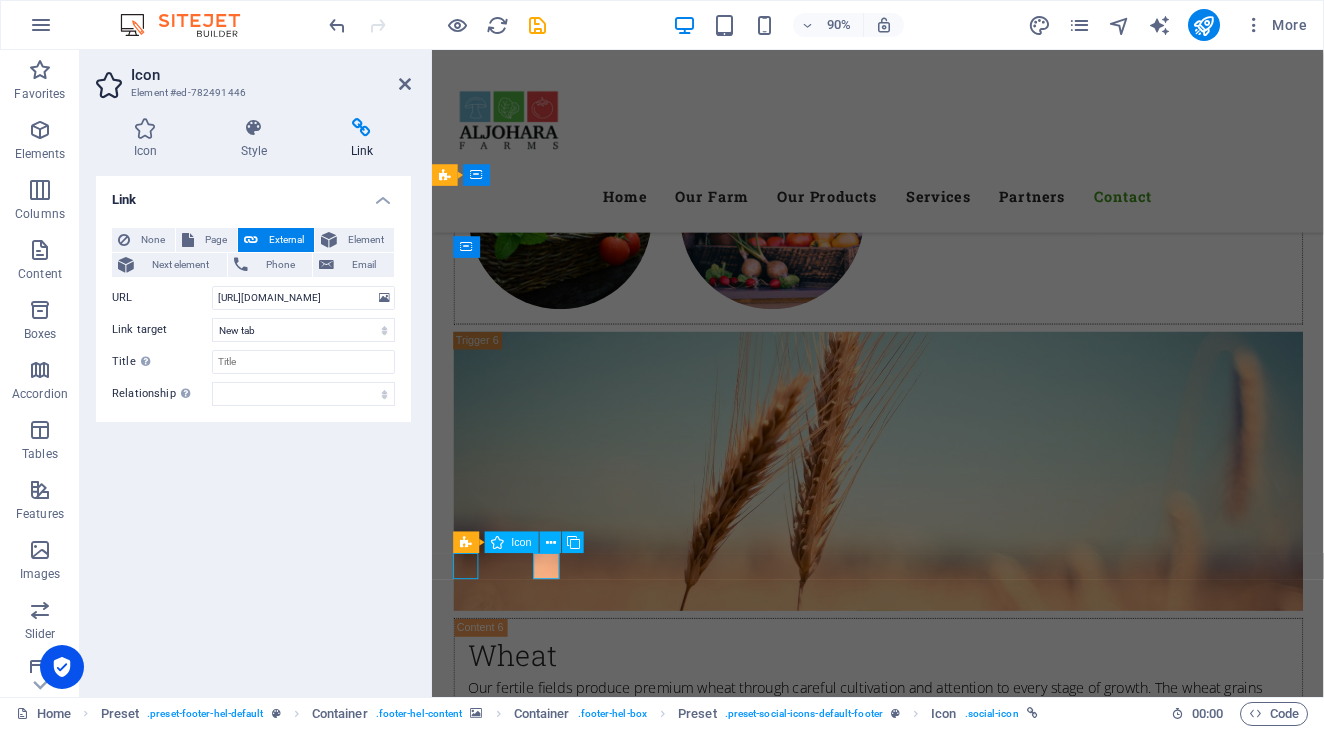 select on "xMidYMid" 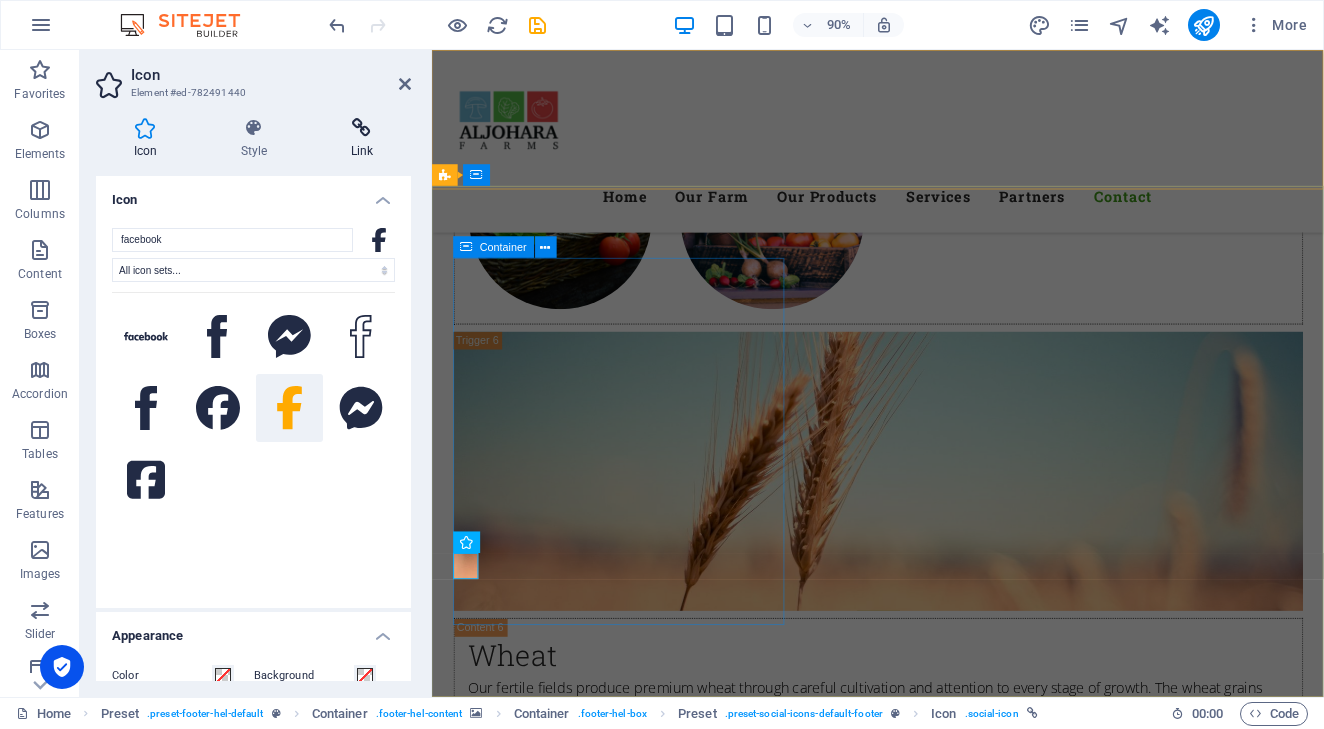 click on "Link" at bounding box center [362, 139] 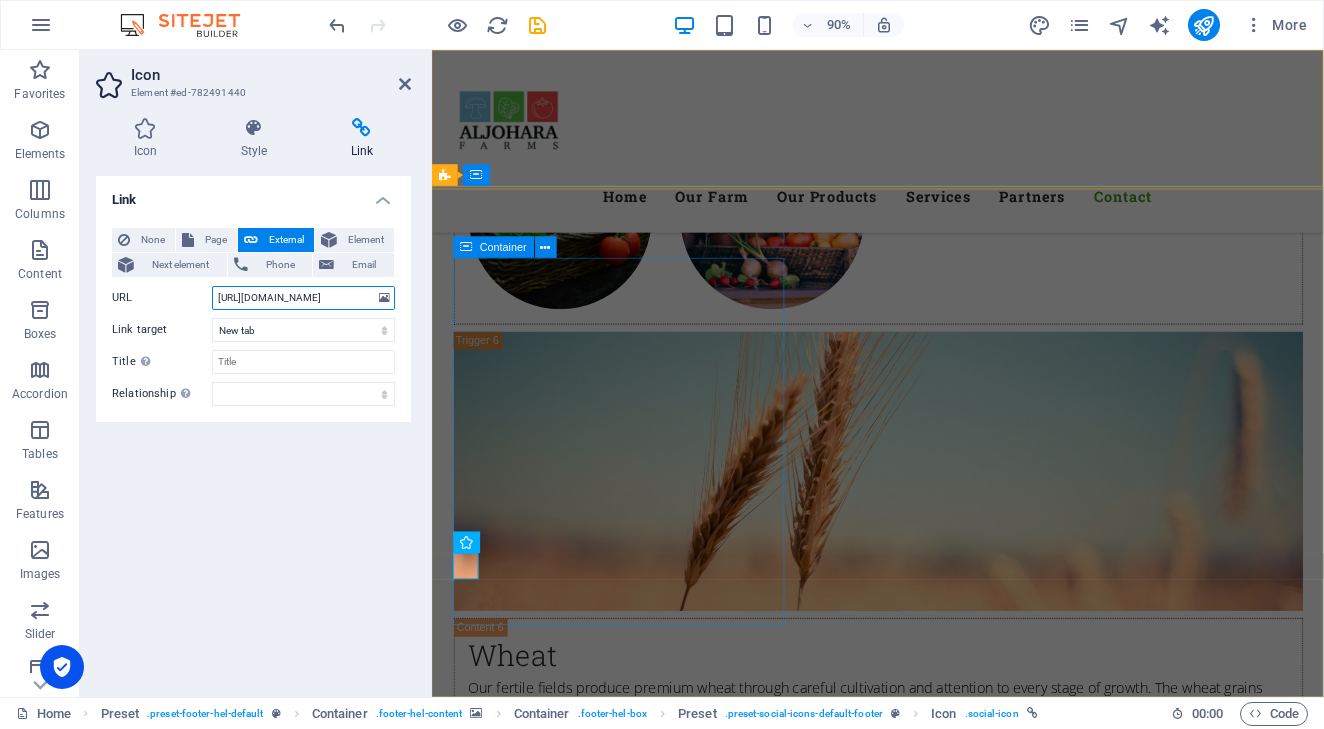 click on "[URL][DOMAIN_NAME]" at bounding box center (303, 298) 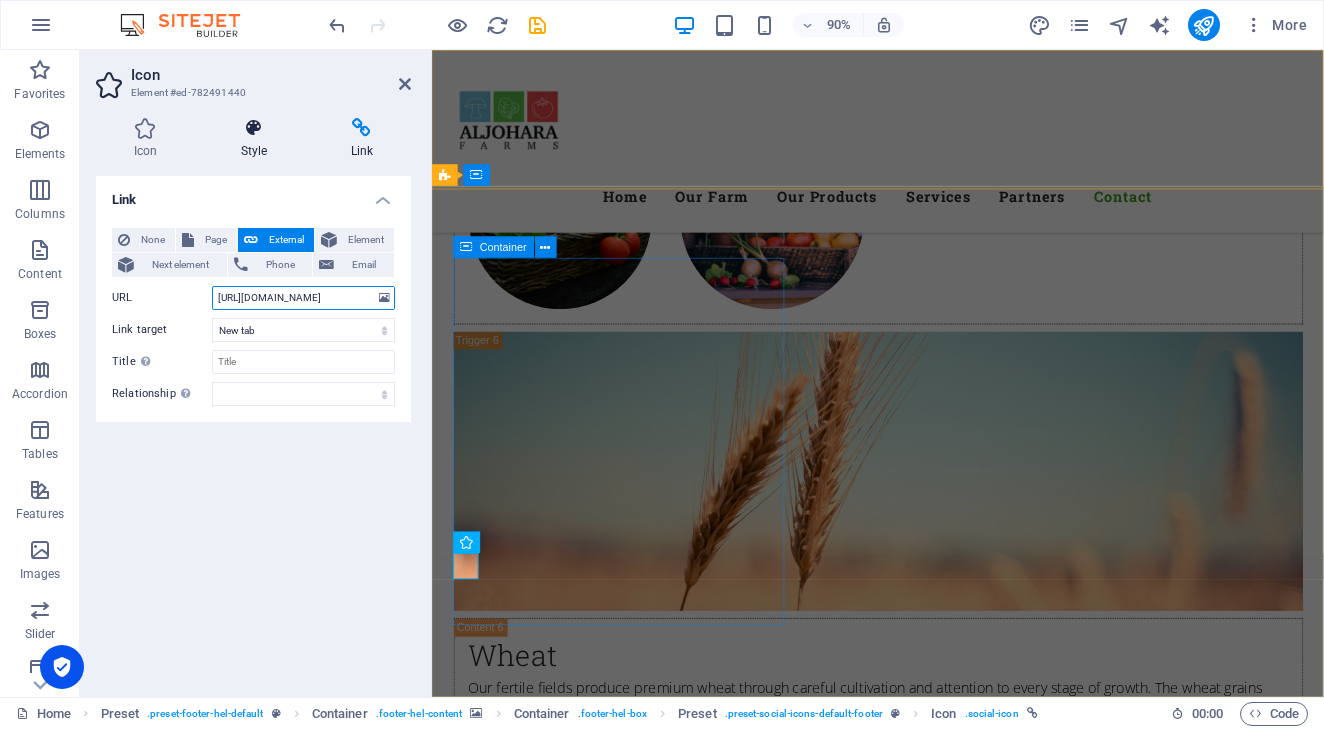 type on "[URL][DOMAIN_NAME]" 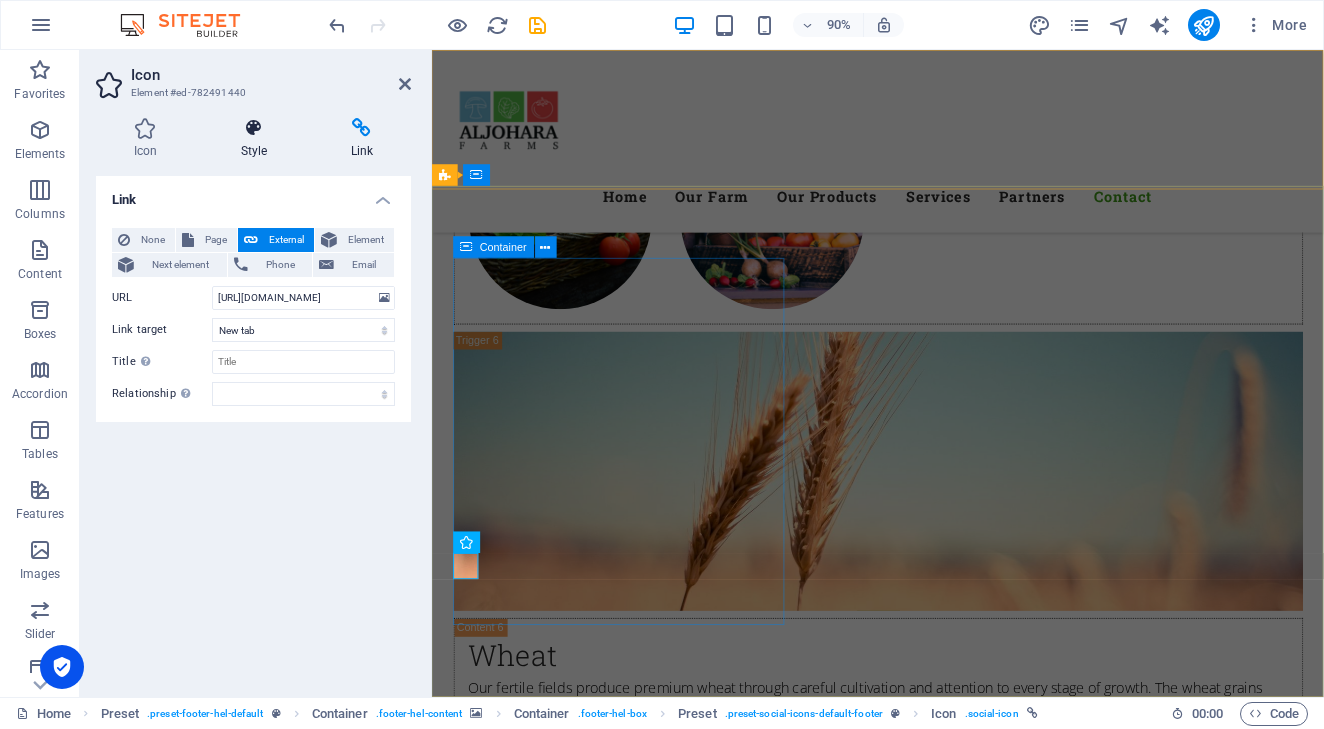 click at bounding box center (254, 128) 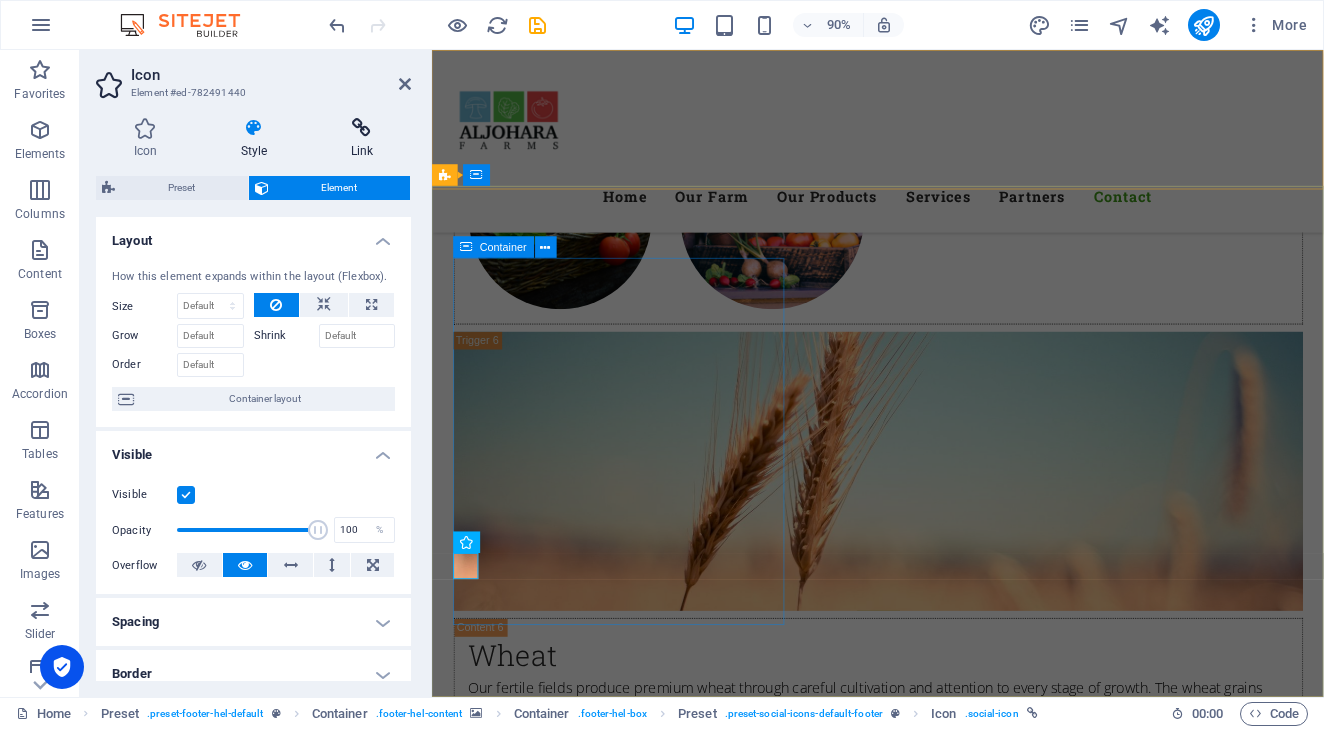 click at bounding box center (362, 128) 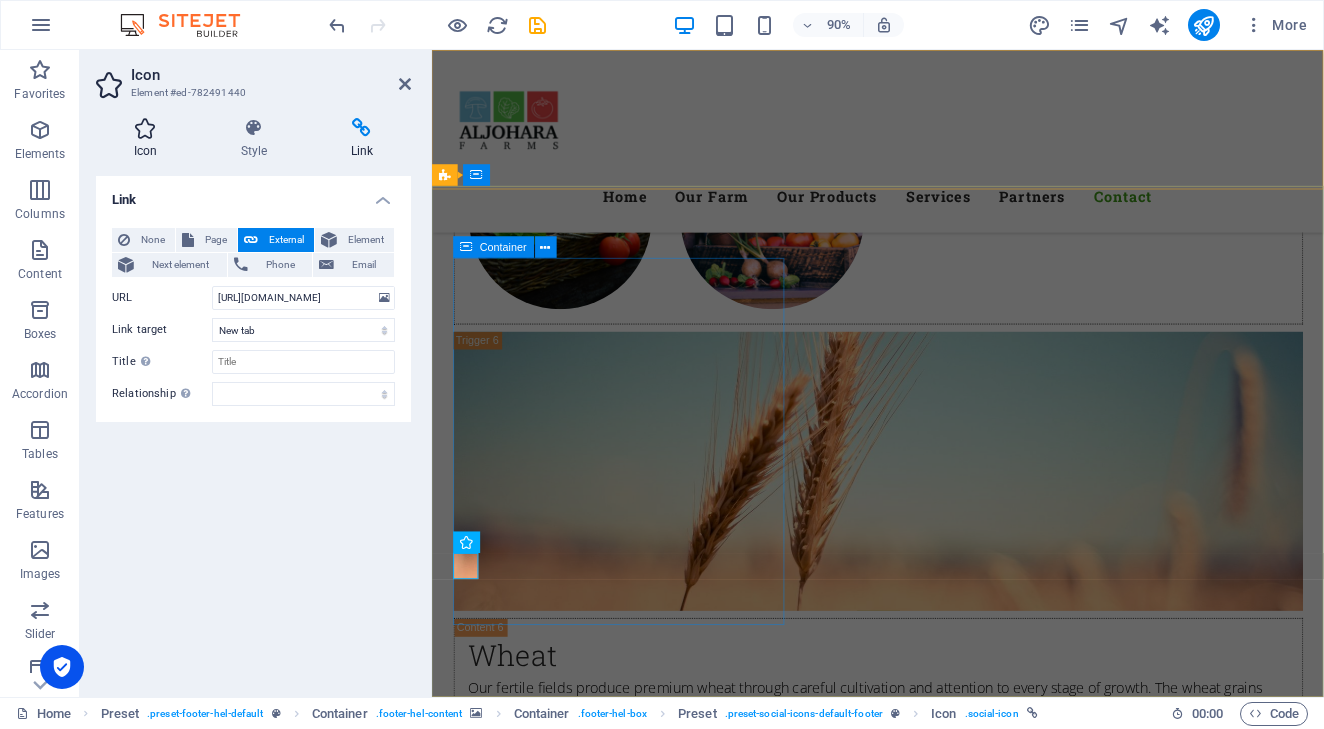 click on "Icon" at bounding box center [149, 139] 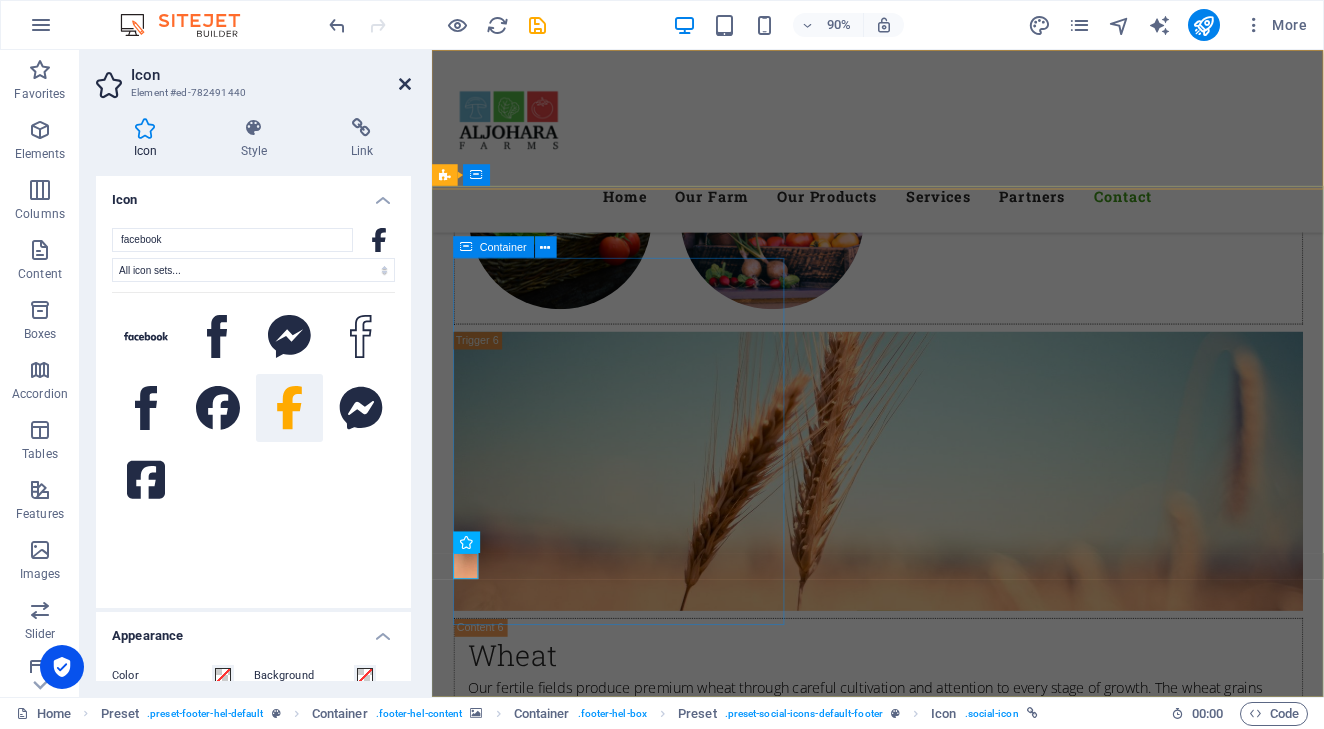 click at bounding box center [405, 84] 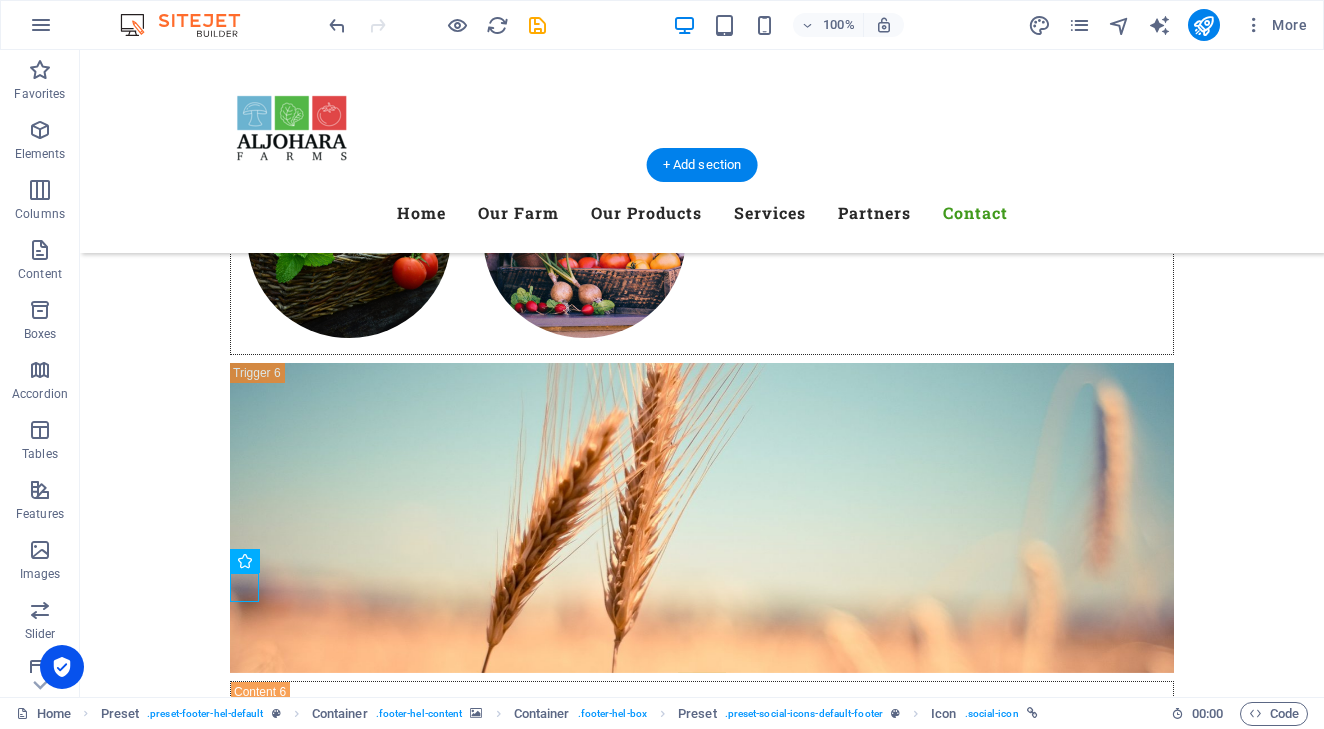 click at bounding box center [568, 10749] 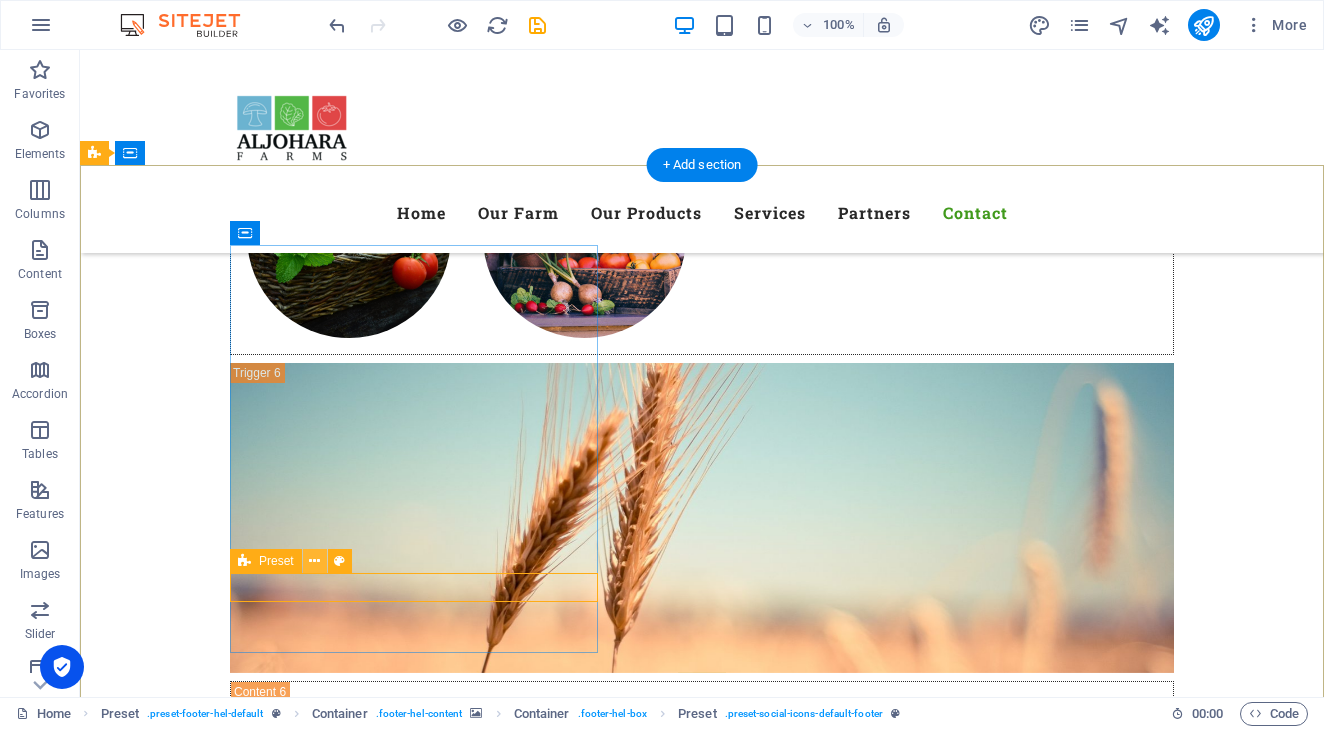 click at bounding box center (314, 561) 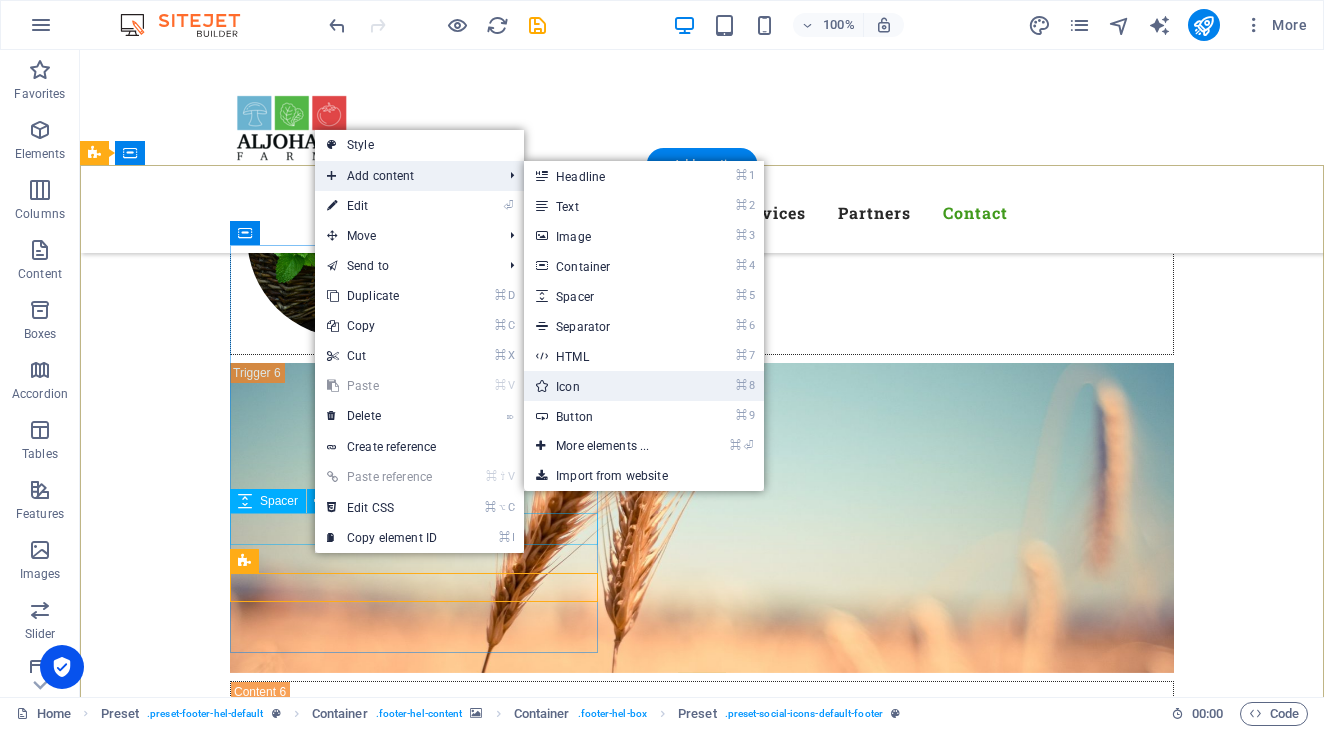 click on "⌘ 8  Icon" at bounding box center [606, 386] 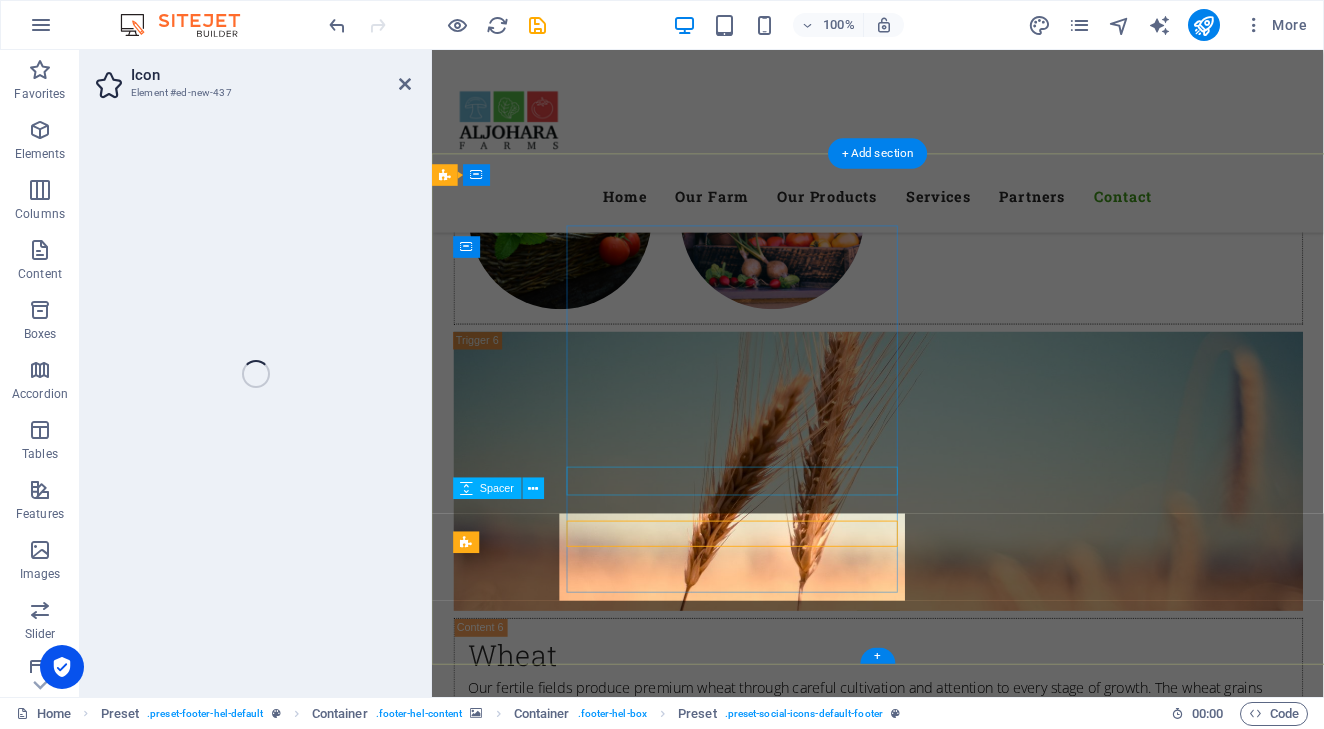 select on "xMidYMid" 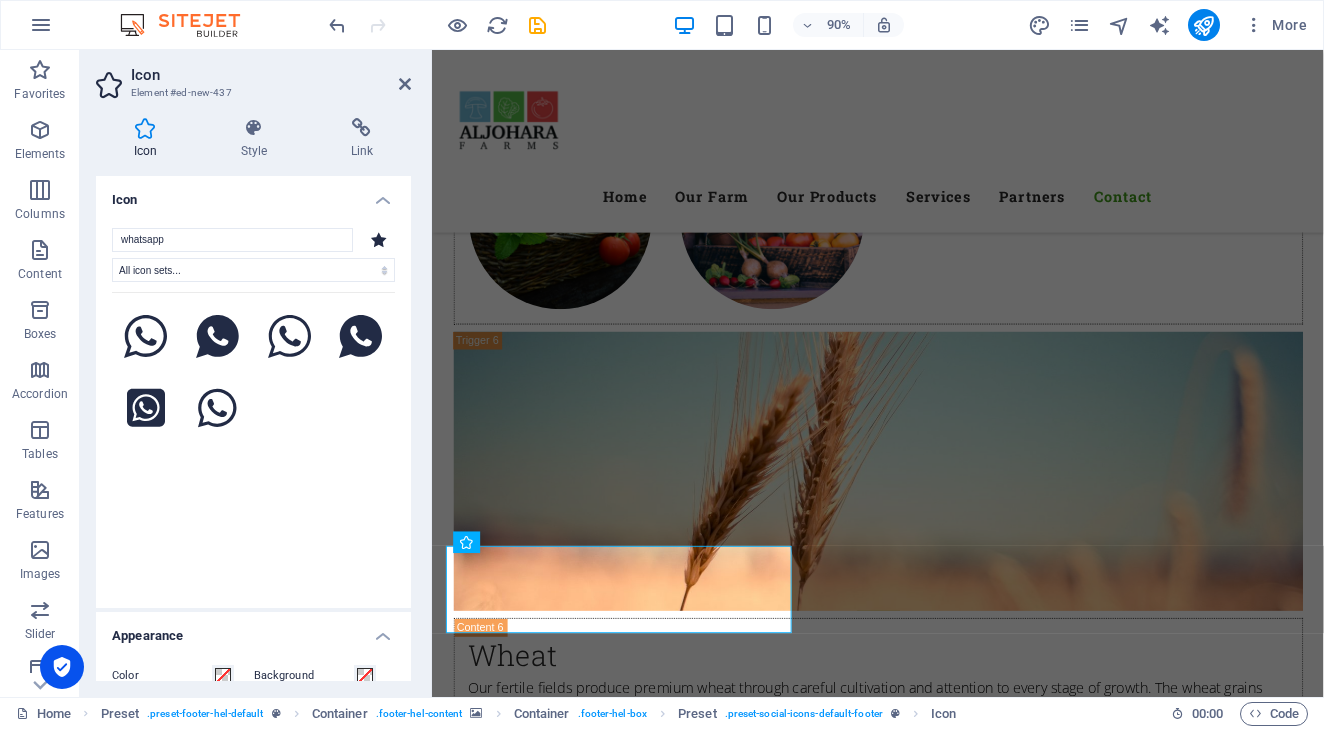 type on "whatsapp" 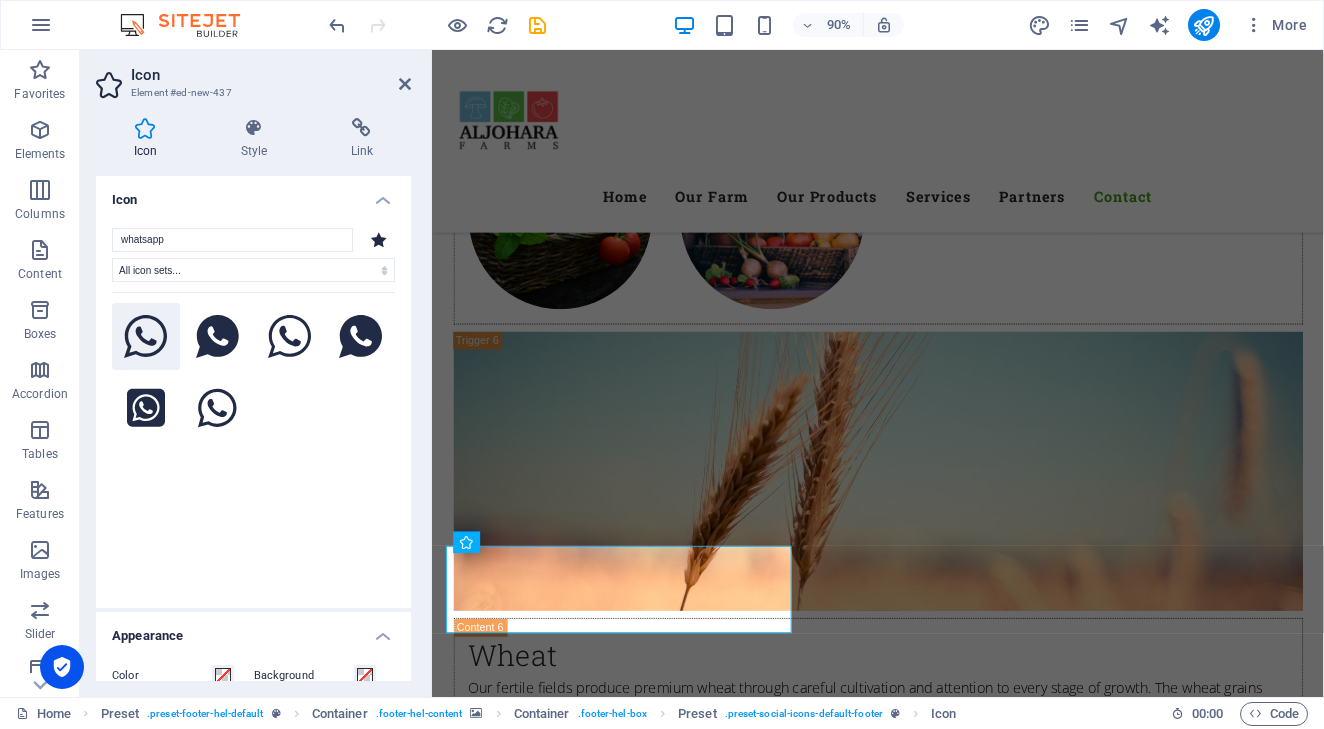 click at bounding box center (146, 337) 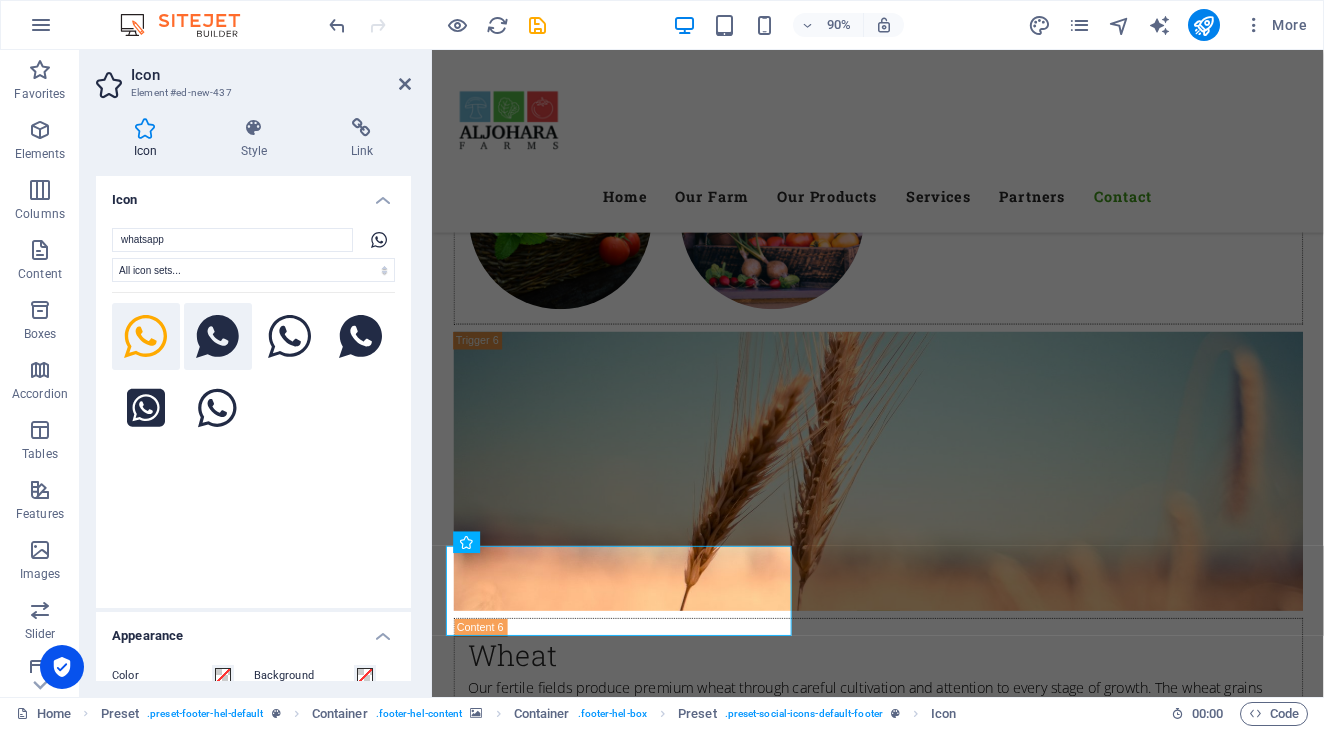 click at bounding box center (218, 337) 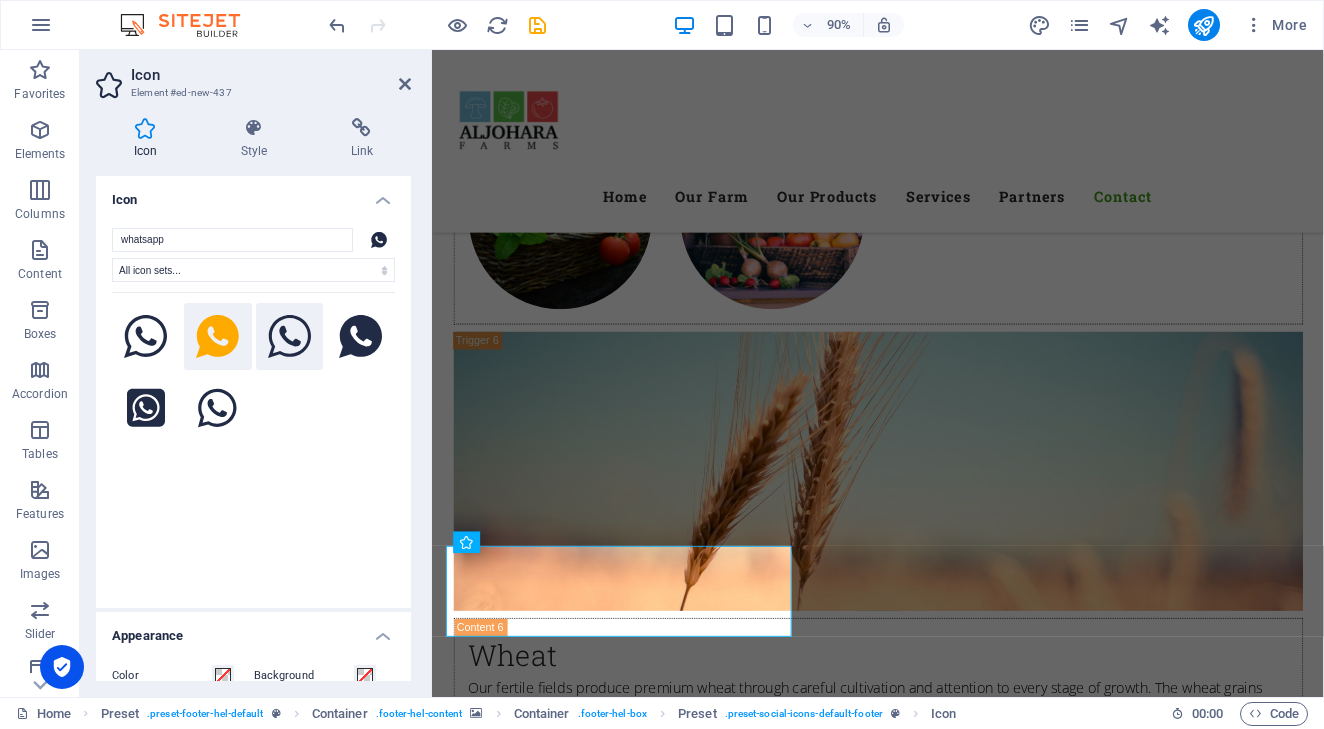 click at bounding box center (290, 337) 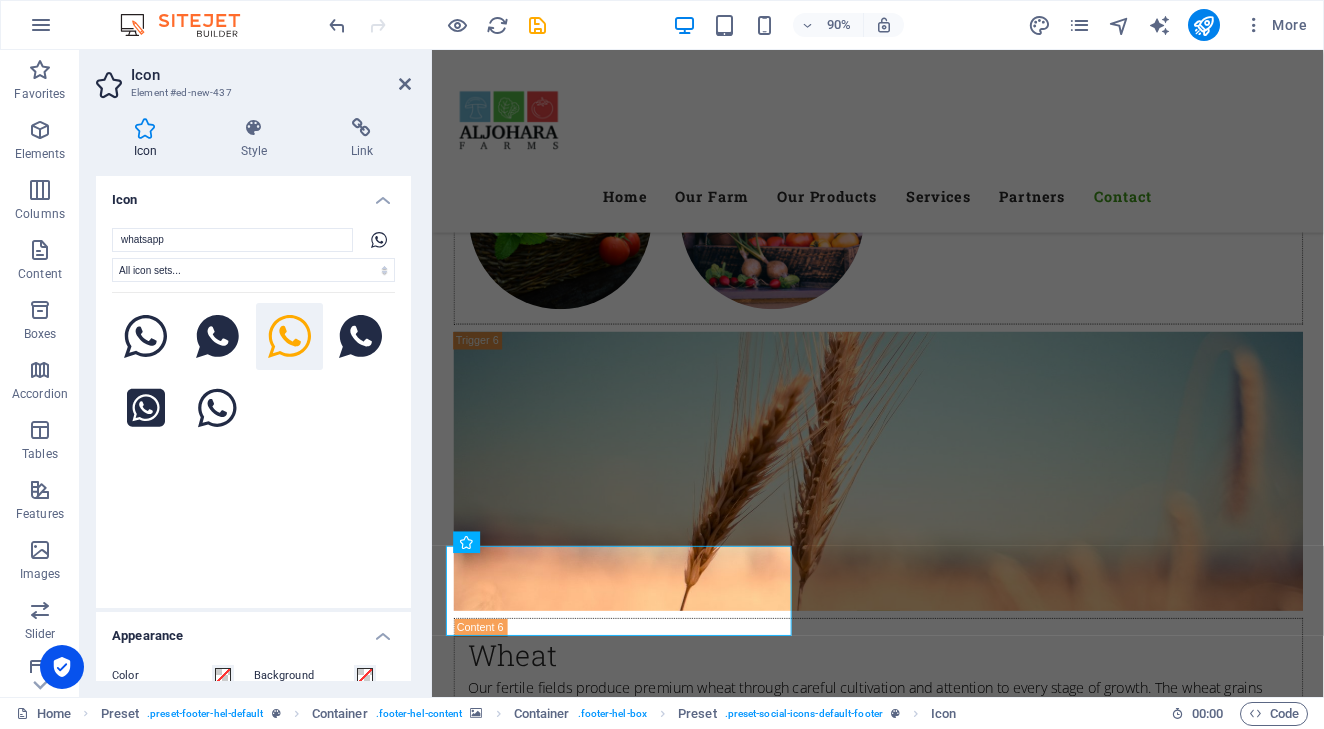 click on "Your search returned more icons than we are able to display. Please narrow your search." at bounding box center (253, 437) 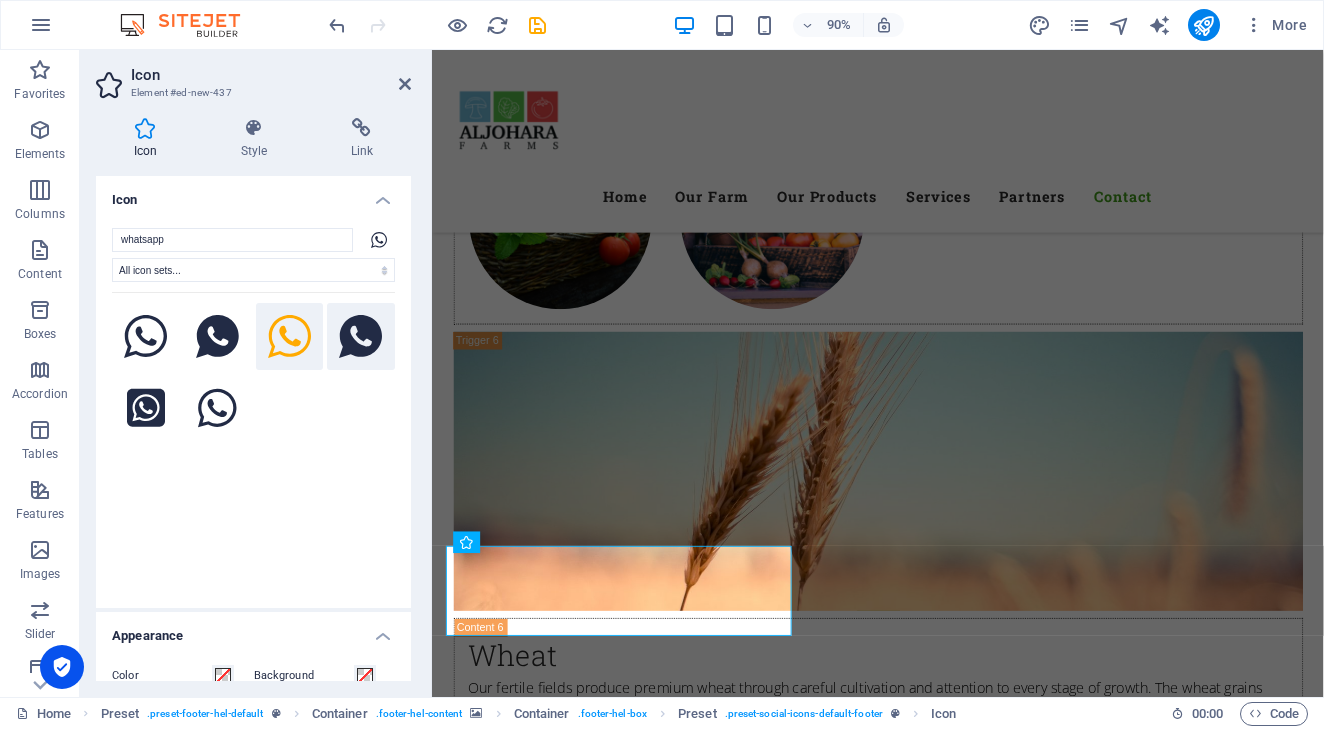 click at bounding box center (361, 337) 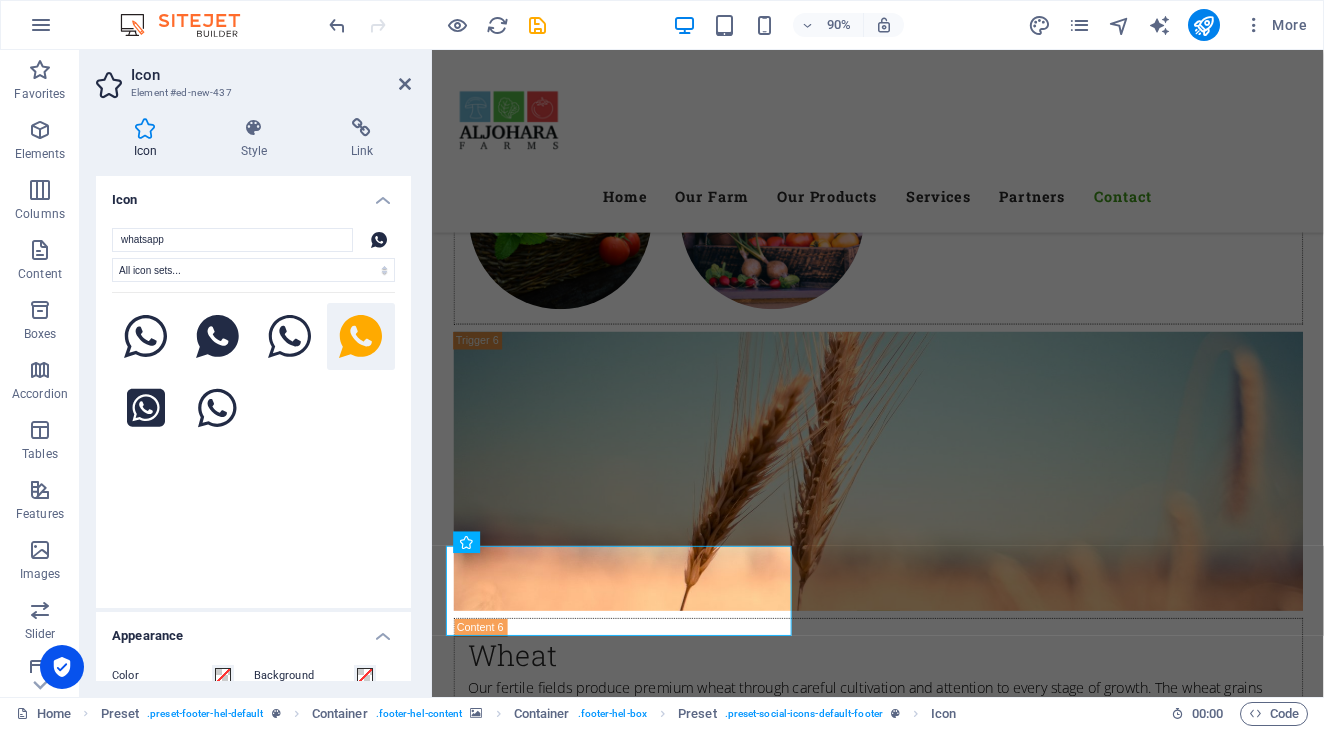 click on "Your search returned more icons than we are able to display. Please narrow your search." at bounding box center (253, 437) 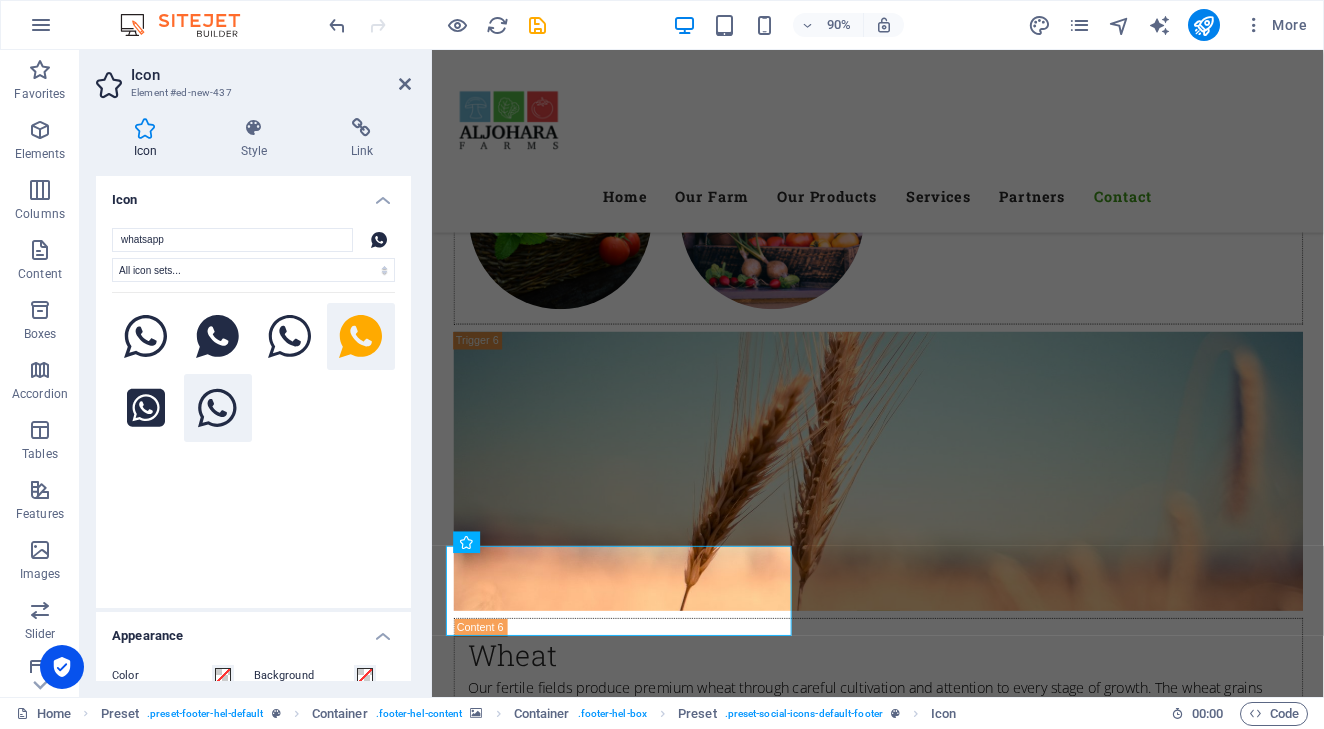 click at bounding box center [218, 408] 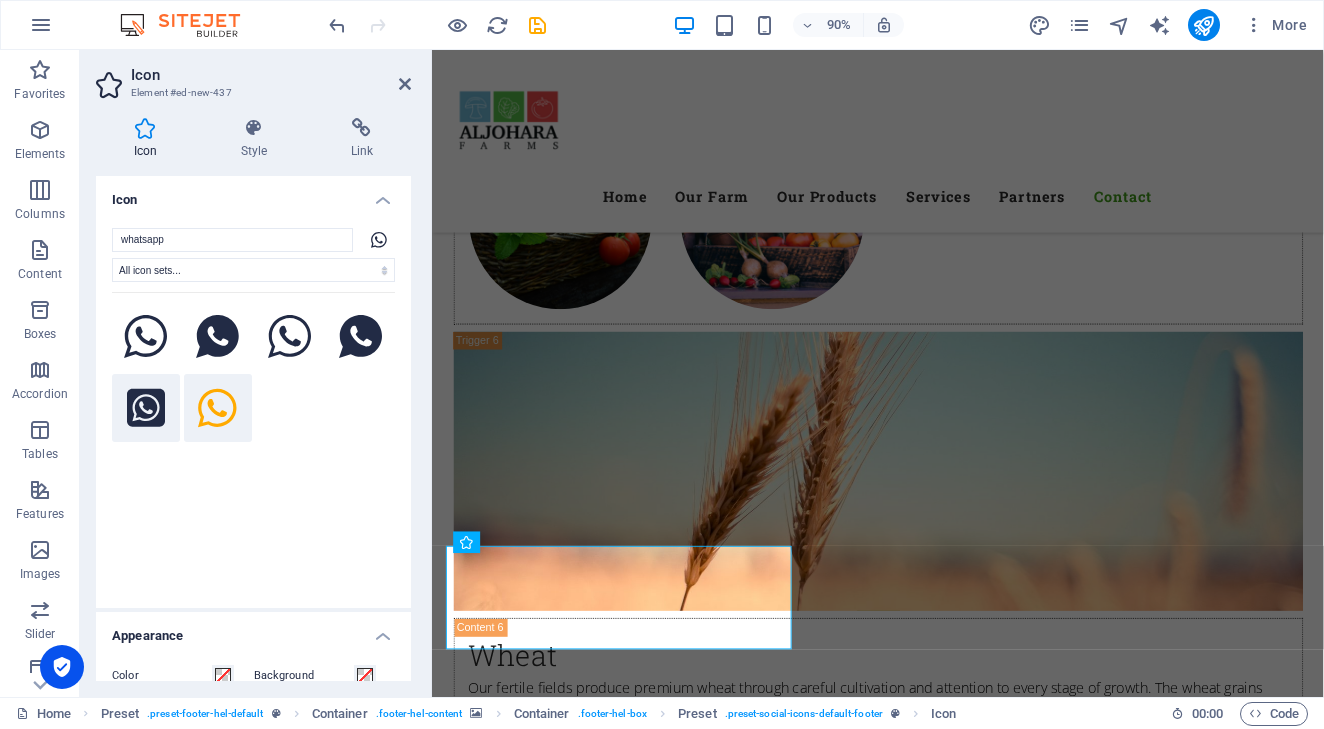 click at bounding box center (146, 408) 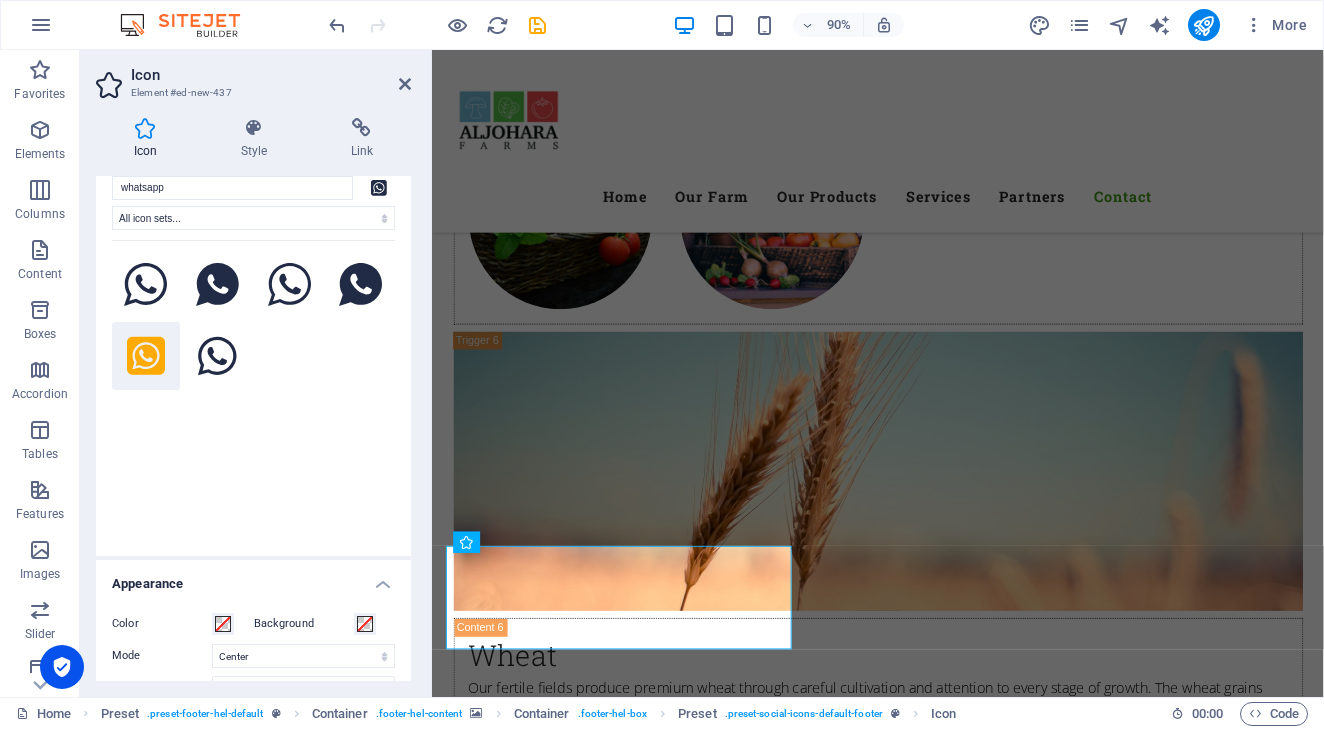 scroll, scrollTop: 69, scrollLeft: 0, axis: vertical 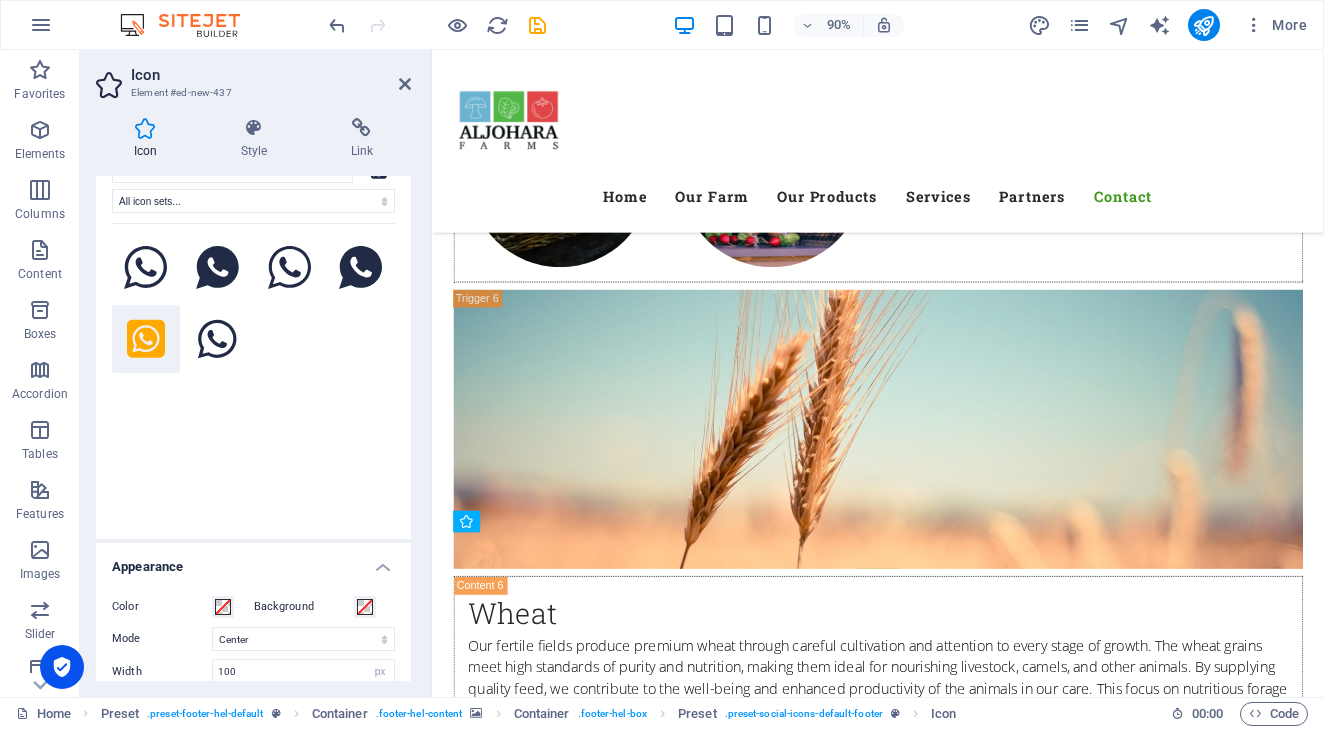 drag, startPoint x: 502, startPoint y: 671, endPoint x: 590, endPoint y: 723, distance: 102.21546 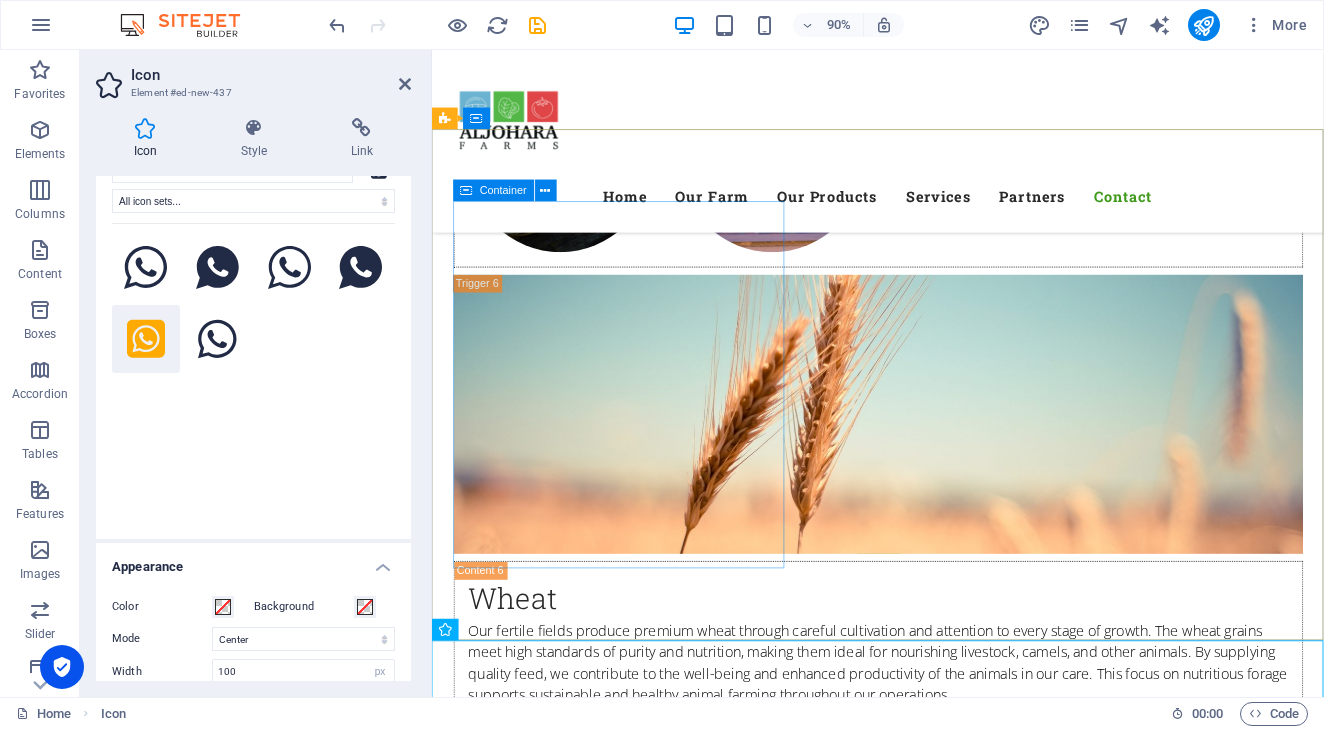 scroll, scrollTop: 9855, scrollLeft: 0, axis: vertical 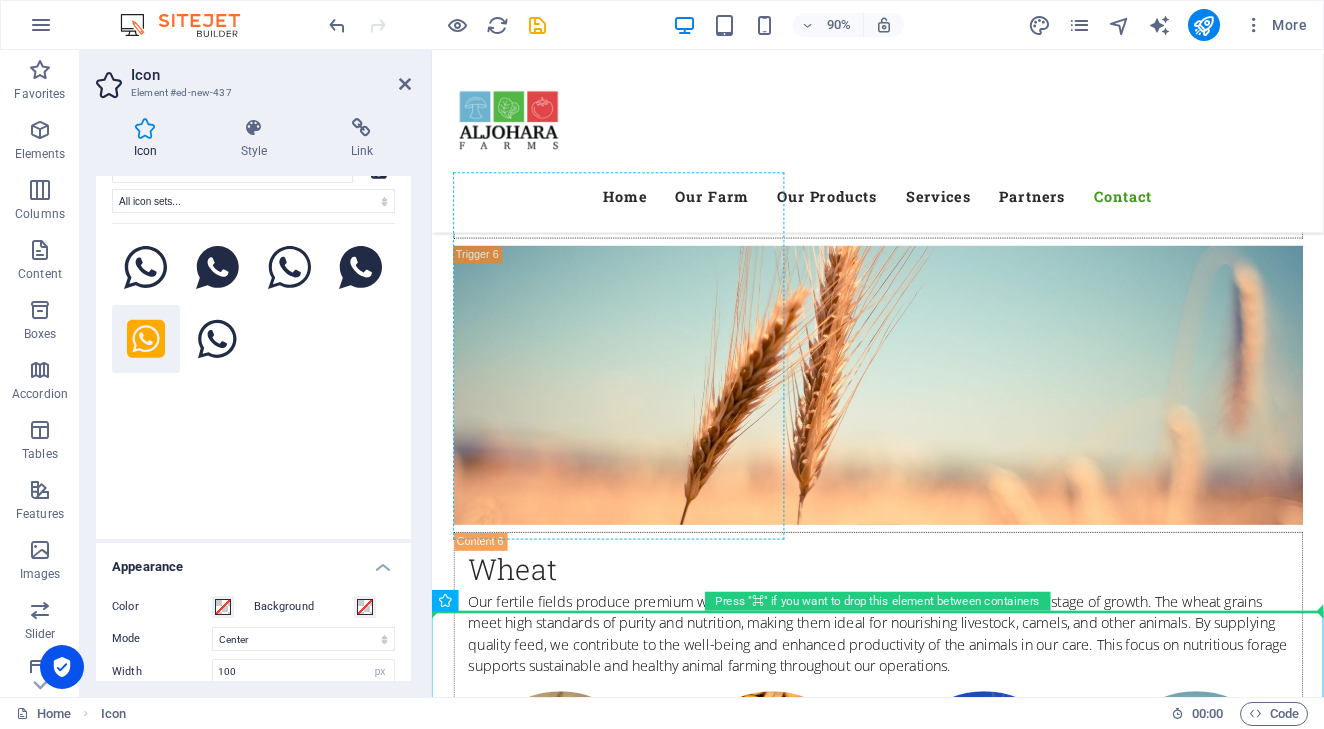 drag, startPoint x: 491, startPoint y: 729, endPoint x: 582, endPoint y: 540, distance: 209.76654 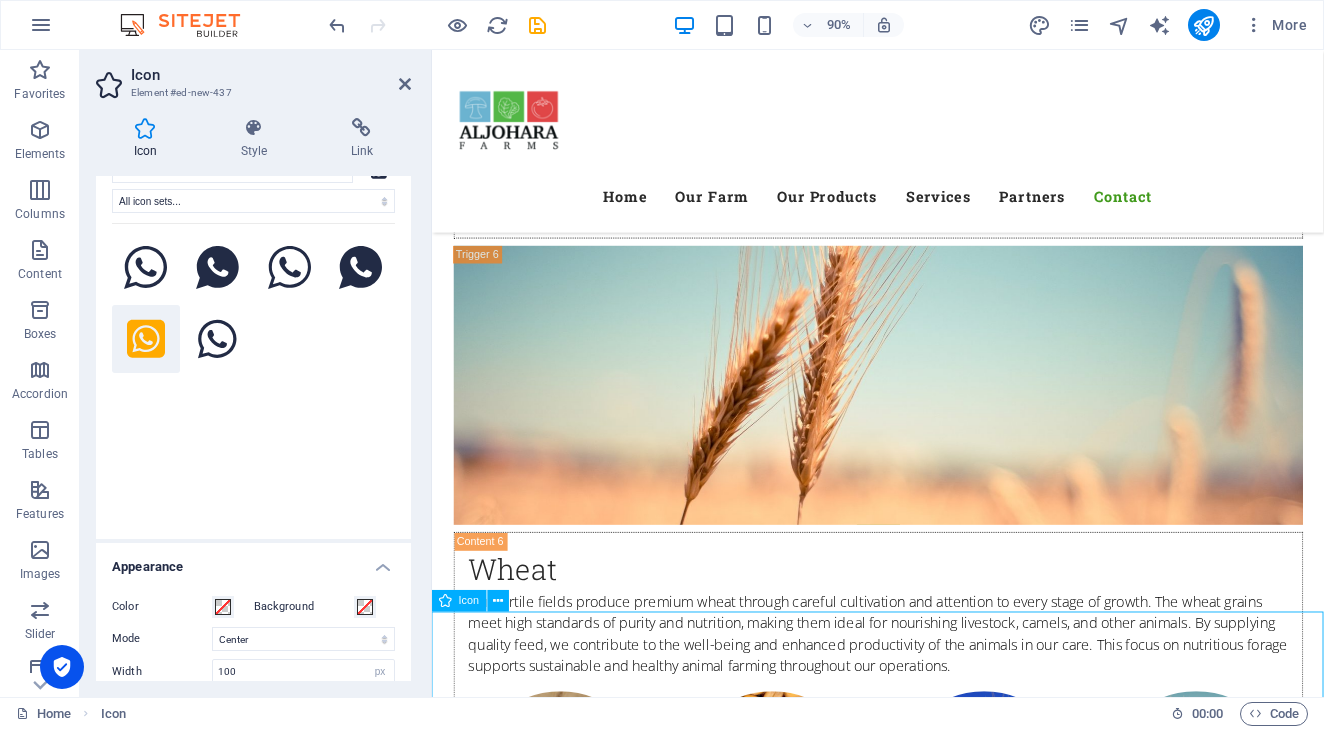 click at bounding box center [927, 11187] 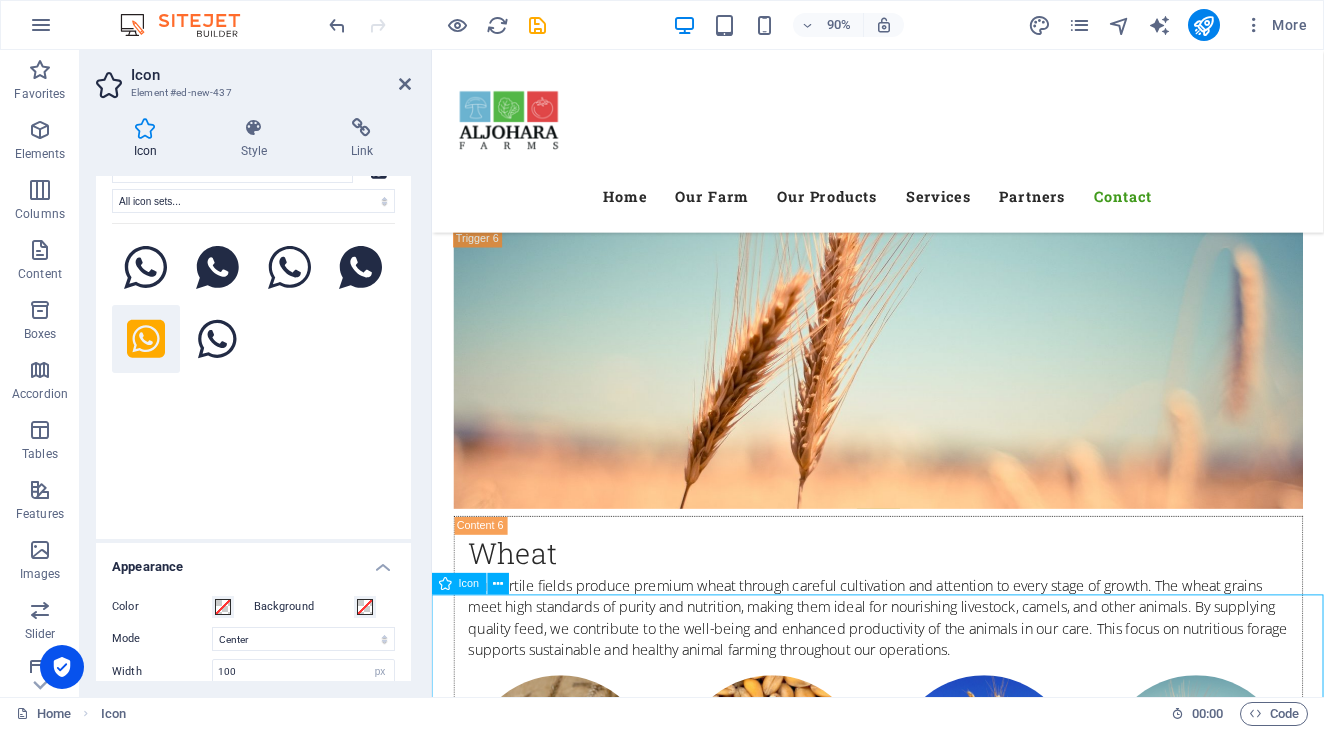 scroll, scrollTop: 9874, scrollLeft: 0, axis: vertical 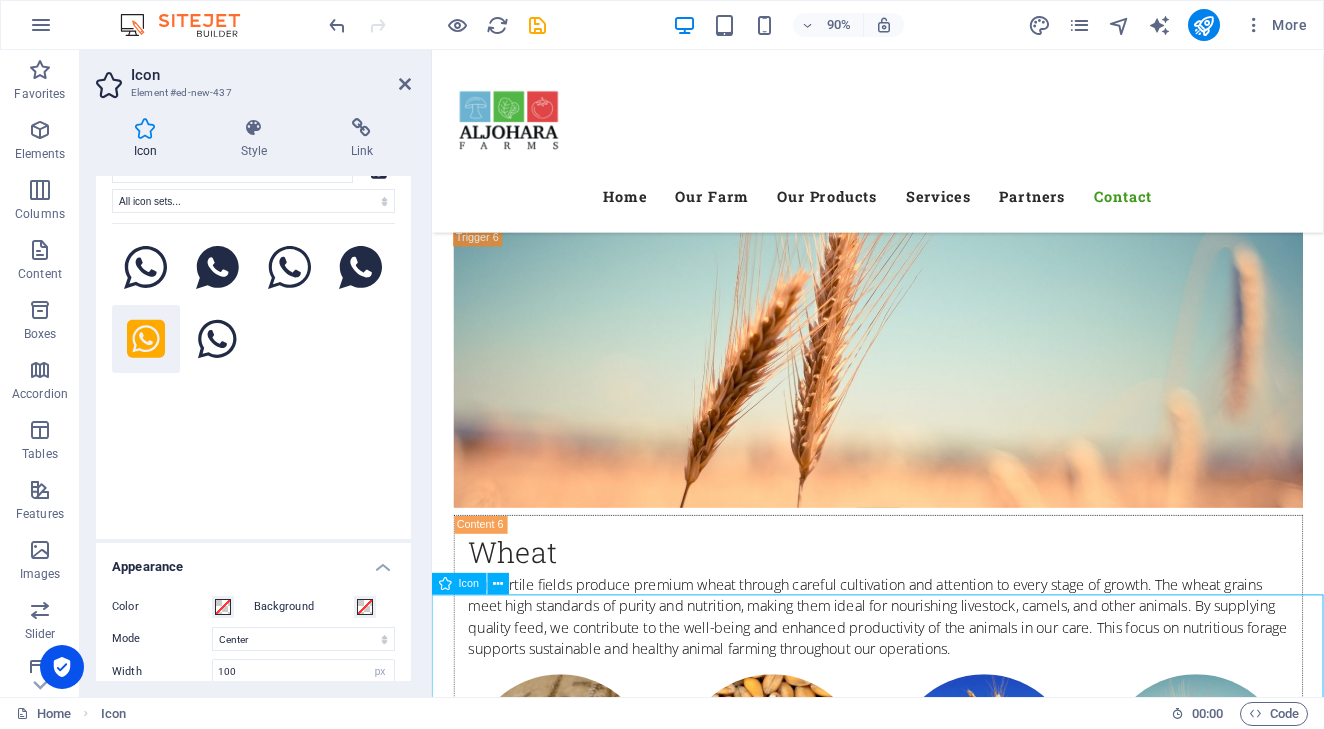 drag, startPoint x: 48, startPoint y: 674, endPoint x: 516, endPoint y: 592, distance: 475.12946 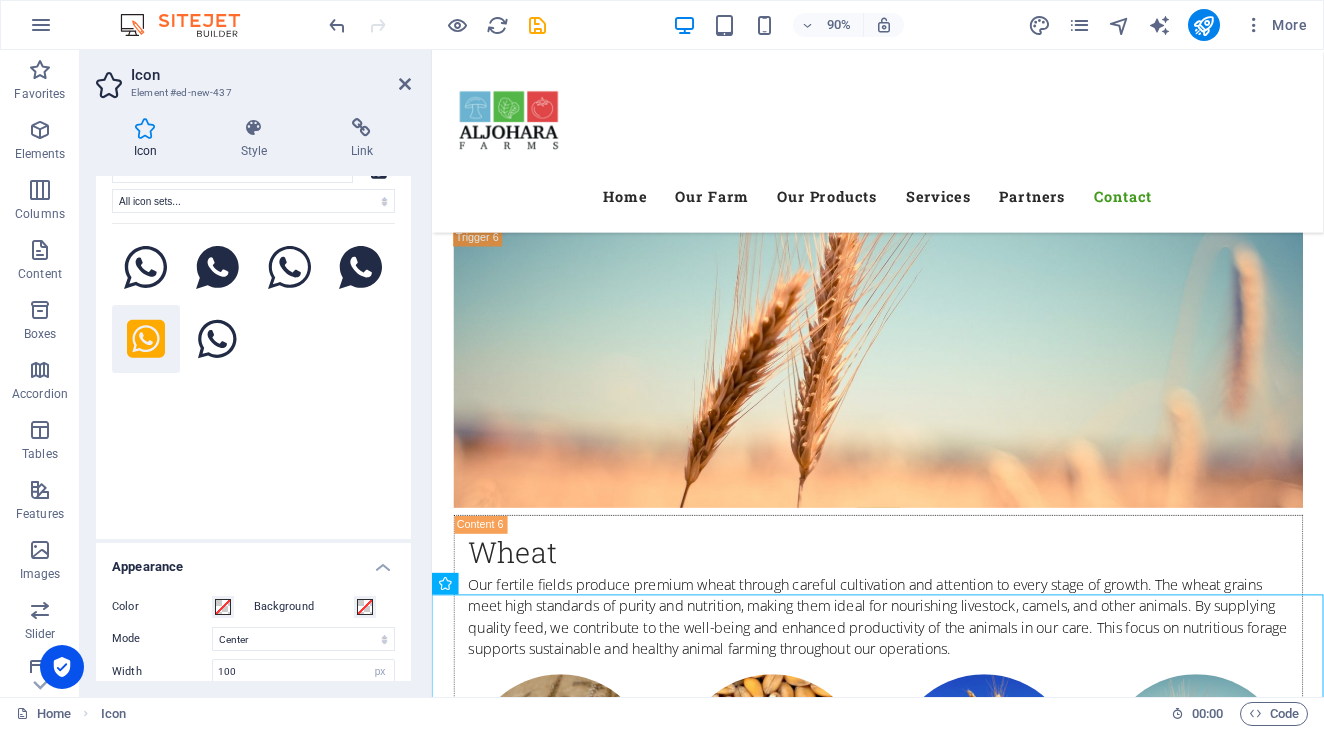 click at bounding box center [927, 11168] 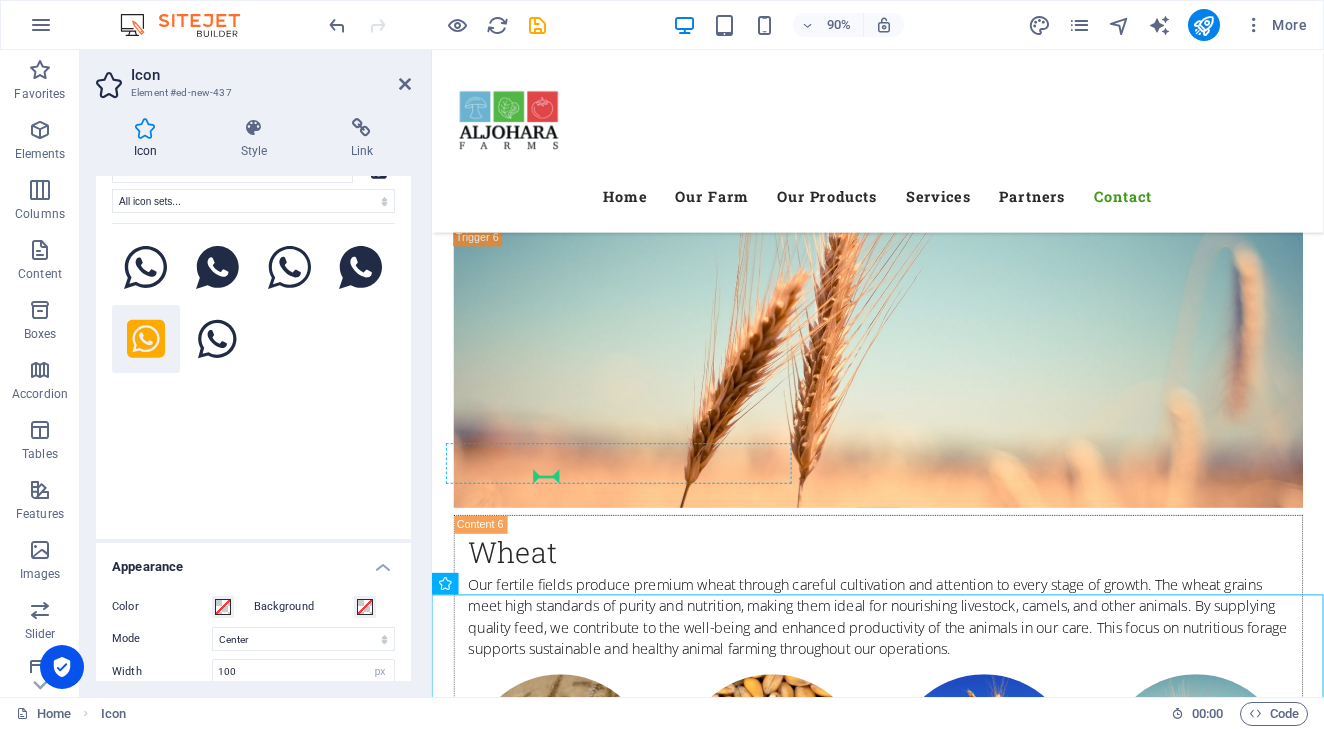 drag, startPoint x: 509, startPoint y: 699, endPoint x: 564, endPoint y: 519, distance: 188.2153 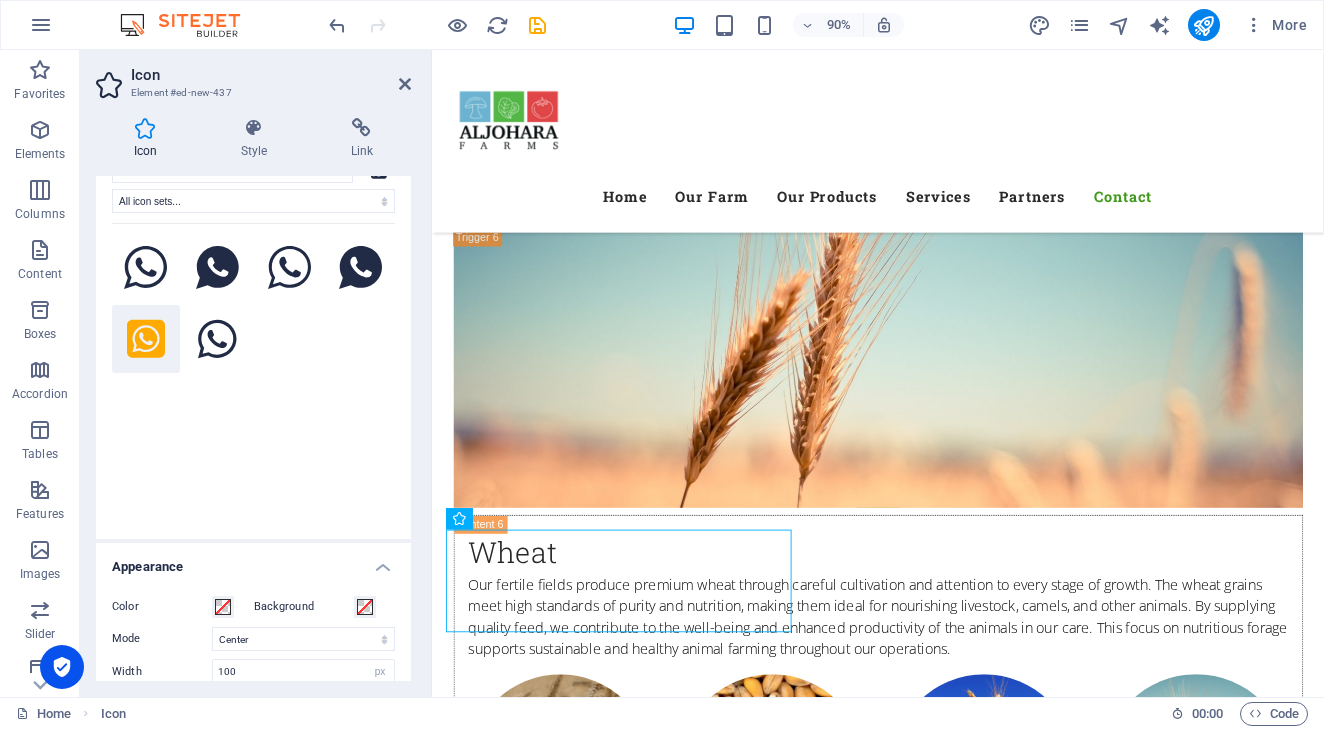 scroll, scrollTop: 9823, scrollLeft: 0, axis: vertical 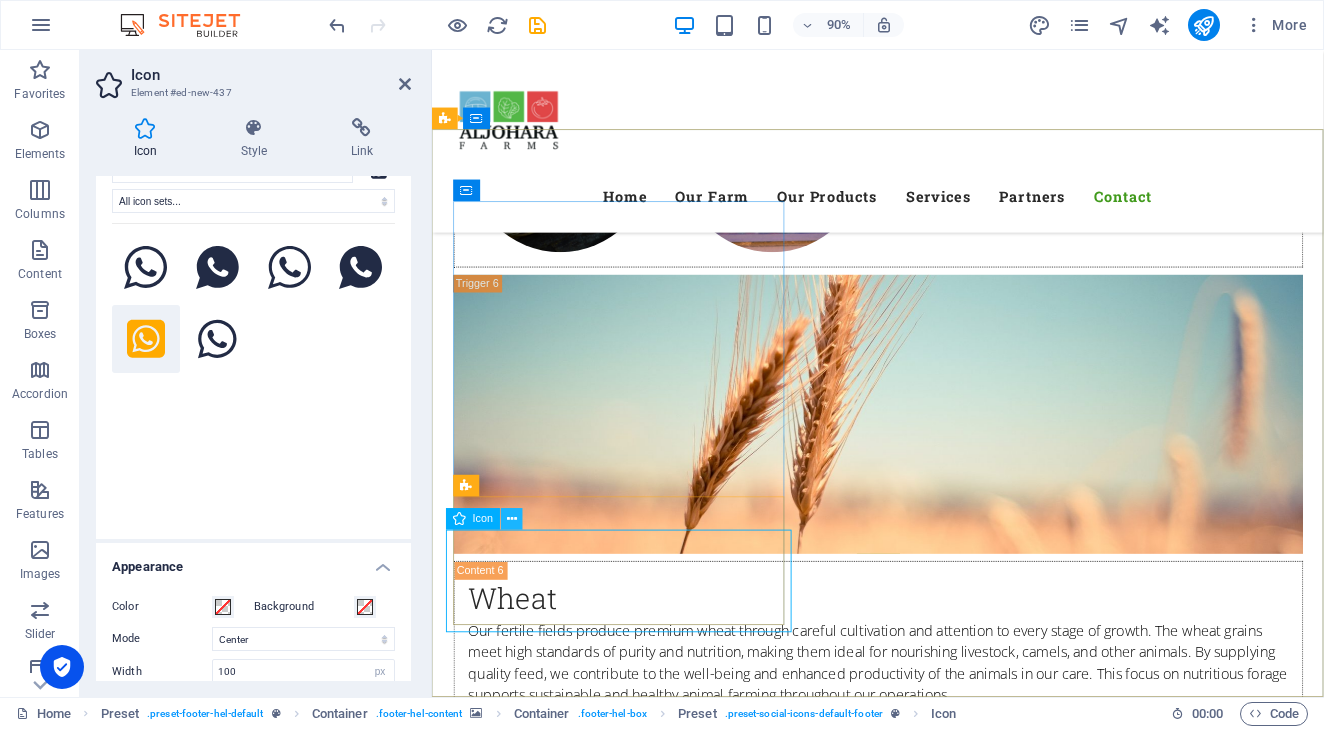 click at bounding box center (512, 519) 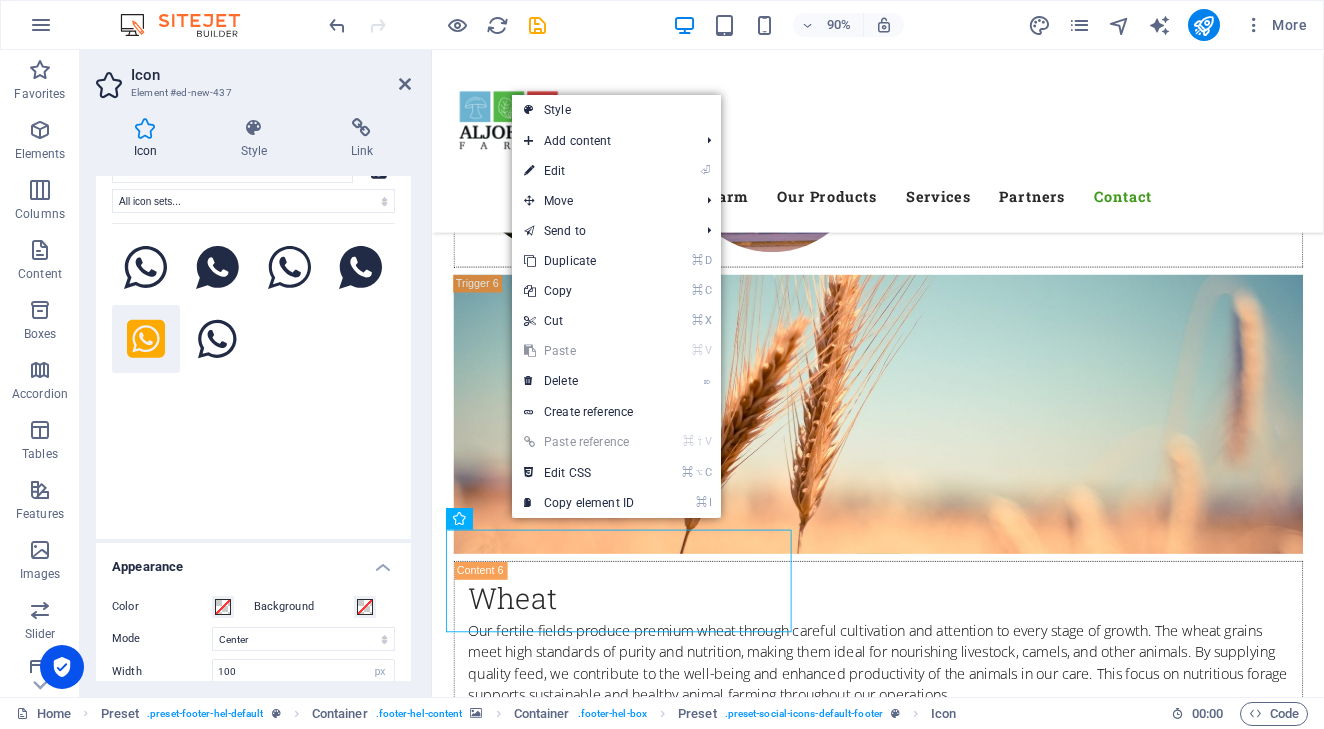 click at bounding box center (920, 10869) 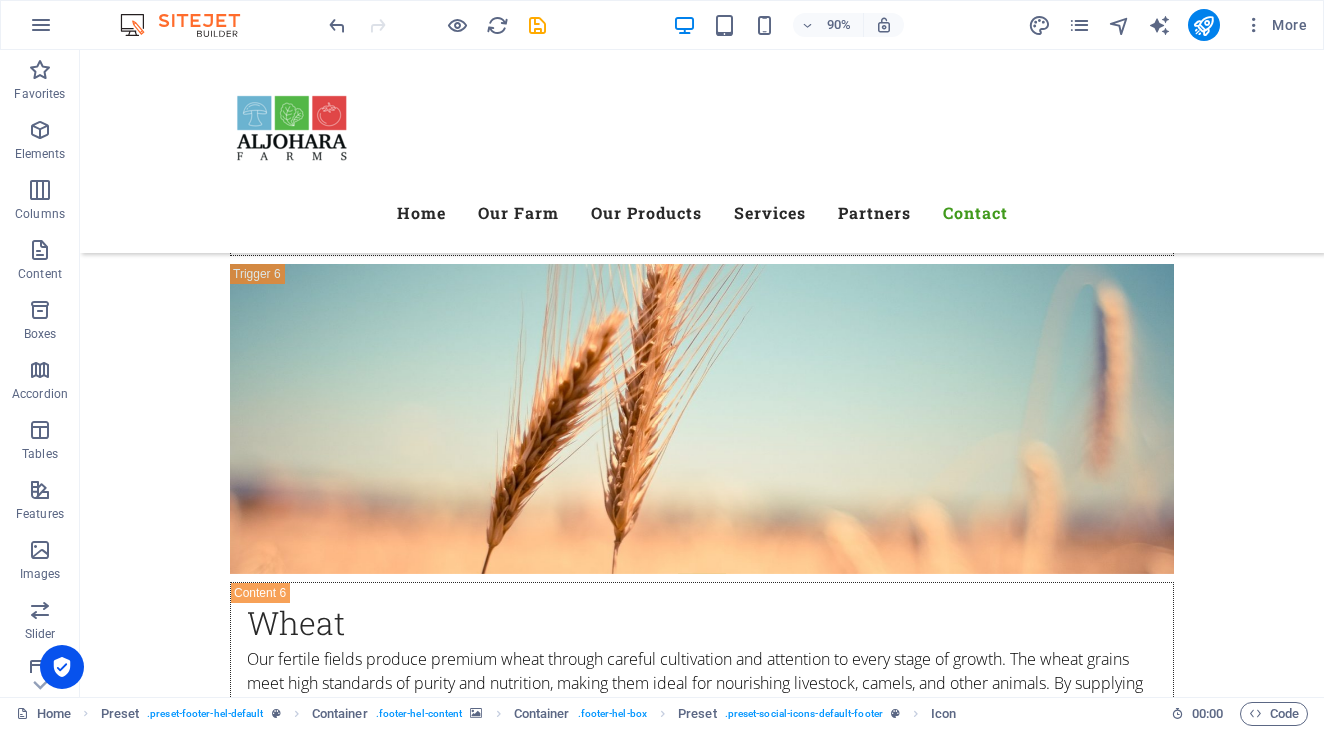 scroll, scrollTop: 9796, scrollLeft: 0, axis: vertical 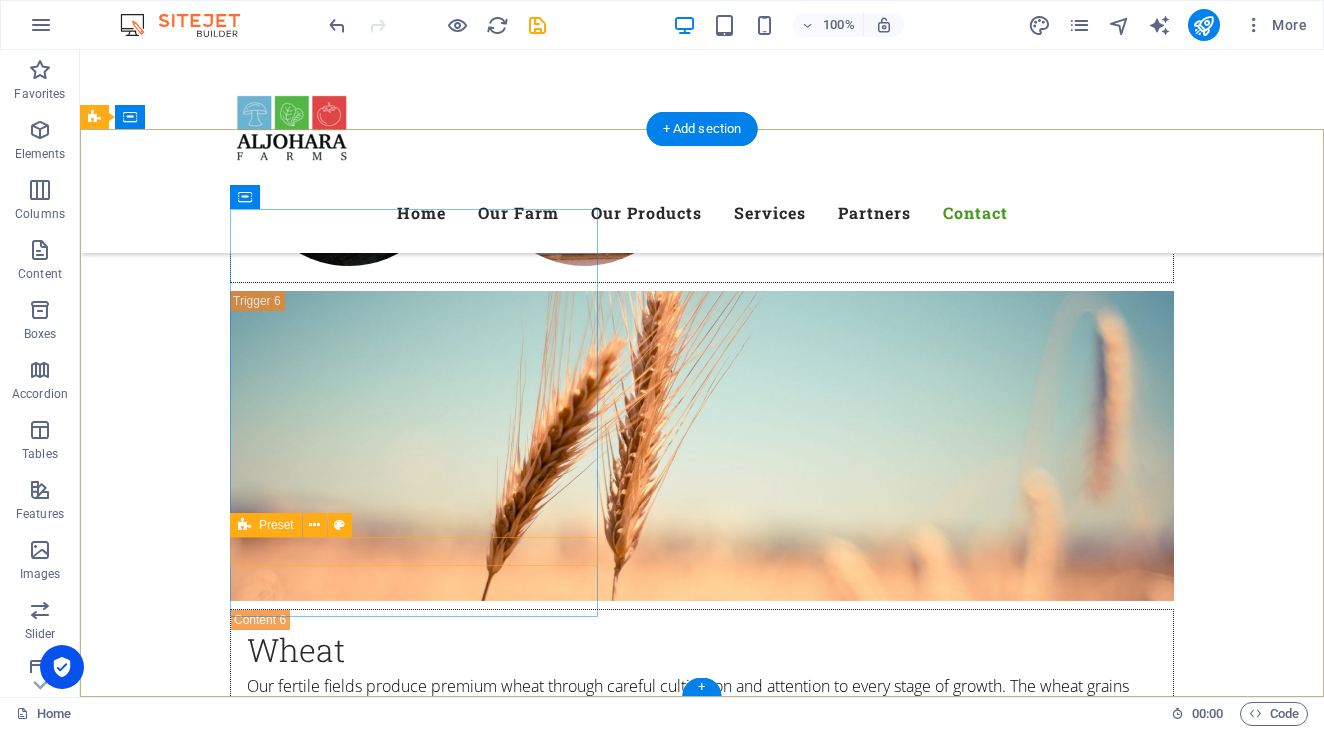 click at bounding box center [568, 10641] 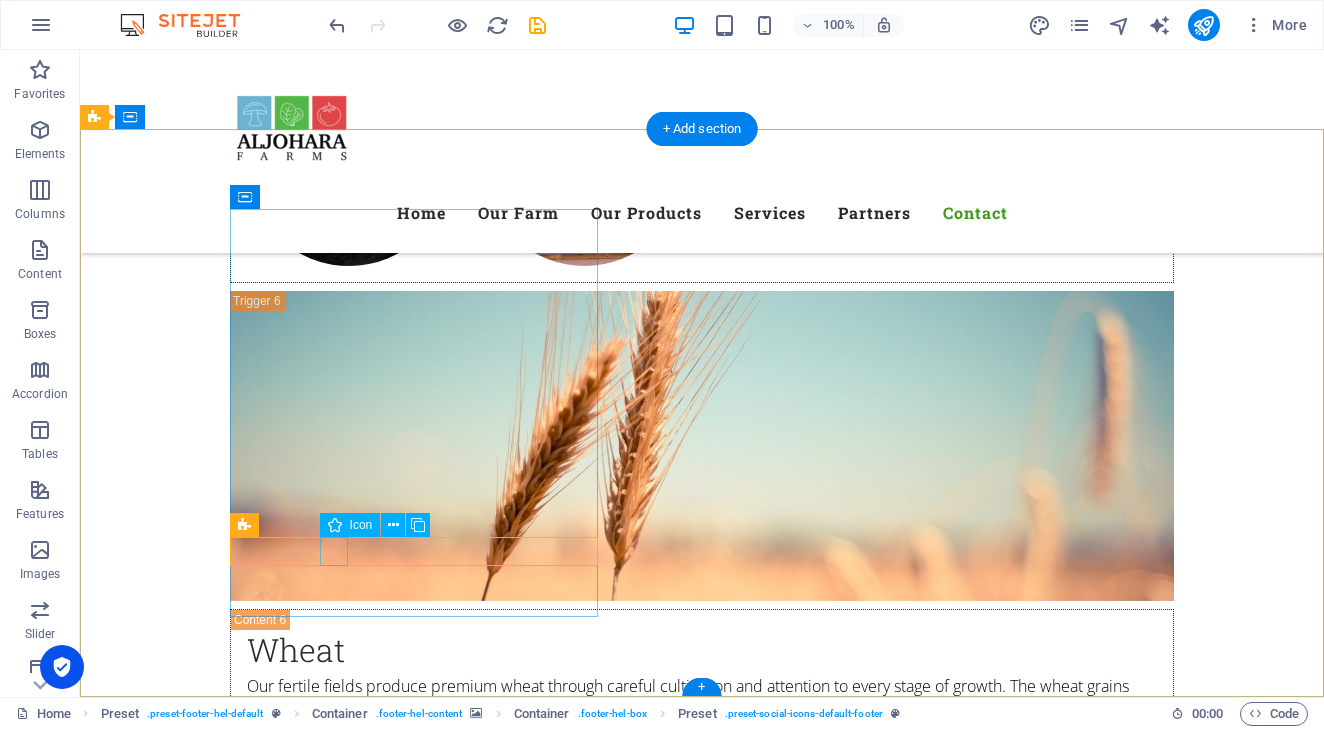 click at bounding box center (568, 10677) 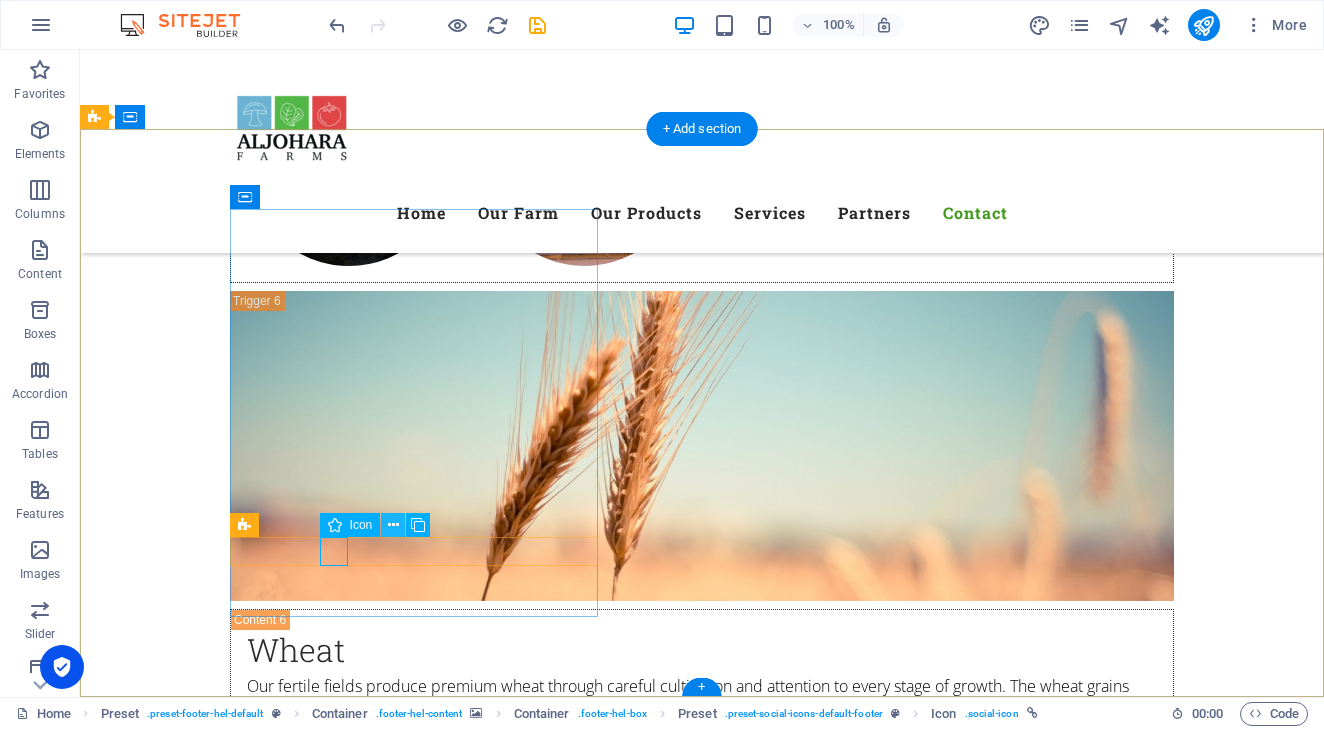 click at bounding box center (393, 525) 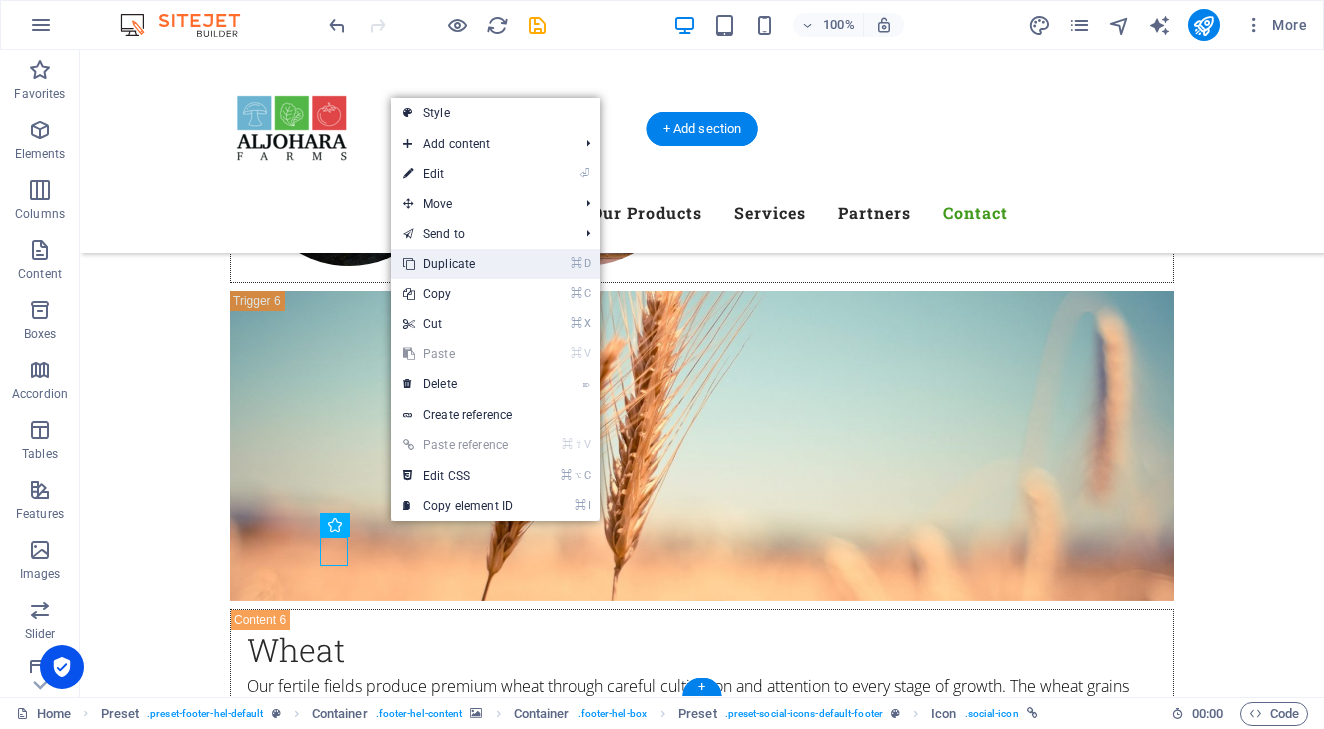 click on "⌘ D  Duplicate" at bounding box center [458, 264] 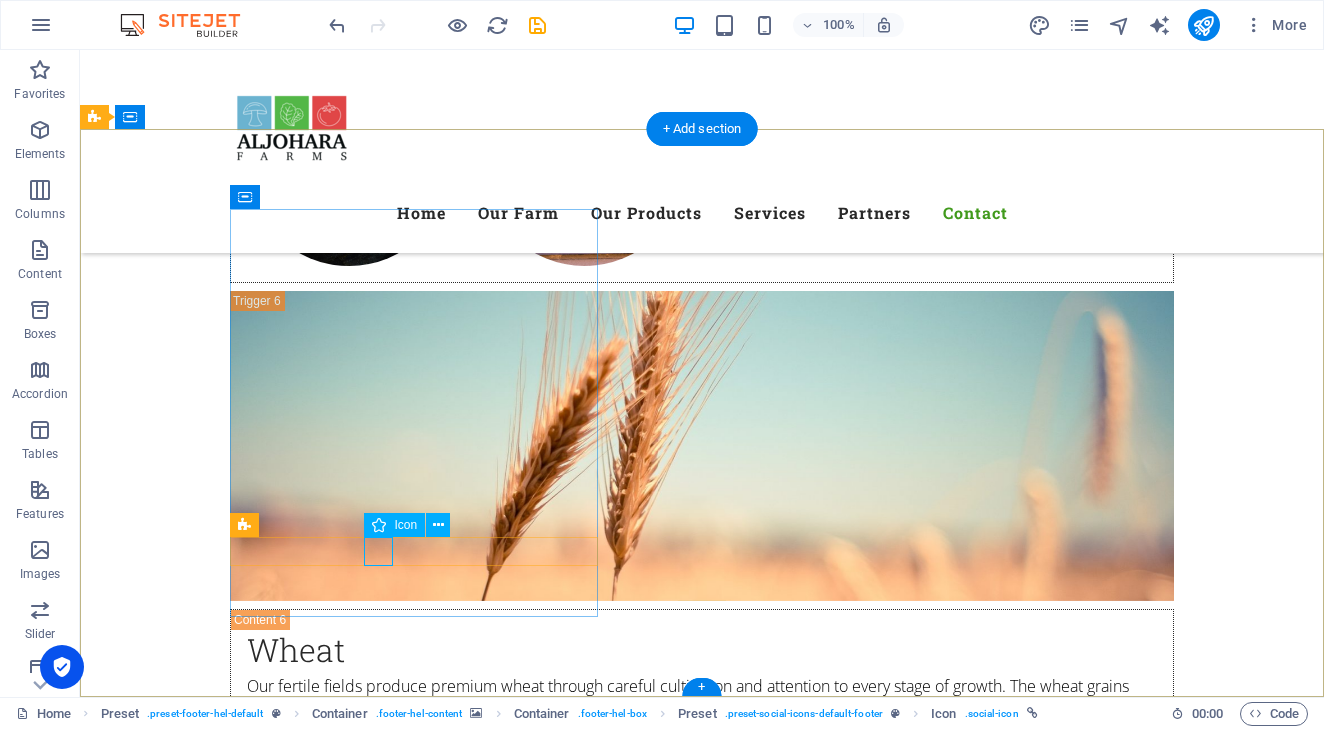 click at bounding box center (568, 10714) 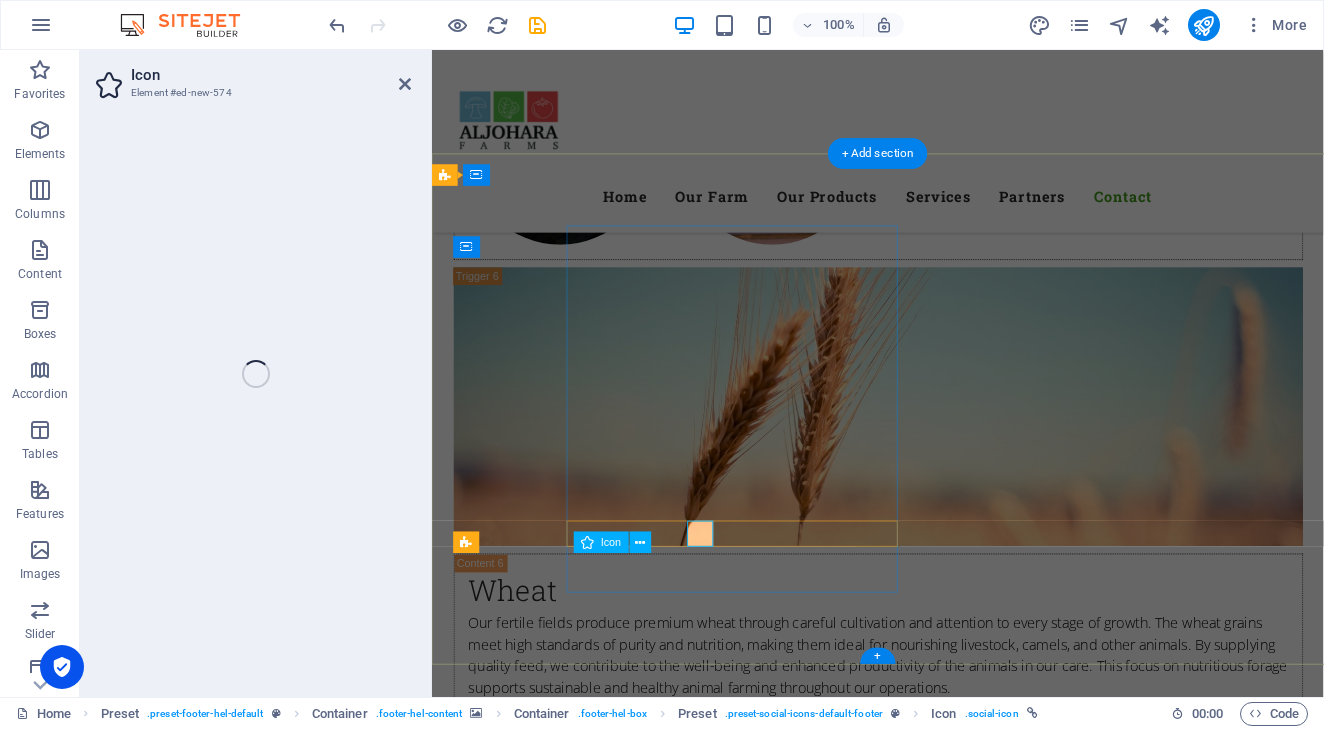 select on "xMidYMid" 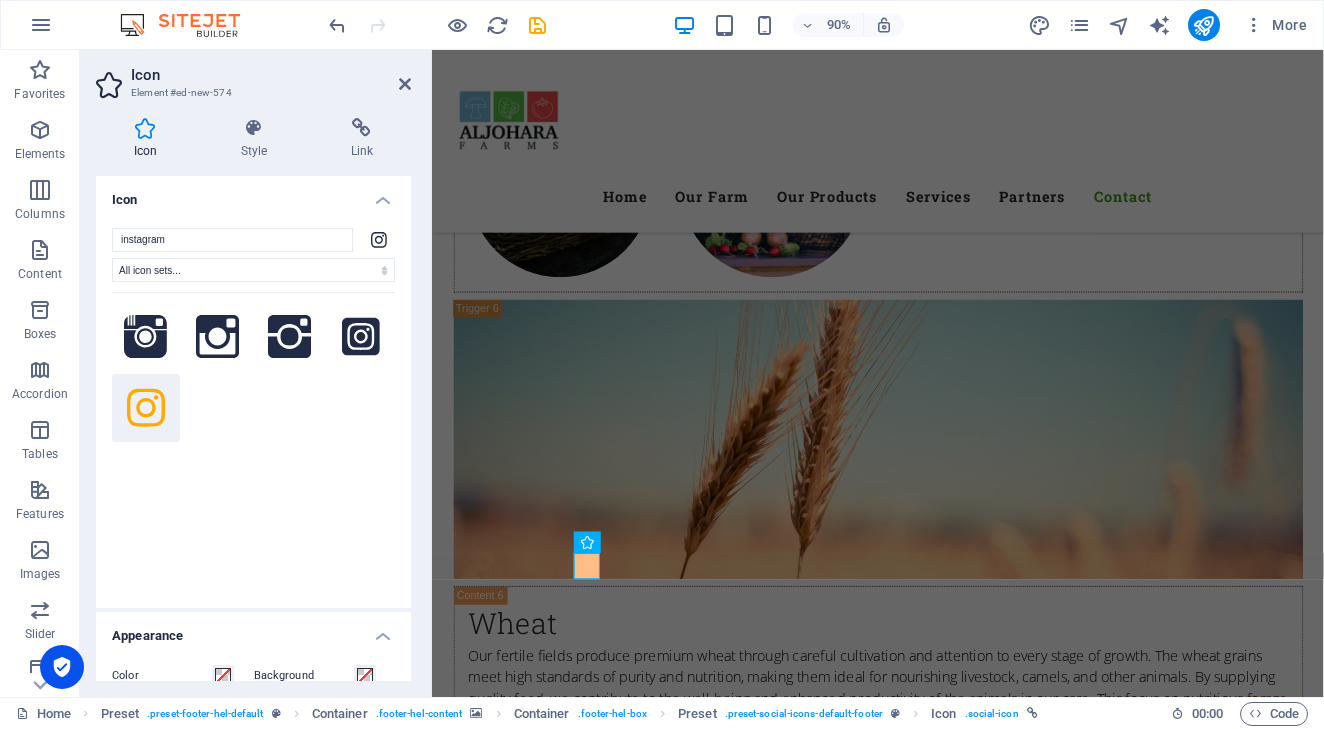 scroll, scrollTop: 9760, scrollLeft: 0, axis: vertical 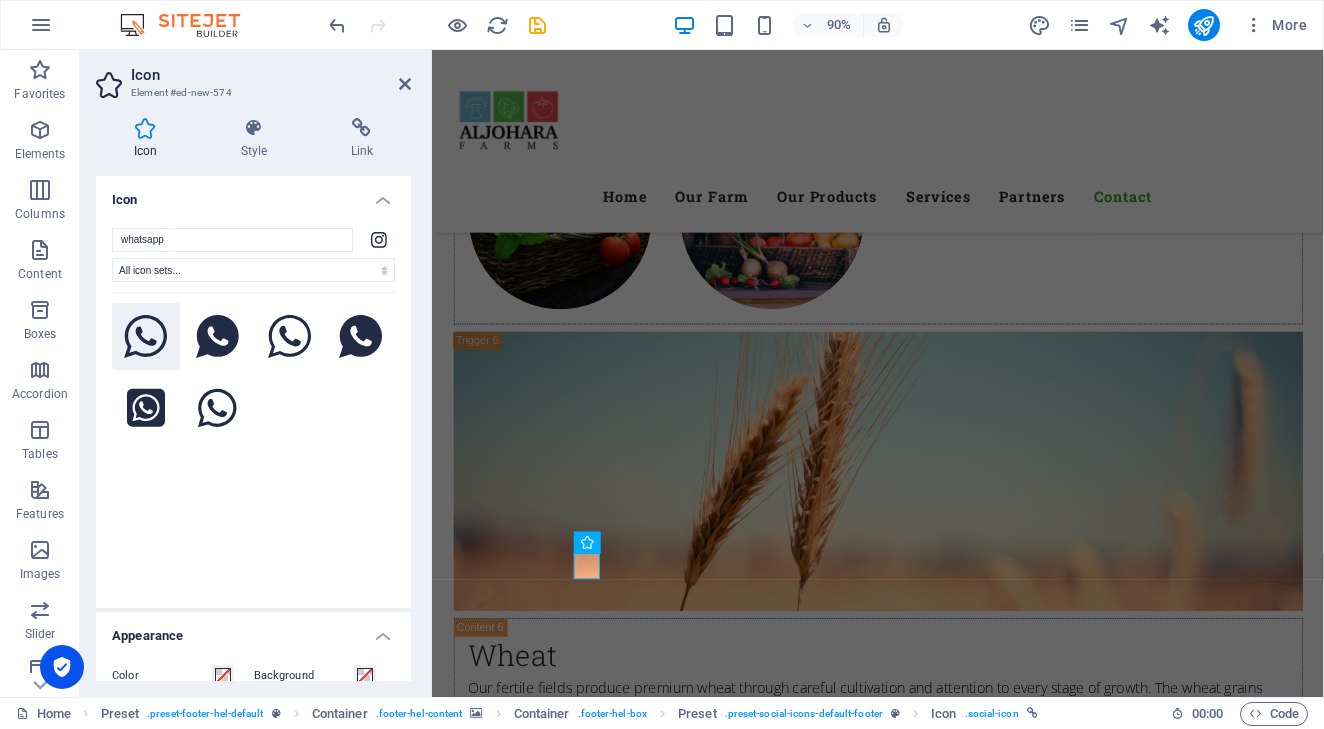 type on "whatsapp" 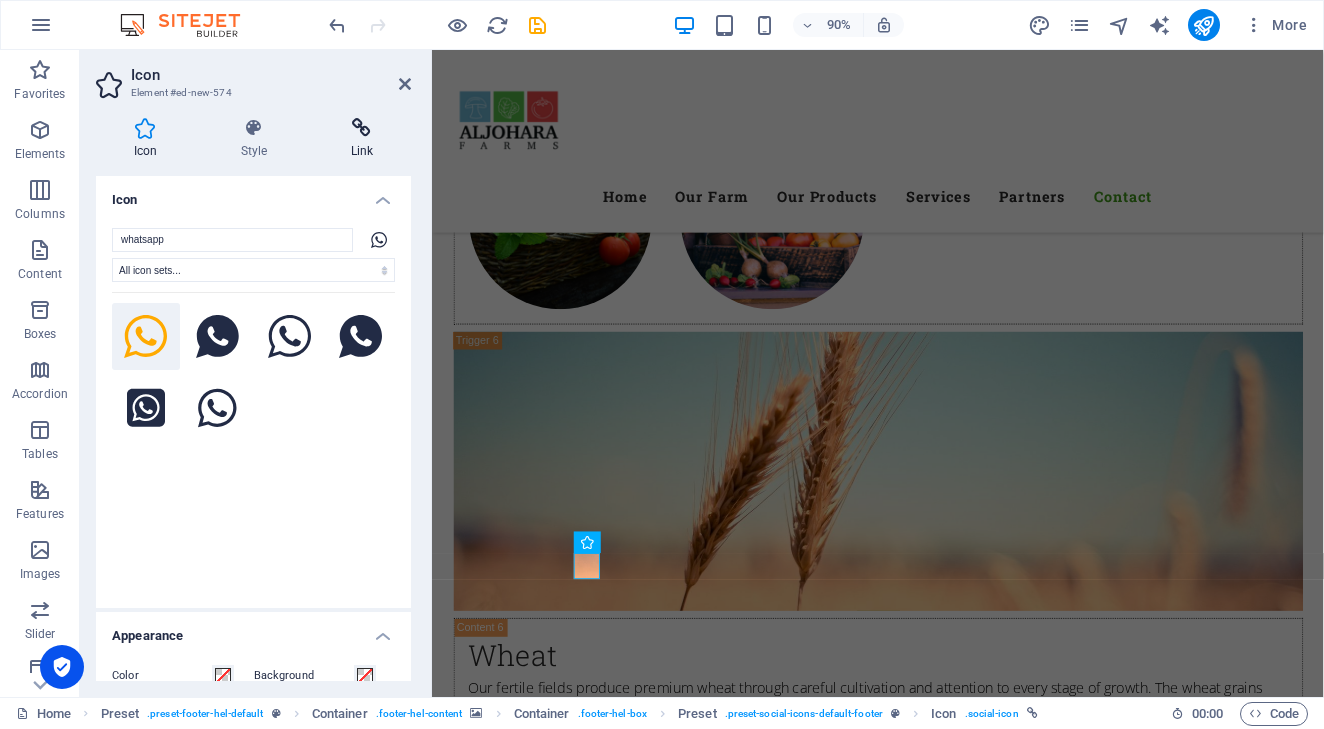 click at bounding box center (362, 128) 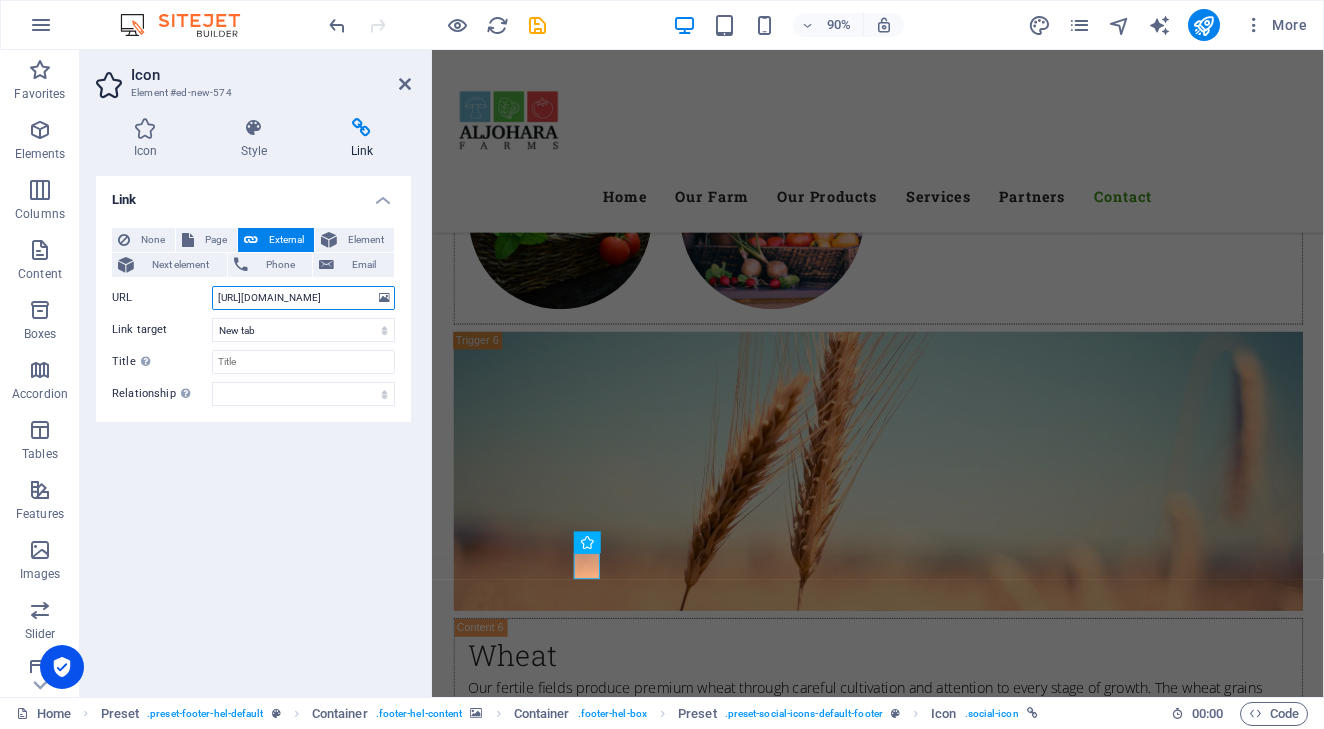 click on "[URL][DOMAIN_NAME]" at bounding box center (303, 298) 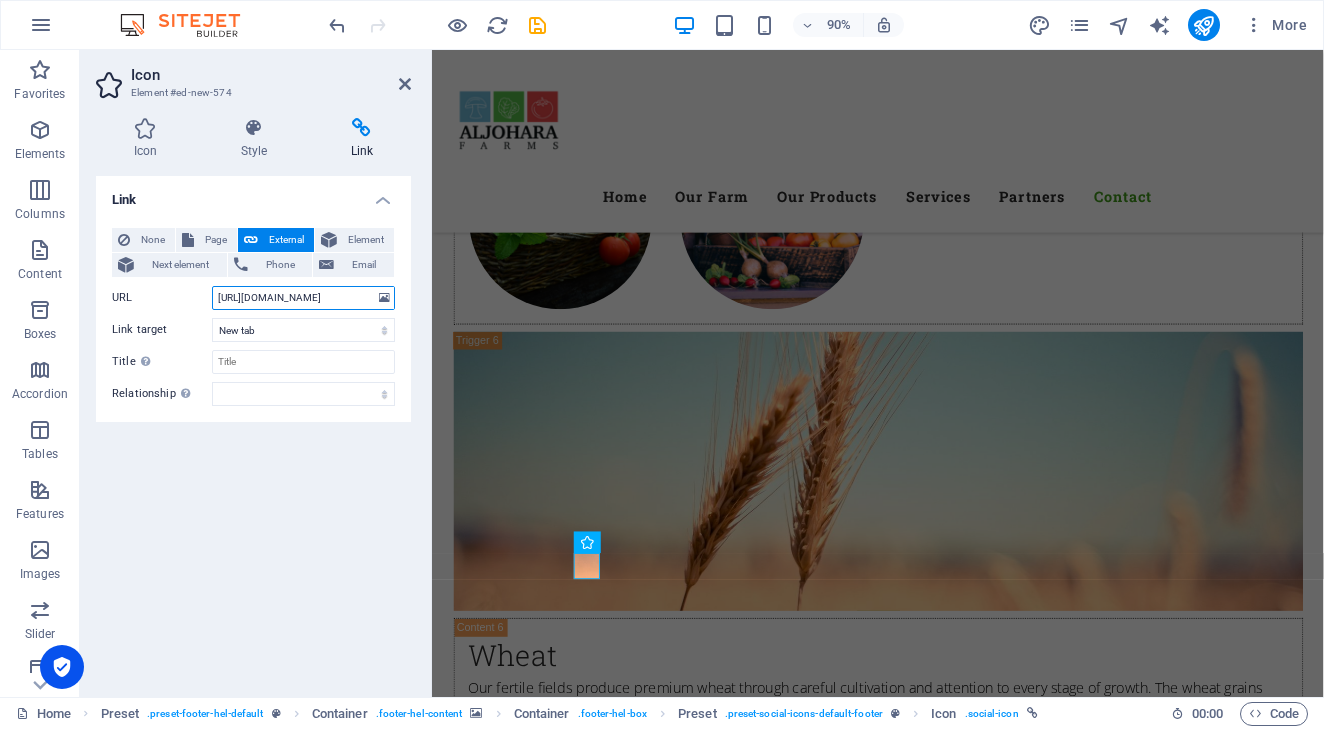 paste on "[DOMAIN_NAME][URL]" 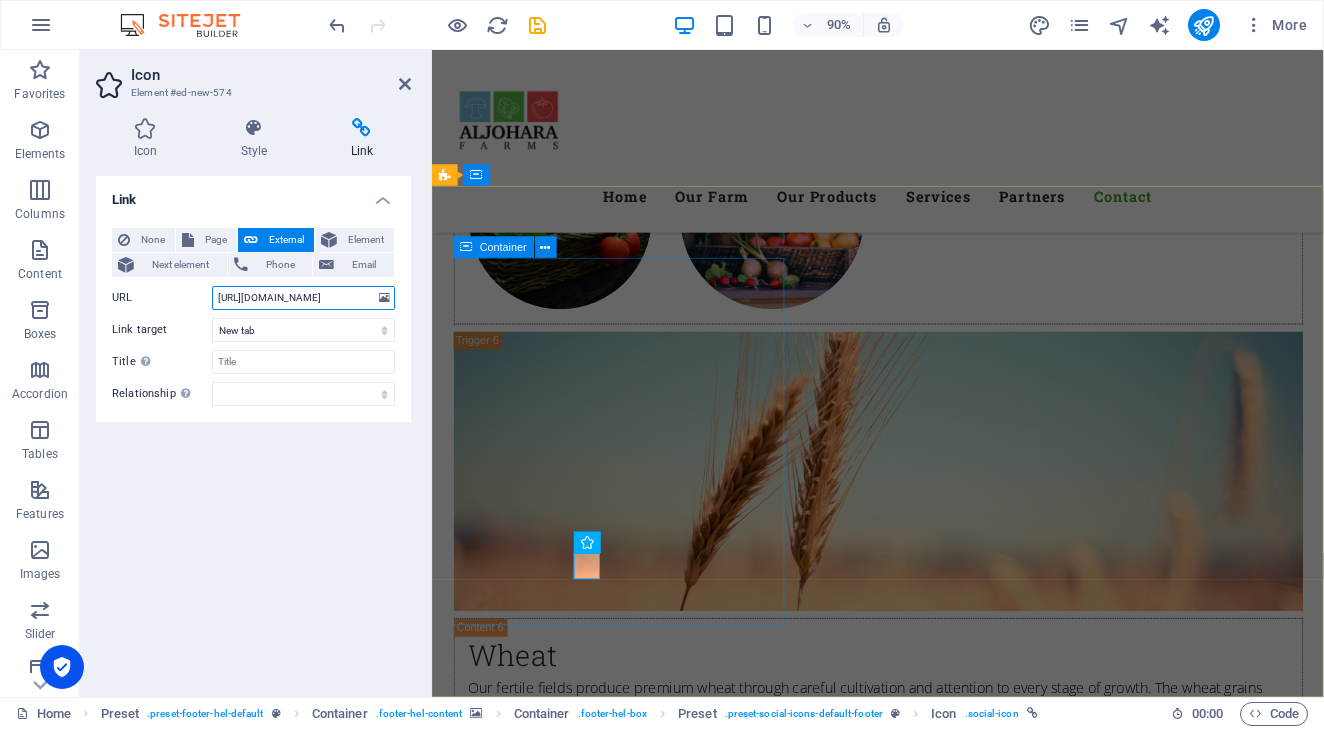type on "[URL][DOMAIN_NAME]" 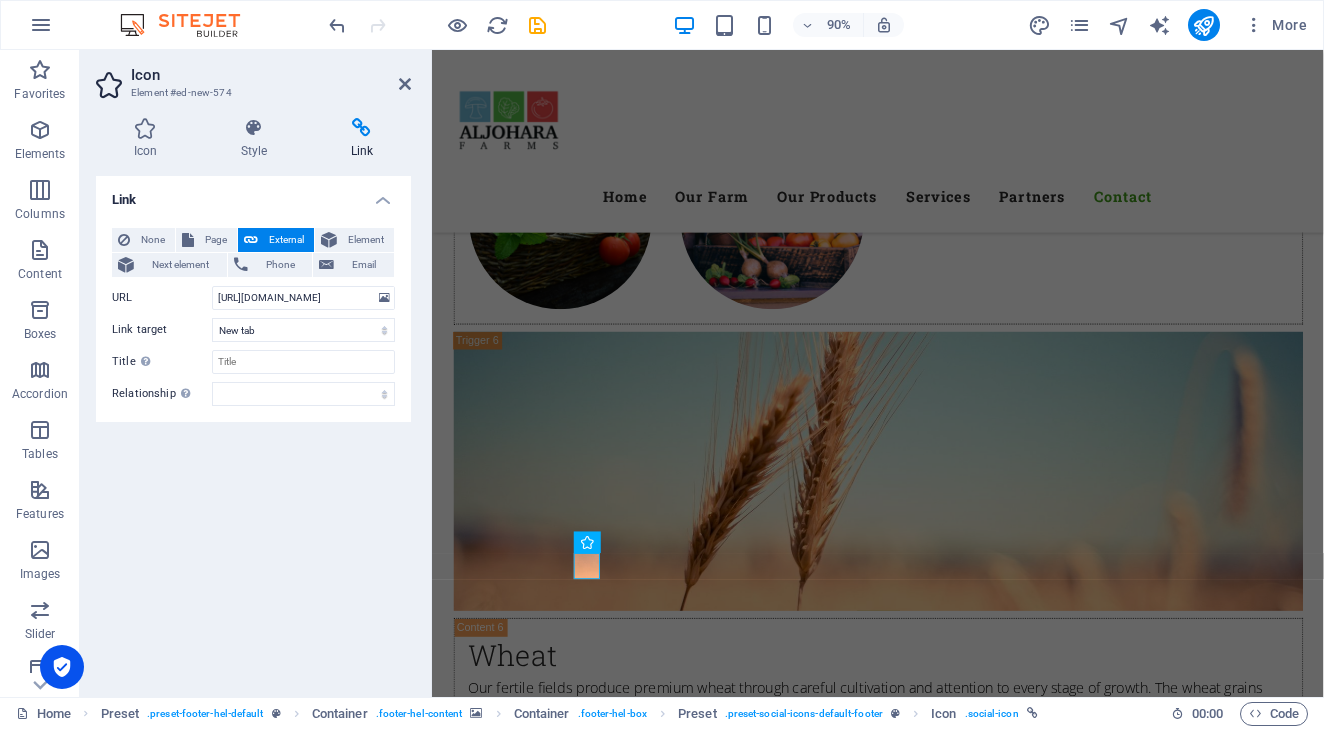 click at bounding box center (927, 10004) 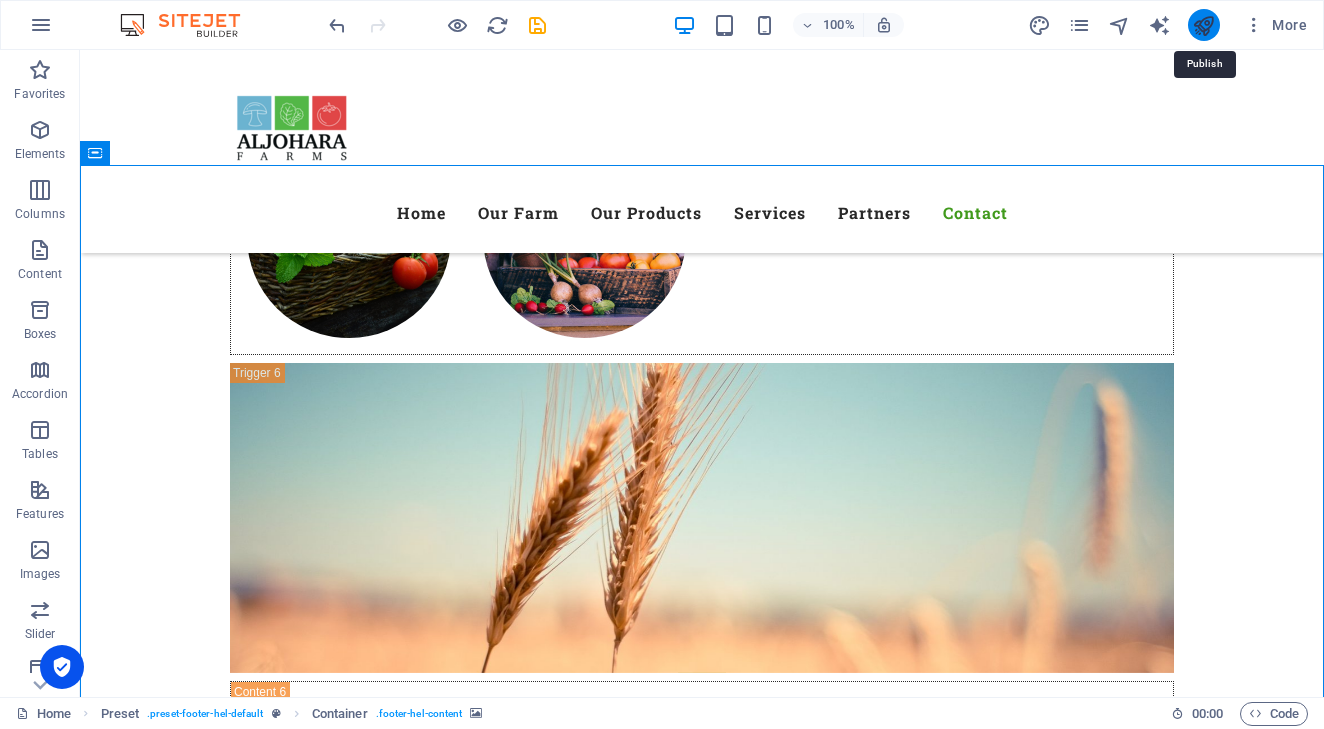 click at bounding box center [1203, 25] 